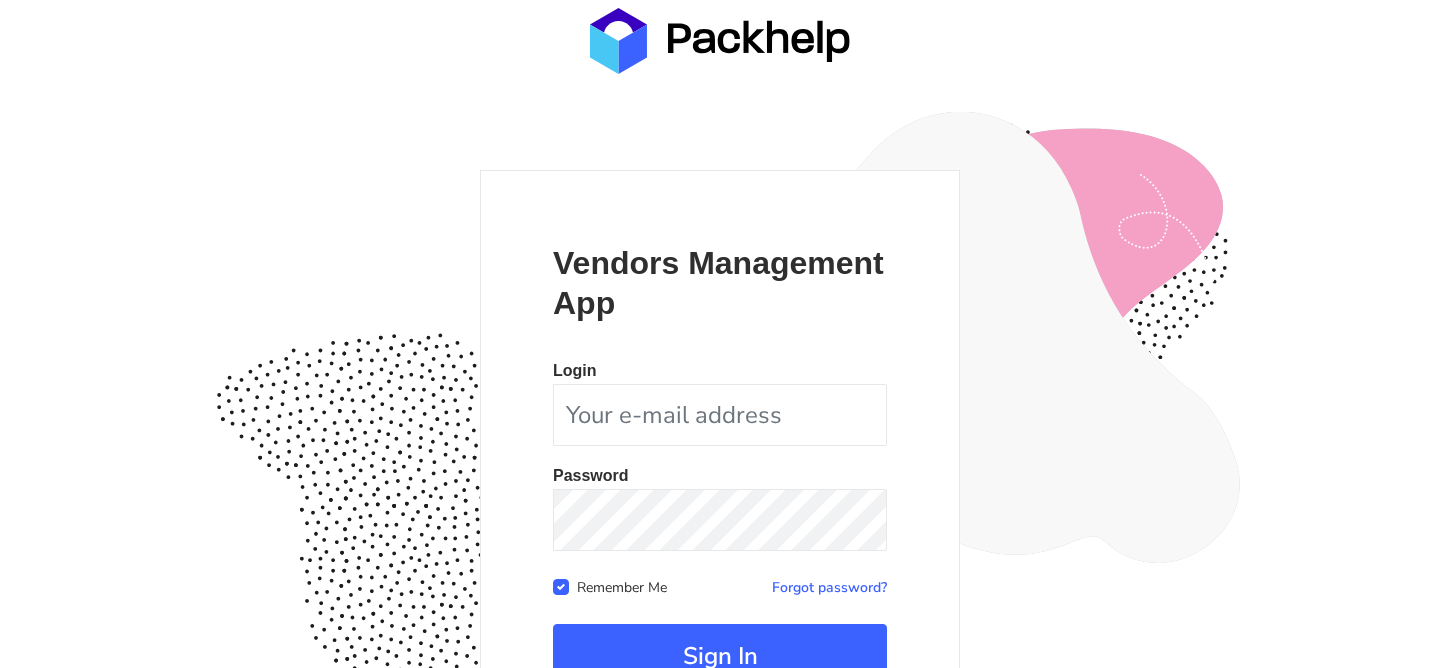 scroll, scrollTop: 195, scrollLeft: 0, axis: vertical 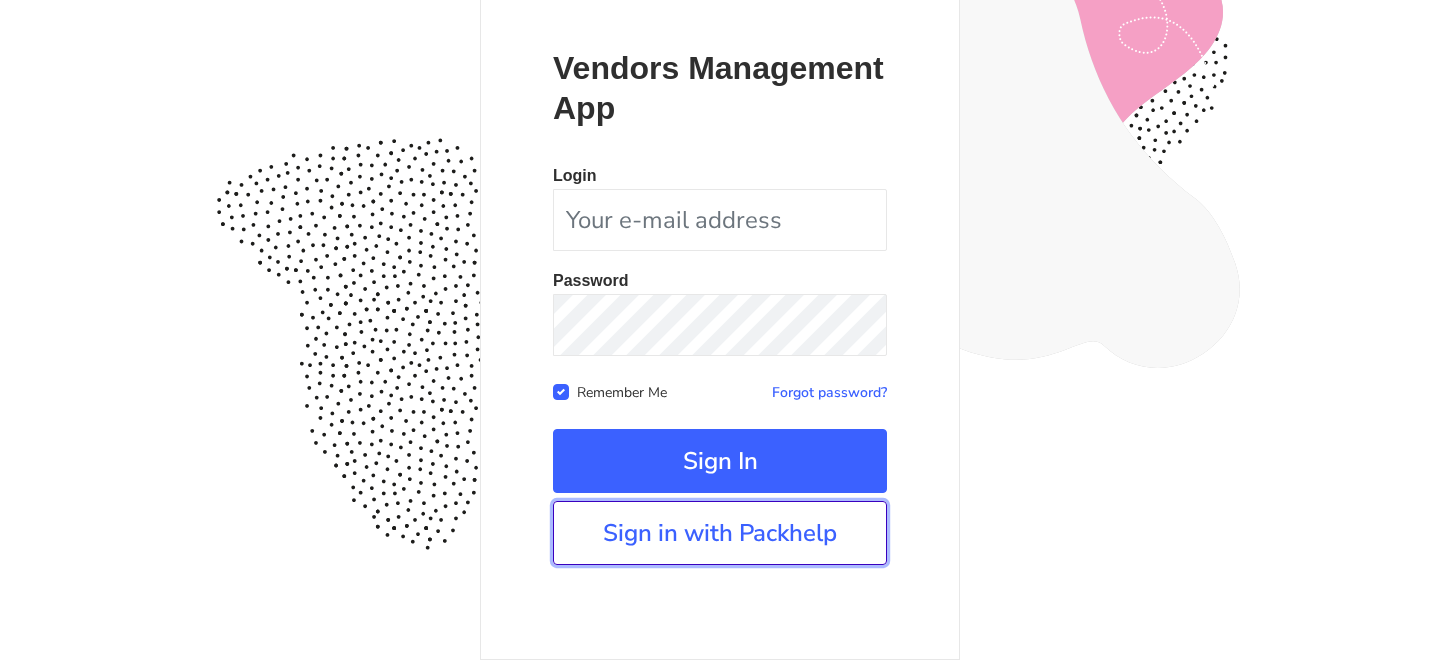 click on "Sign in with Packhelp" at bounding box center (720, 533) 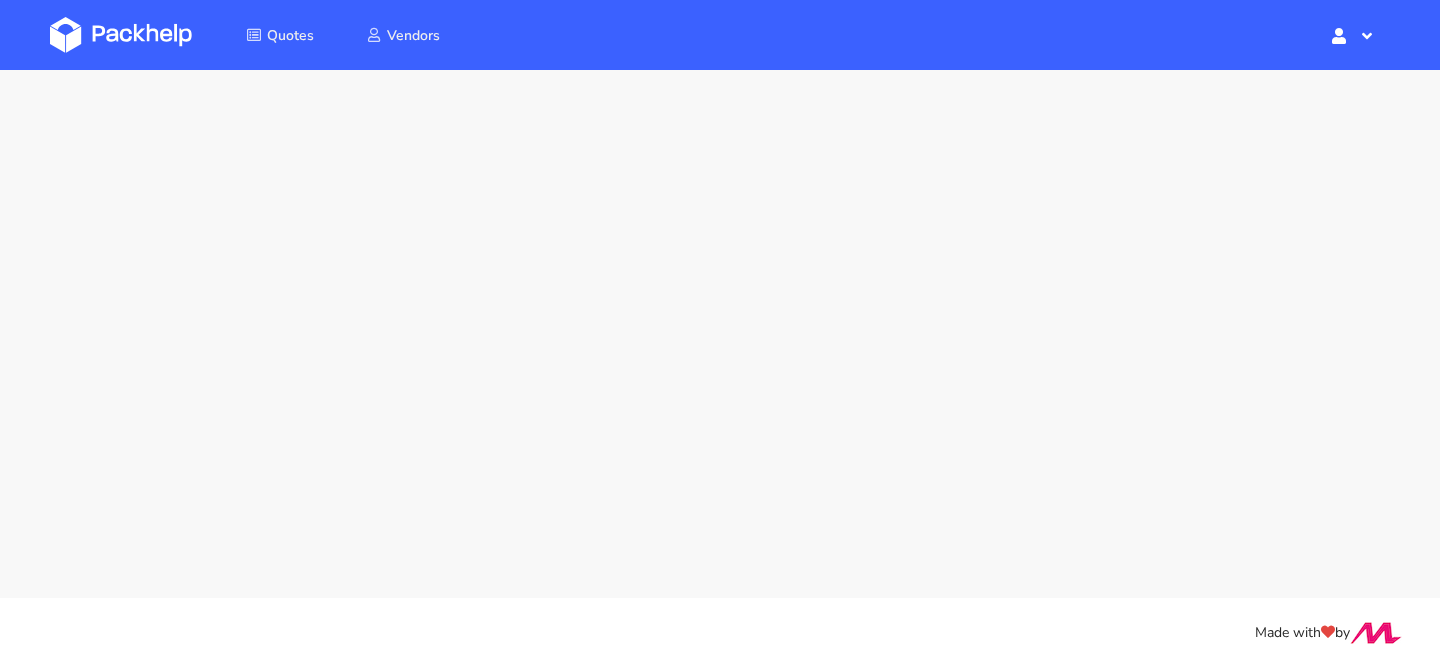 scroll, scrollTop: 0, scrollLeft: 0, axis: both 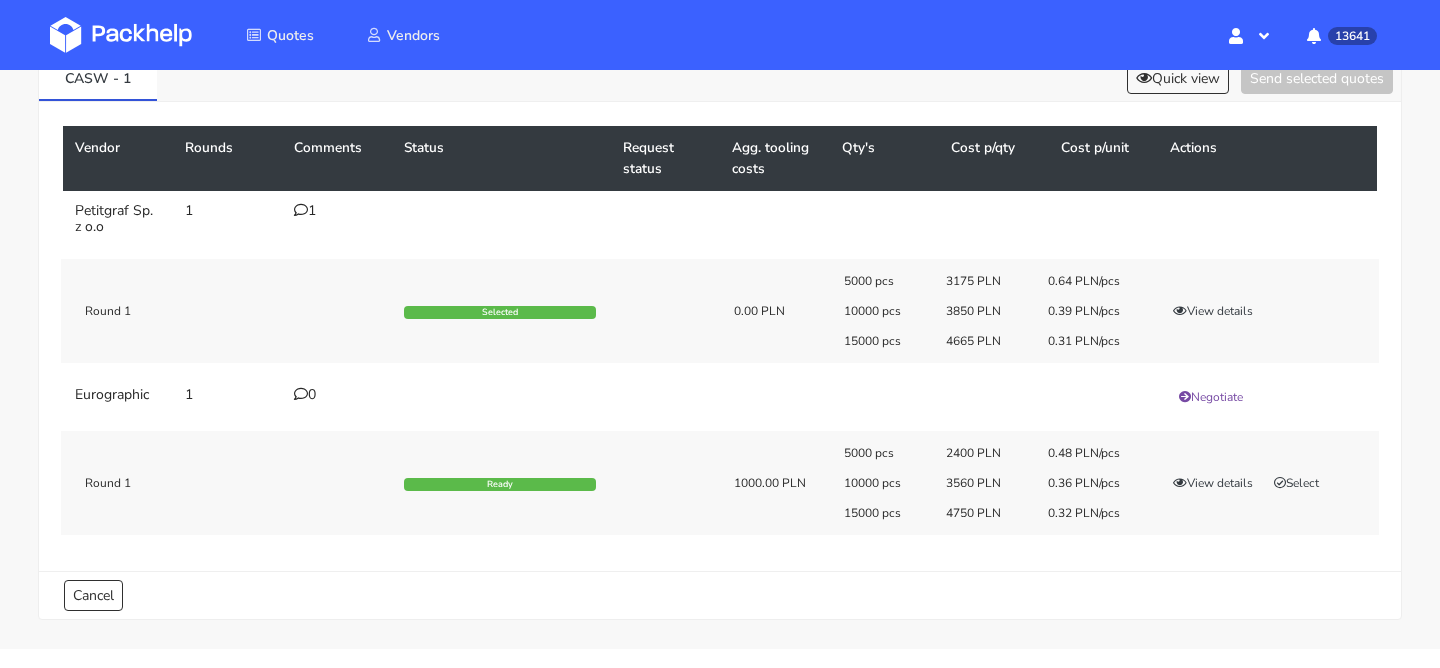 click at bounding box center (301, 210) 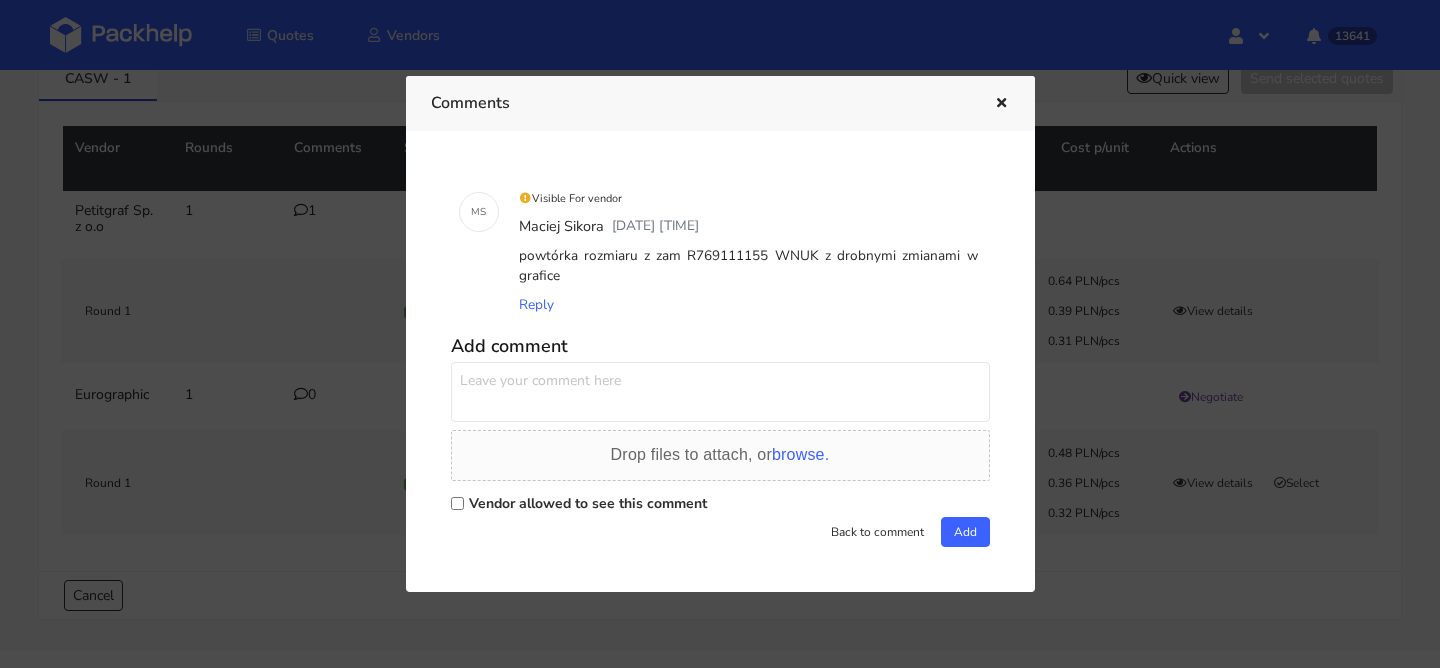 click at bounding box center (1001, 104) 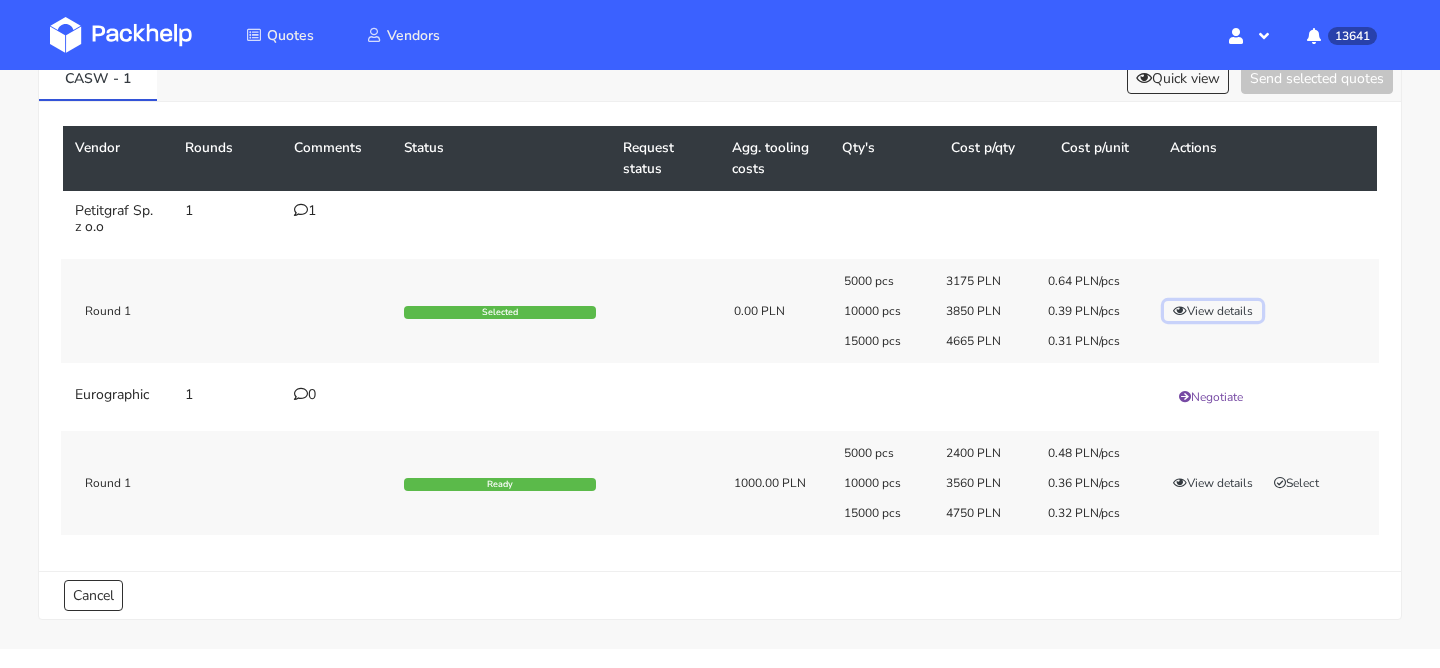 click on "View details" at bounding box center [1213, 311] 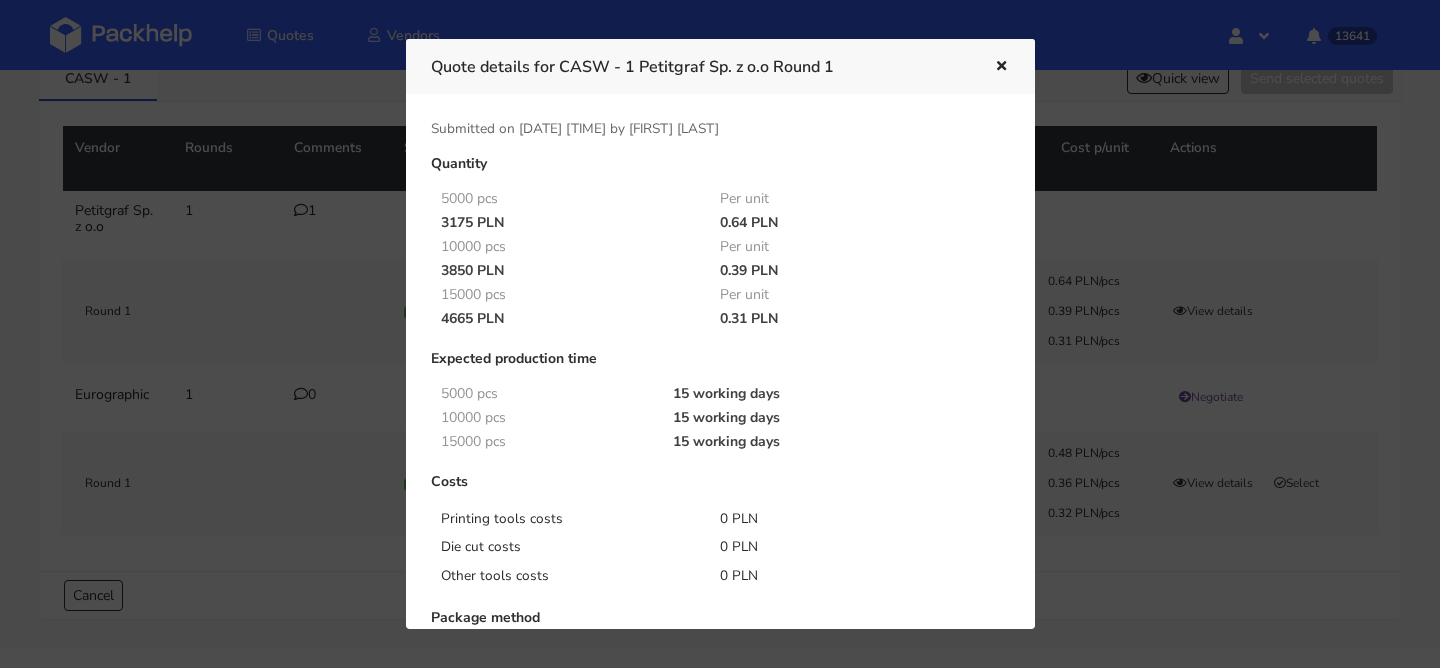click at bounding box center (720, 334) 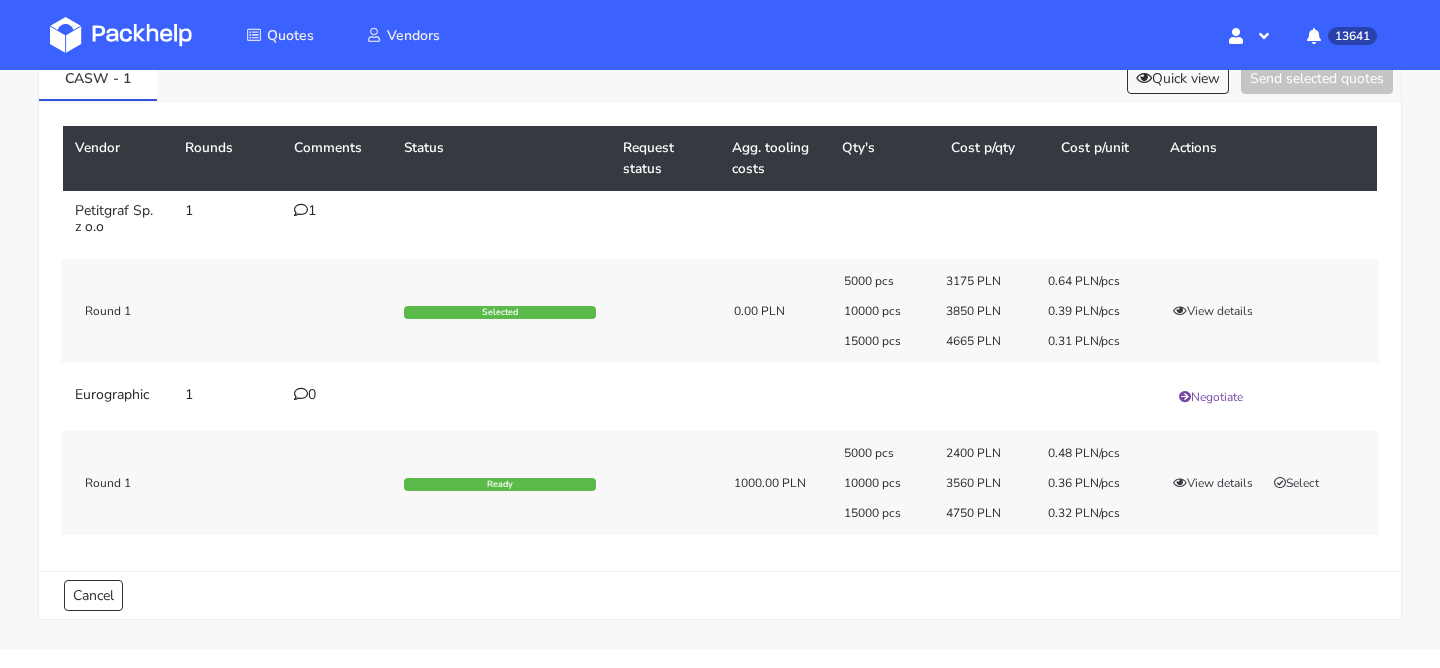 scroll, scrollTop: 0, scrollLeft: 0, axis: both 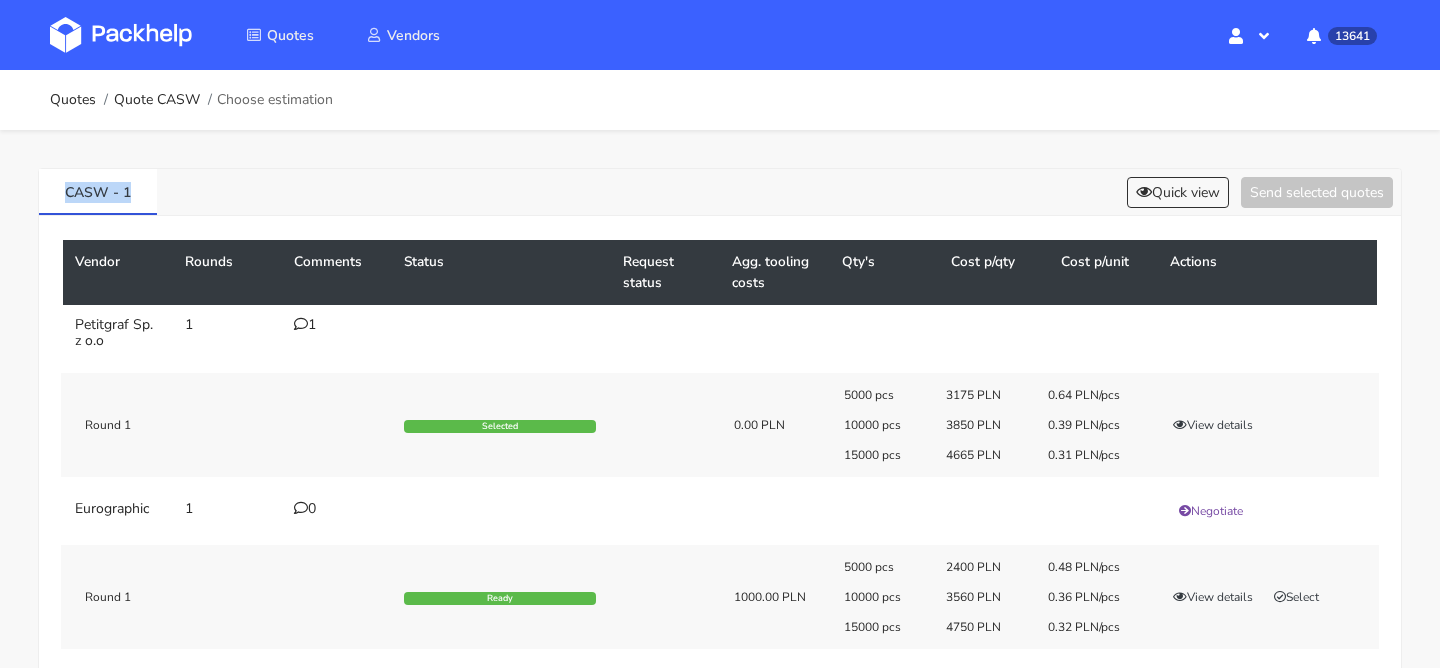 drag, startPoint x: 172, startPoint y: 198, endPoint x: 0, endPoint y: 198, distance: 172 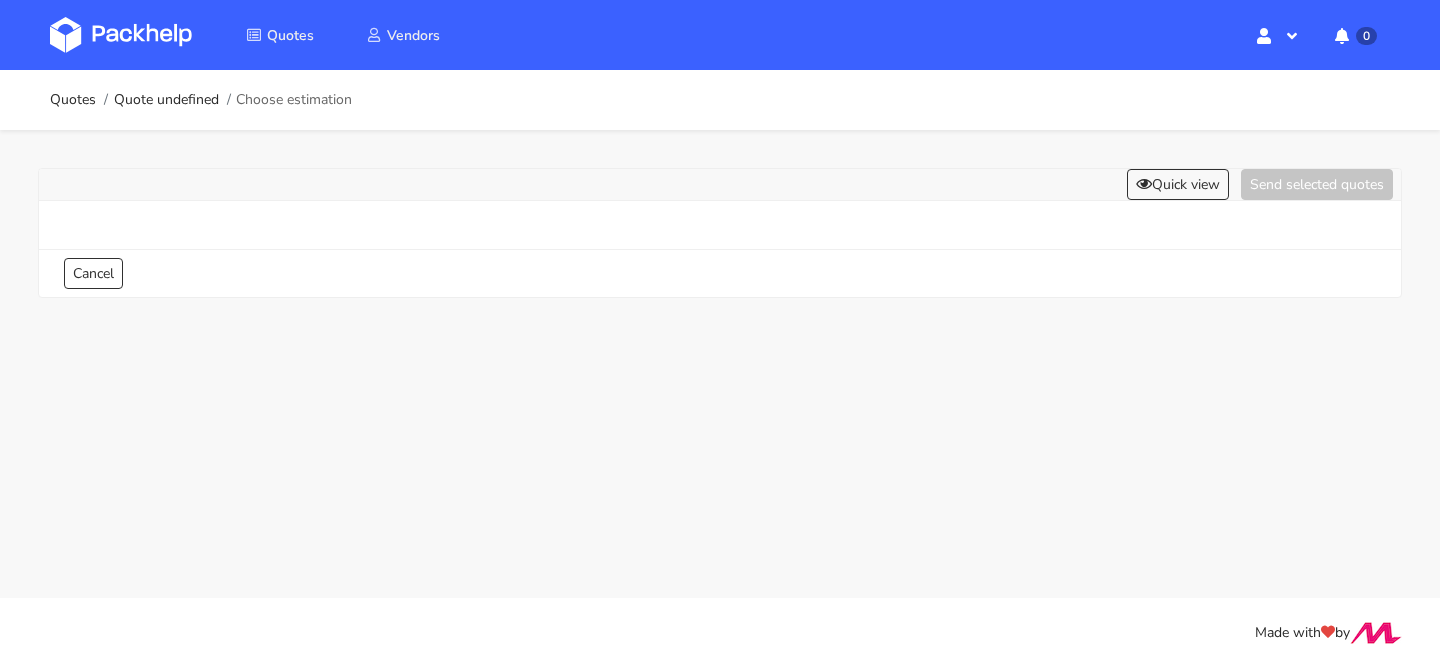 scroll, scrollTop: 0, scrollLeft: 0, axis: both 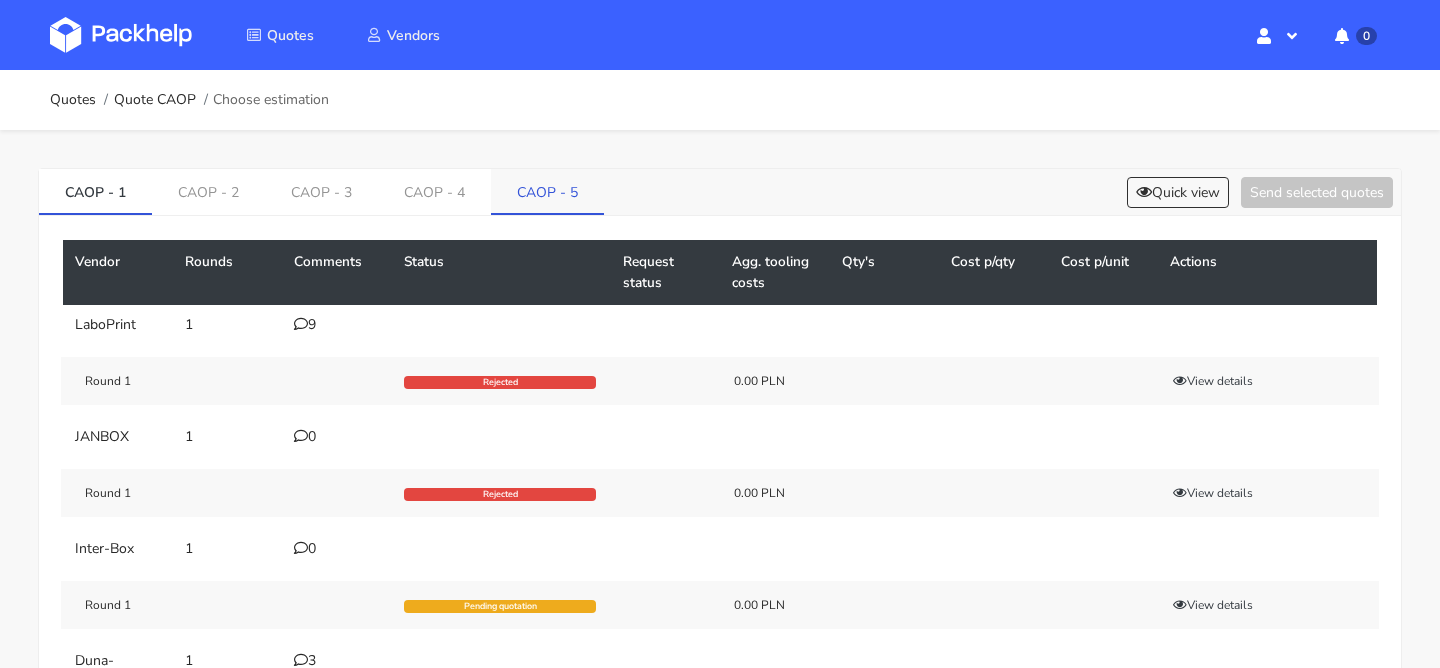 click on "CAOP - 5" at bounding box center [547, 191] 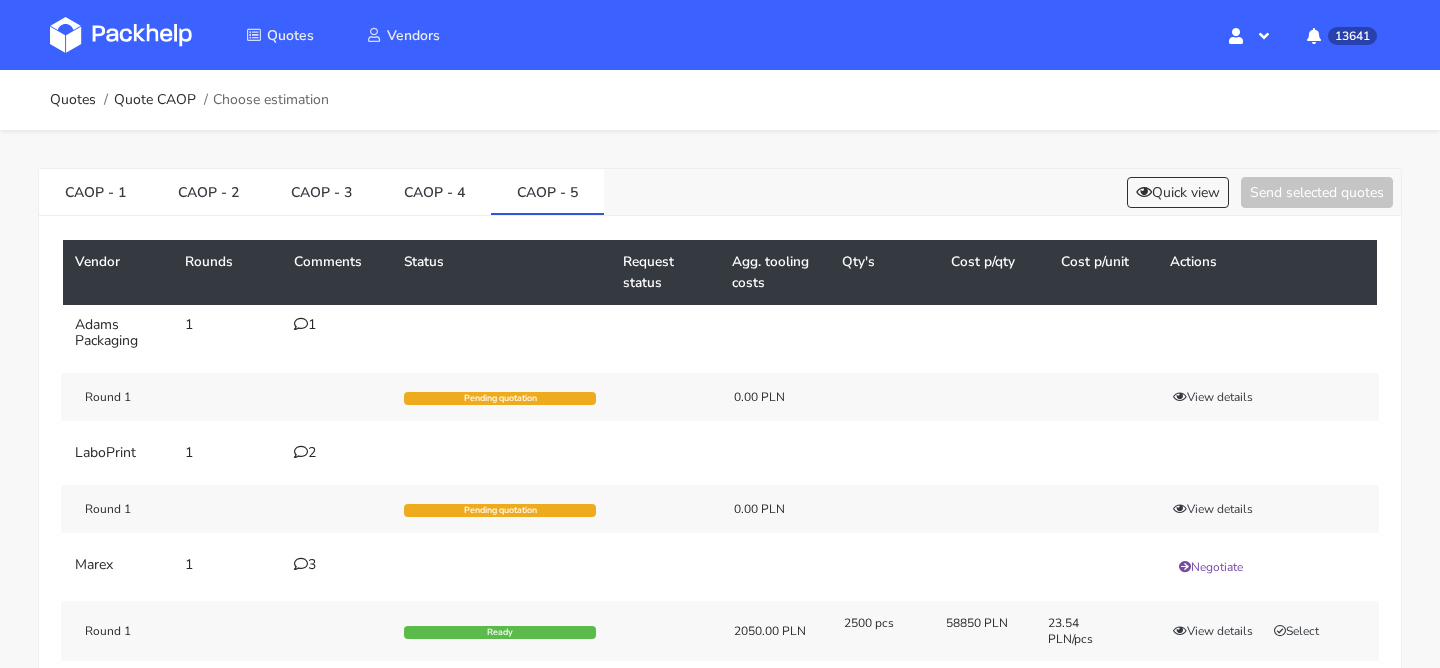 scroll, scrollTop: 177, scrollLeft: 0, axis: vertical 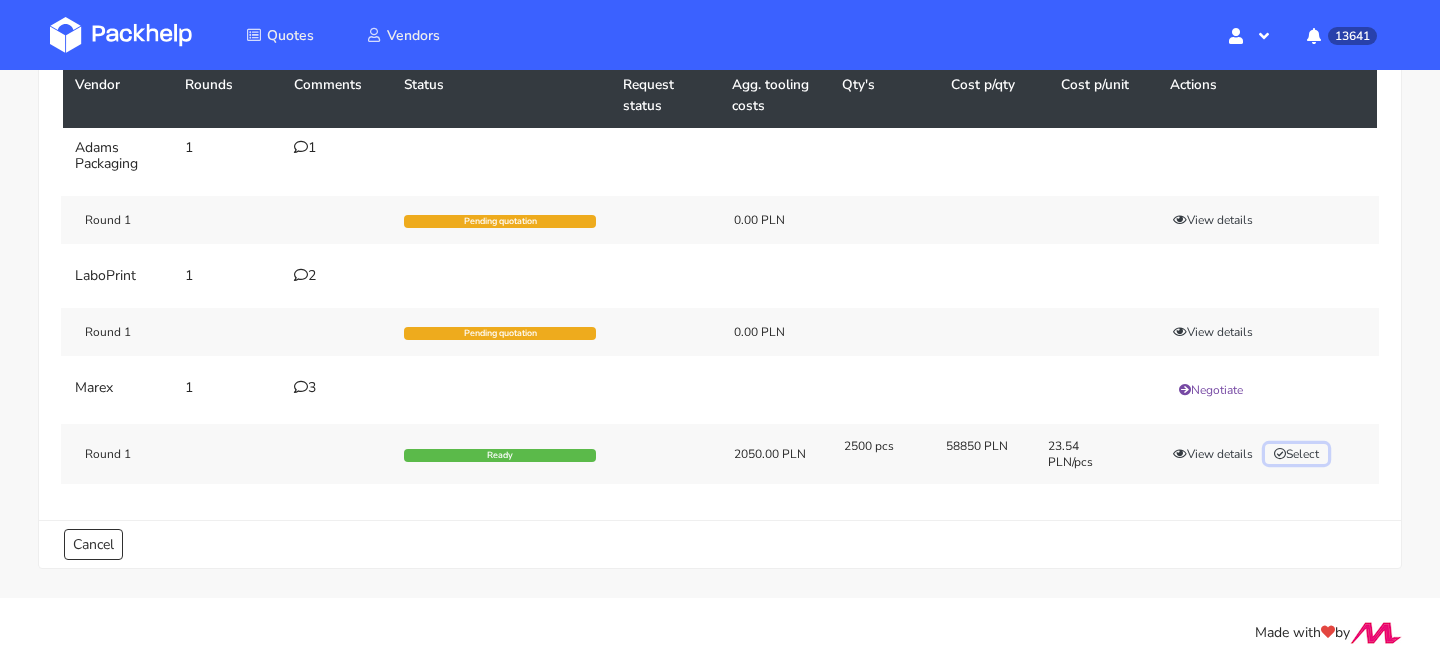 click on "Select" at bounding box center (1296, 454) 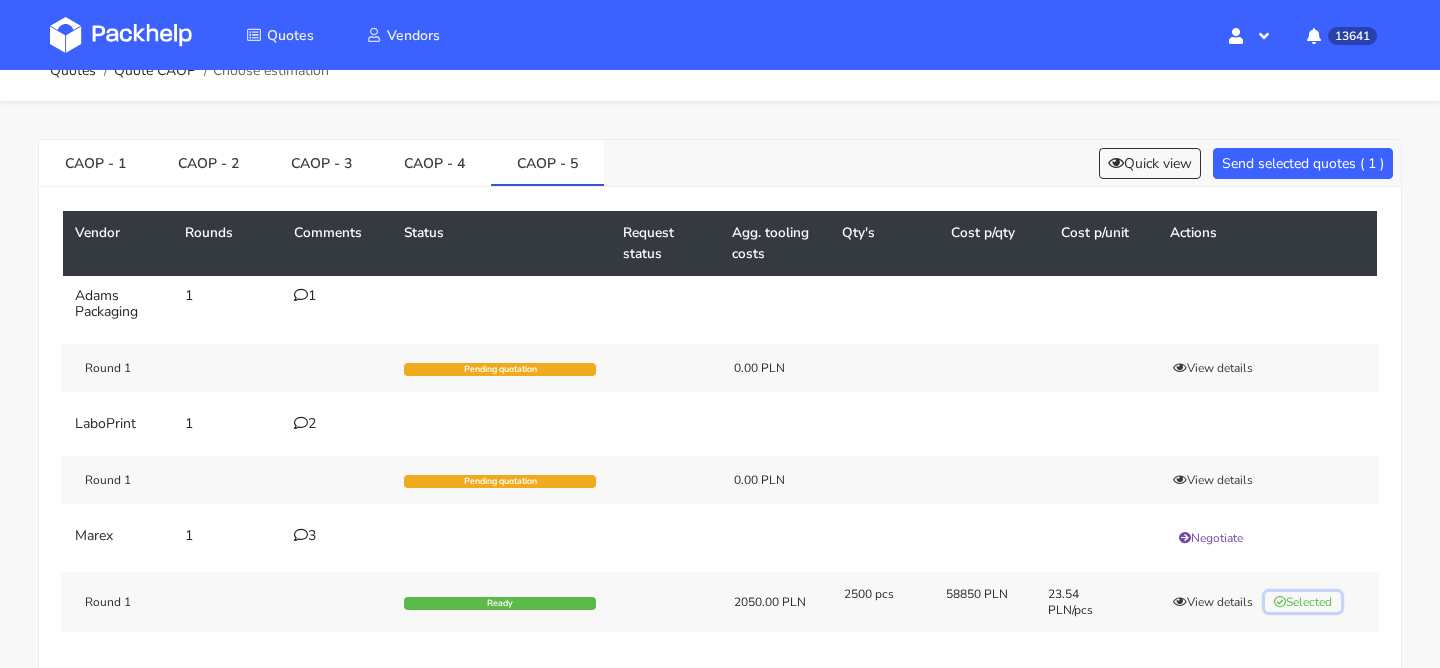 scroll, scrollTop: 0, scrollLeft: 0, axis: both 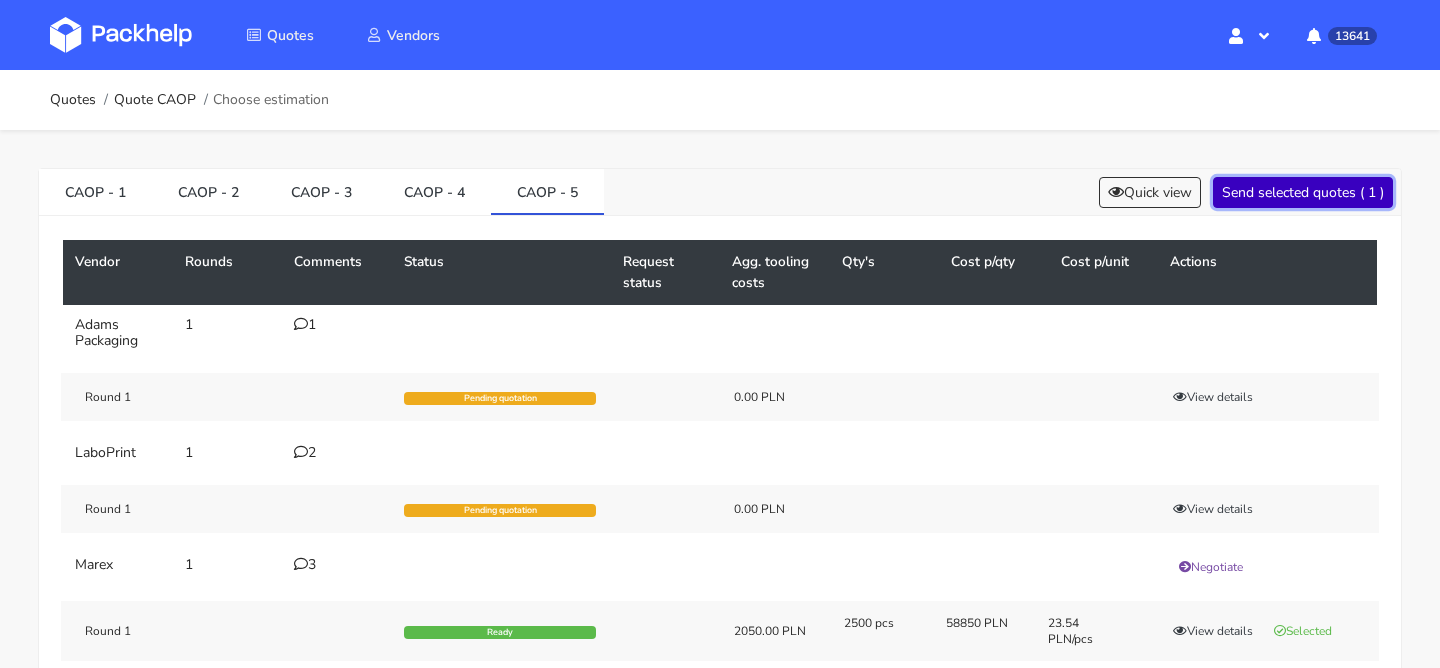 click on "Send selected quotes
( 1 )" at bounding box center [1303, 192] 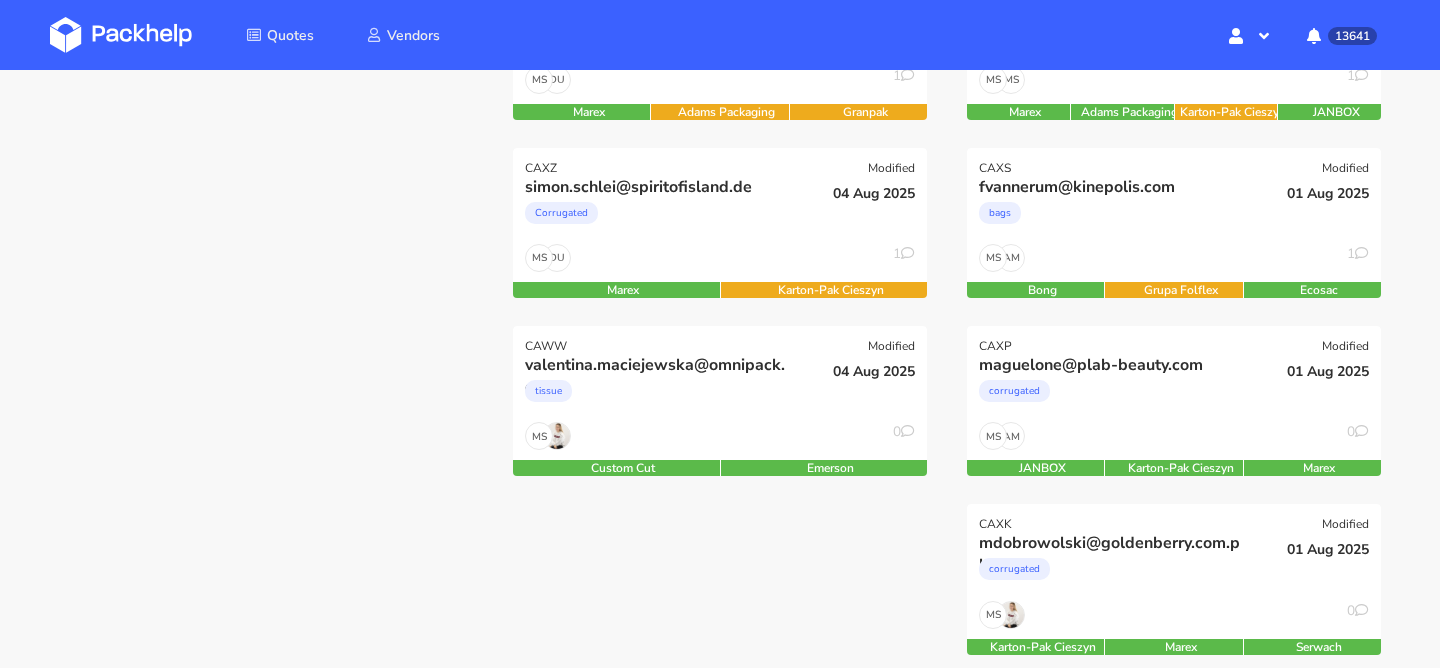 scroll, scrollTop: 369, scrollLeft: 0, axis: vertical 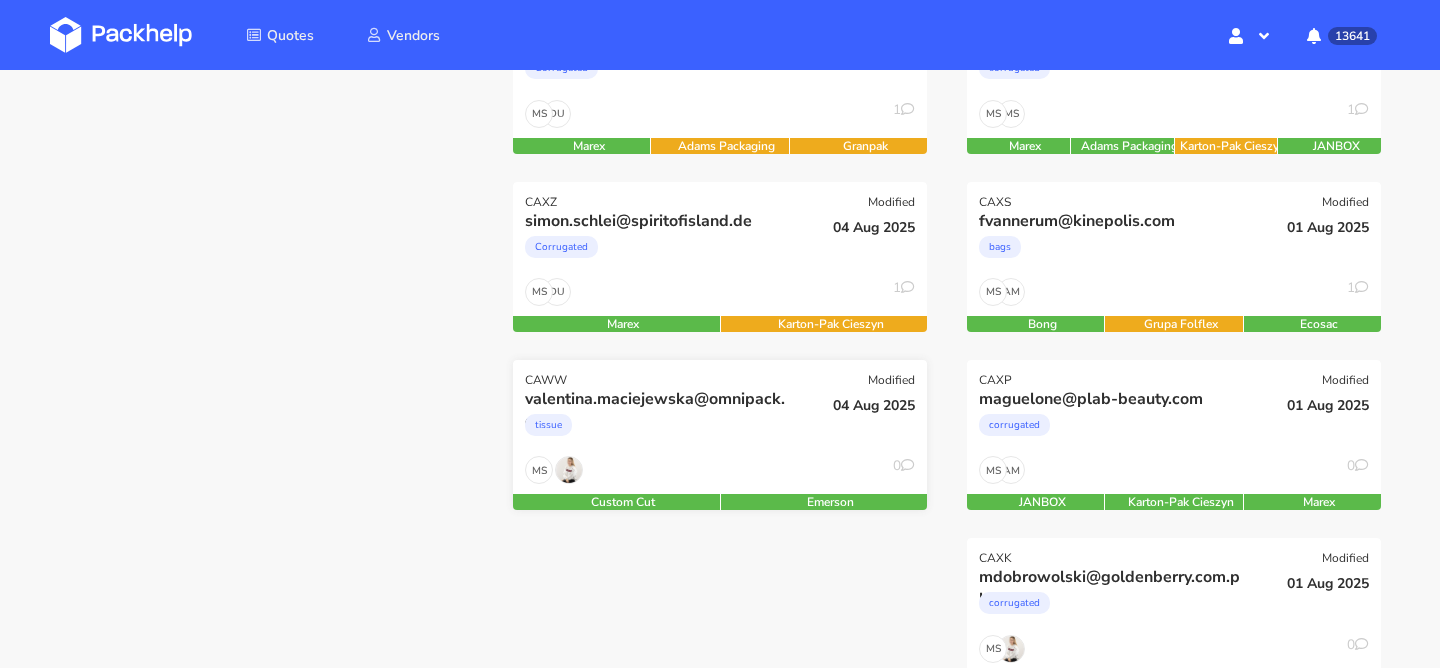 click on "tissue" at bounding box center (657, 430) 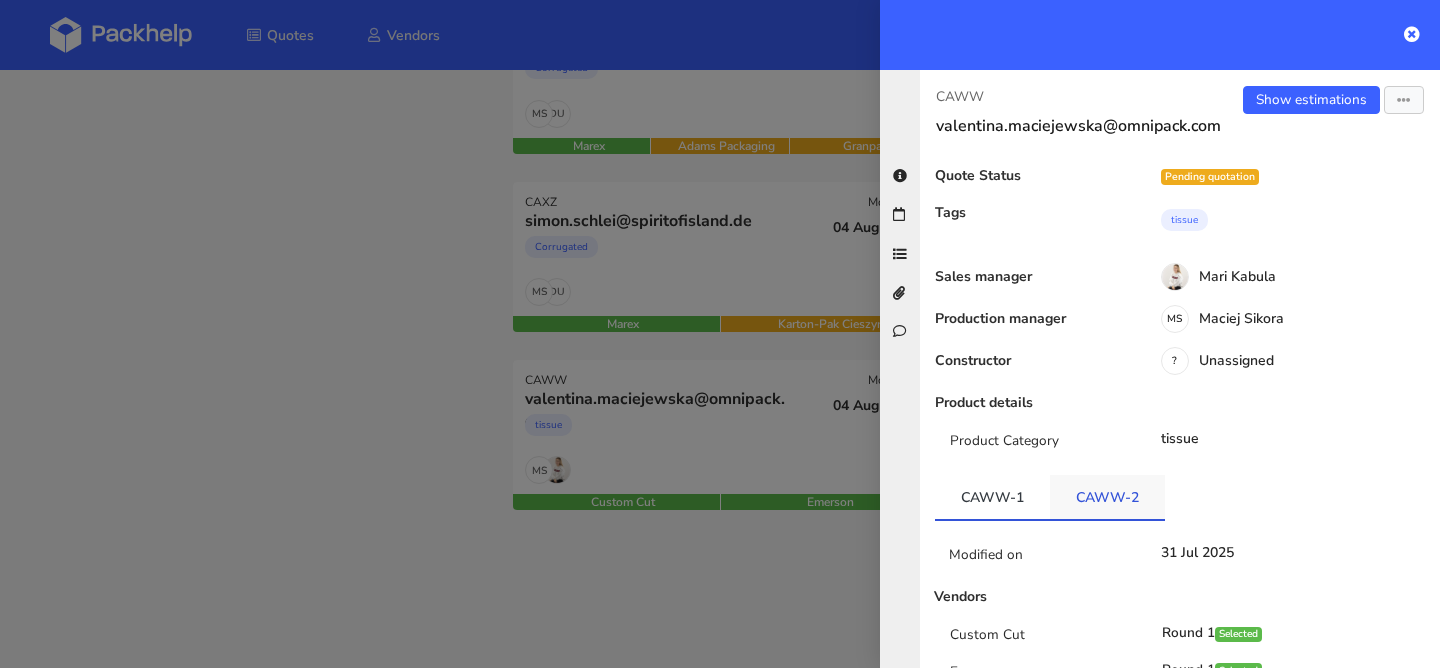 click on "CAWW-2" at bounding box center (1107, 497) 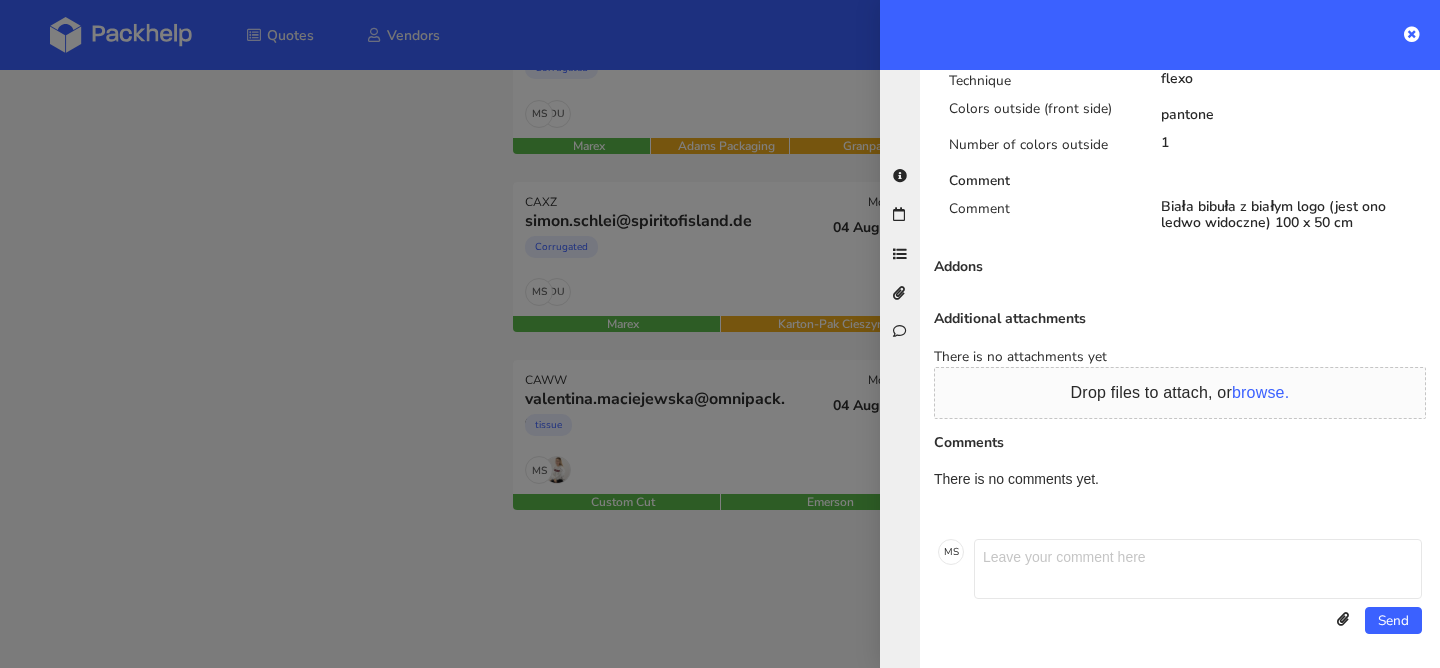 scroll, scrollTop: 1060, scrollLeft: 0, axis: vertical 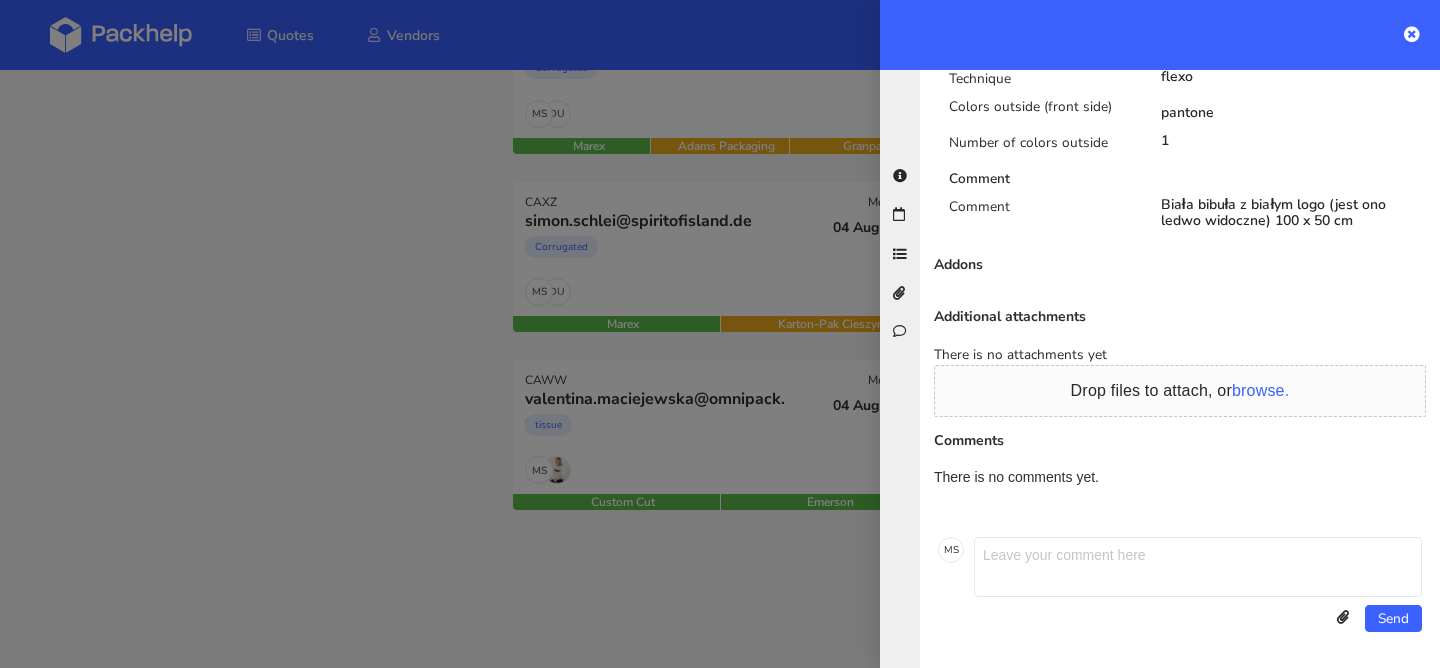 click at bounding box center (720, 334) 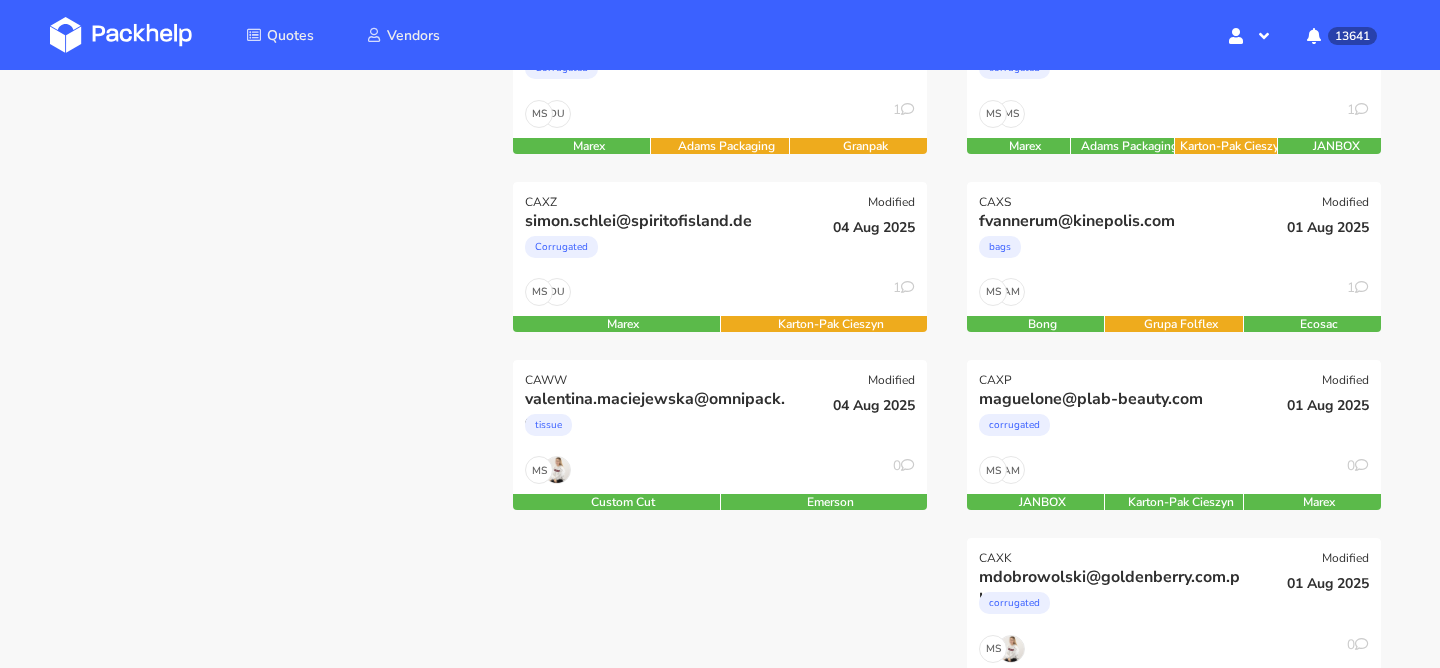 scroll, scrollTop: 275, scrollLeft: 0, axis: vertical 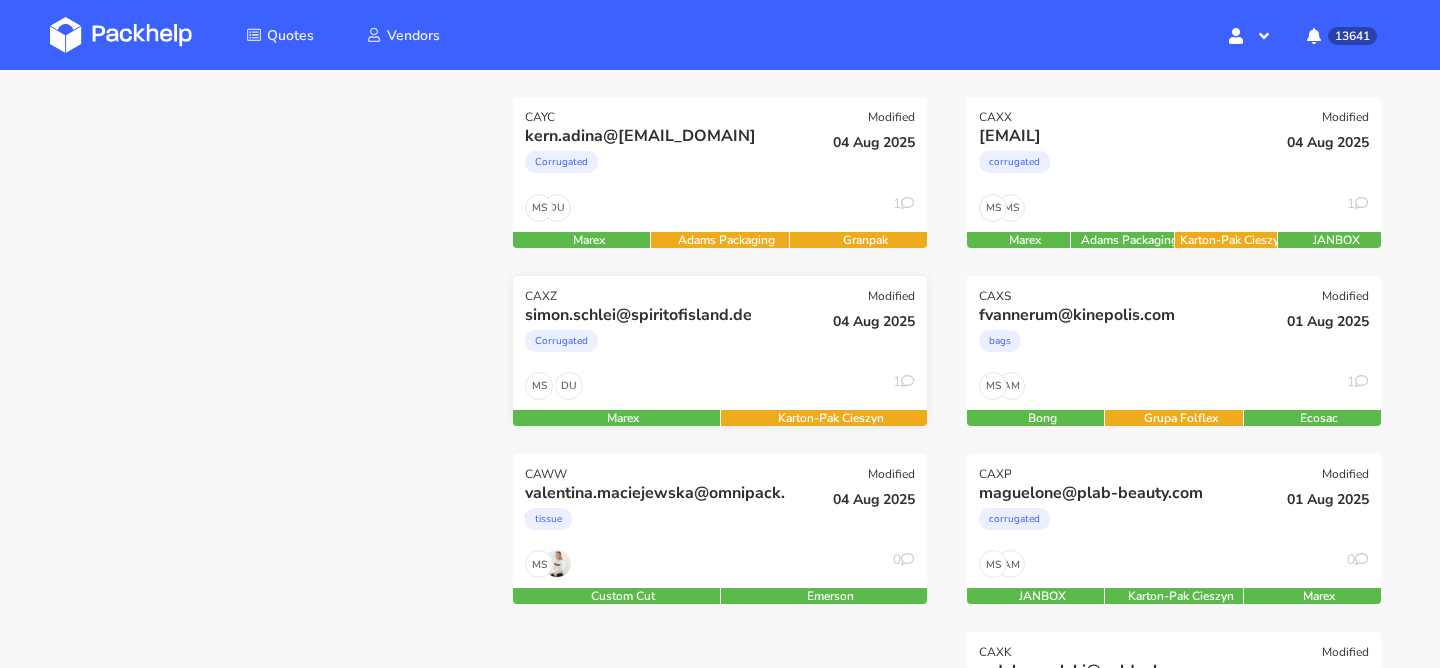 click on "DU   MS
1" at bounding box center [720, 391] 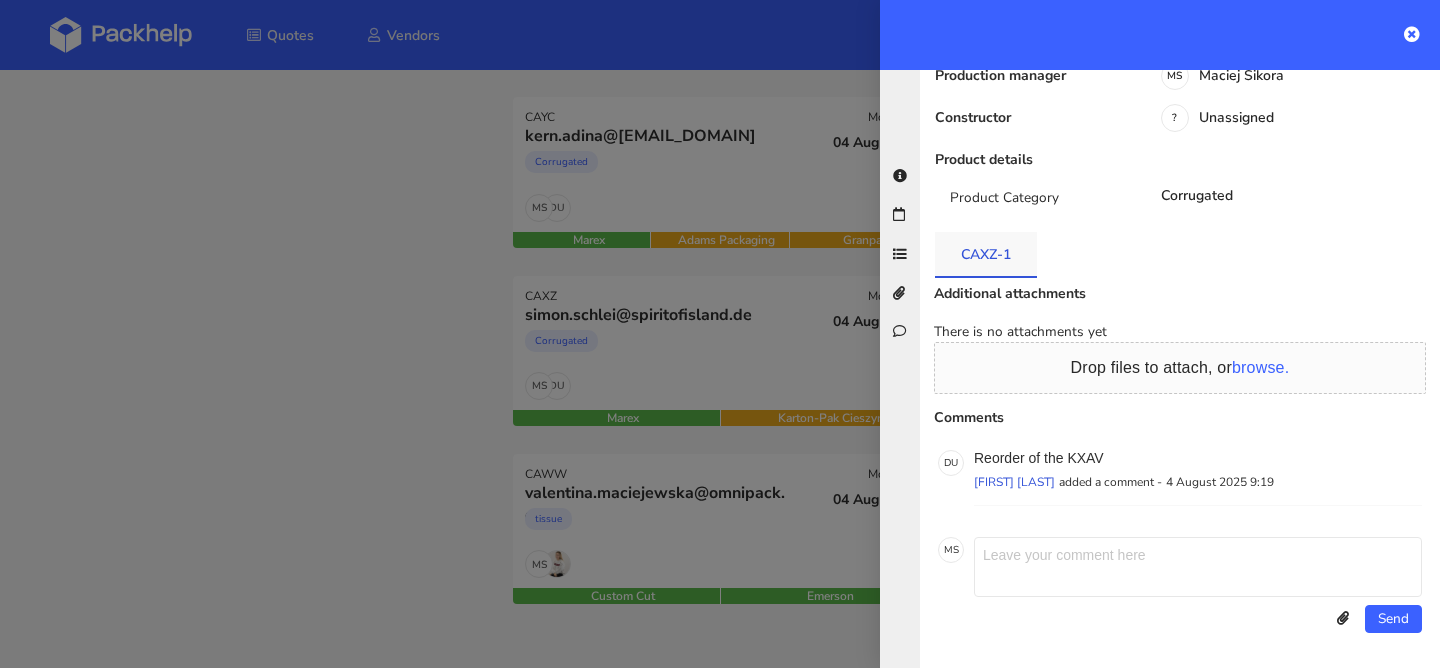 click on "CAXZ-1" at bounding box center (986, 254) 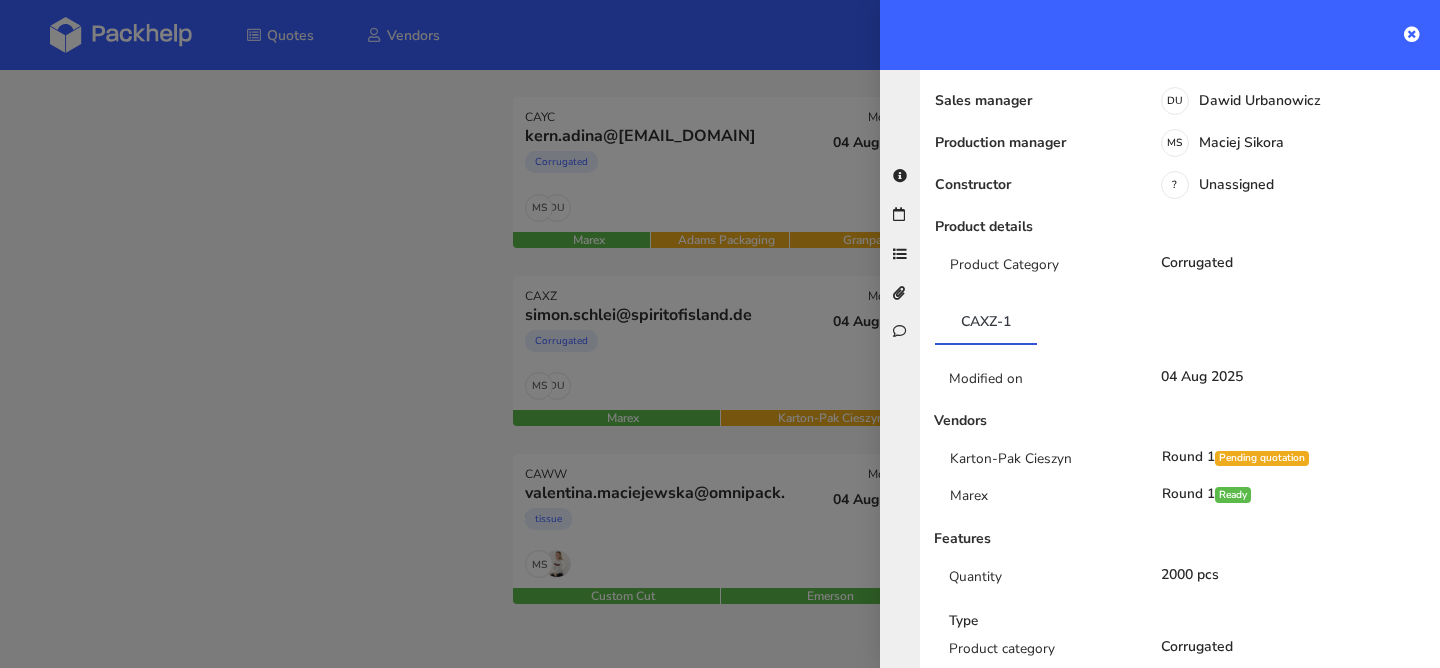 scroll, scrollTop: 170, scrollLeft: 0, axis: vertical 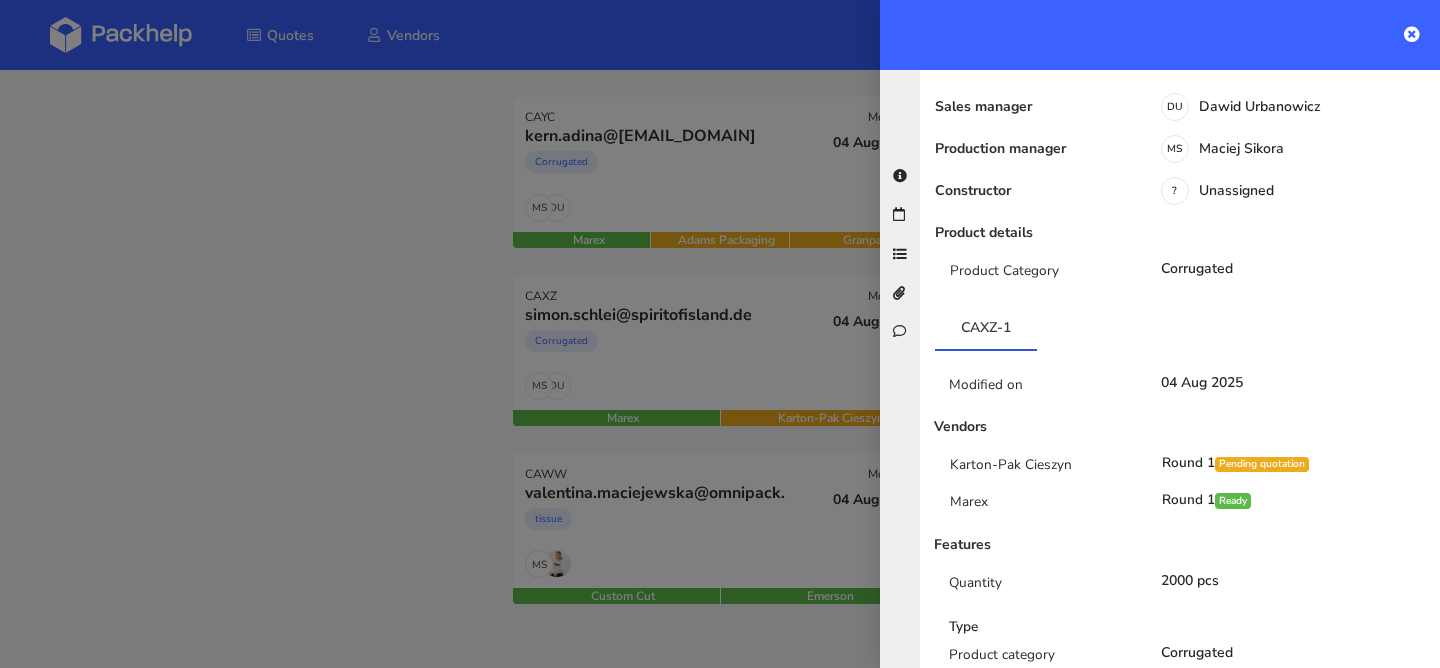 click at bounding box center (720, 334) 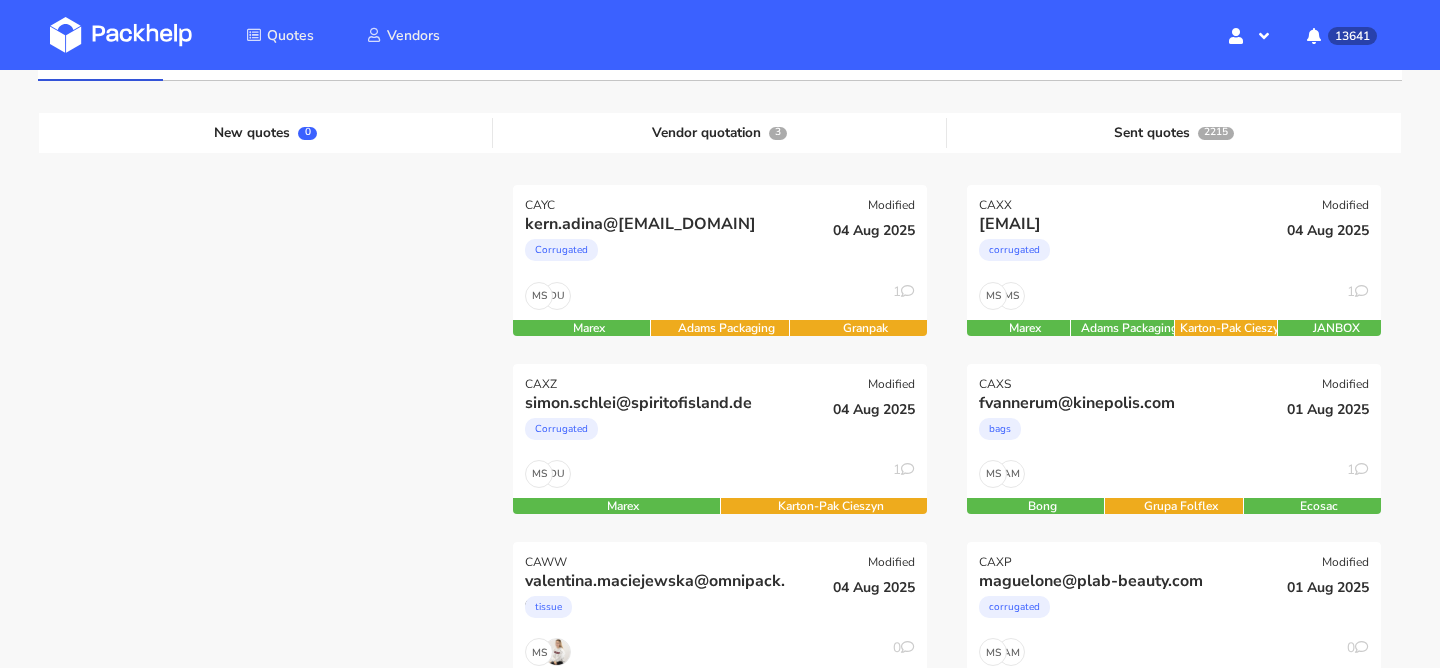 scroll, scrollTop: 0, scrollLeft: 0, axis: both 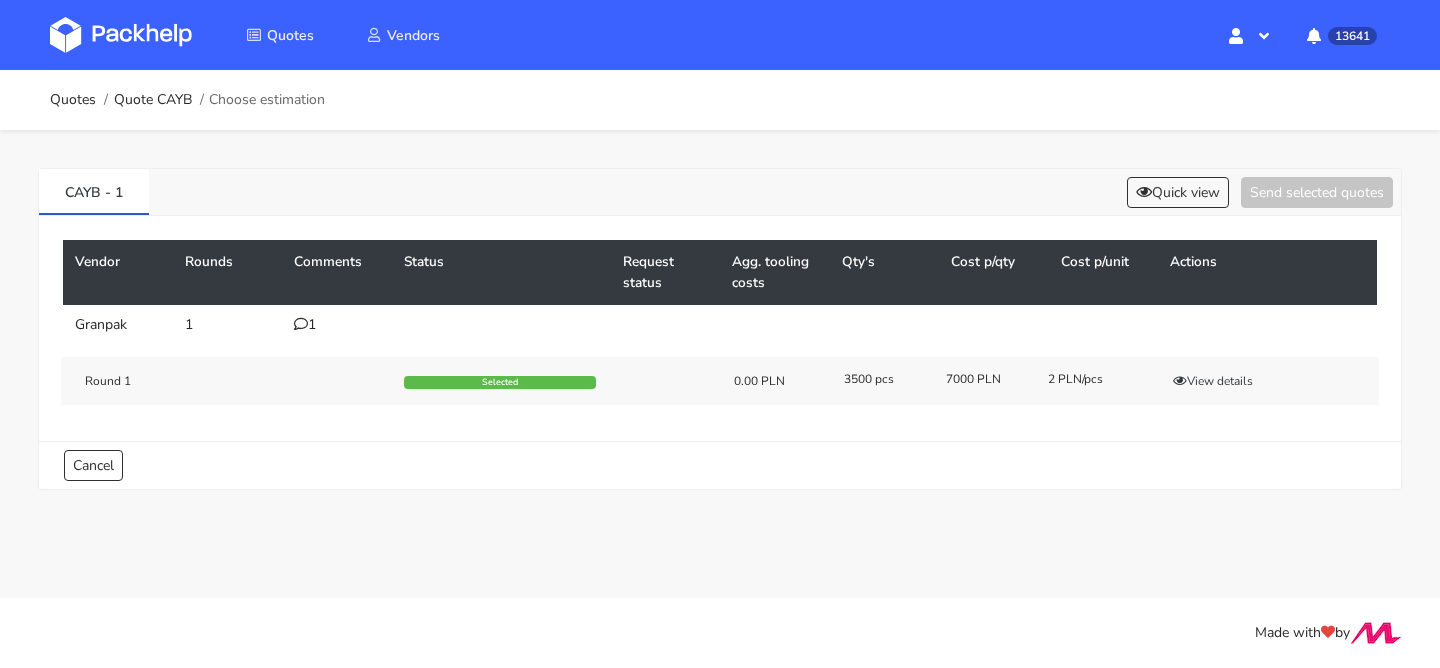 click on "1" at bounding box center [337, 325] 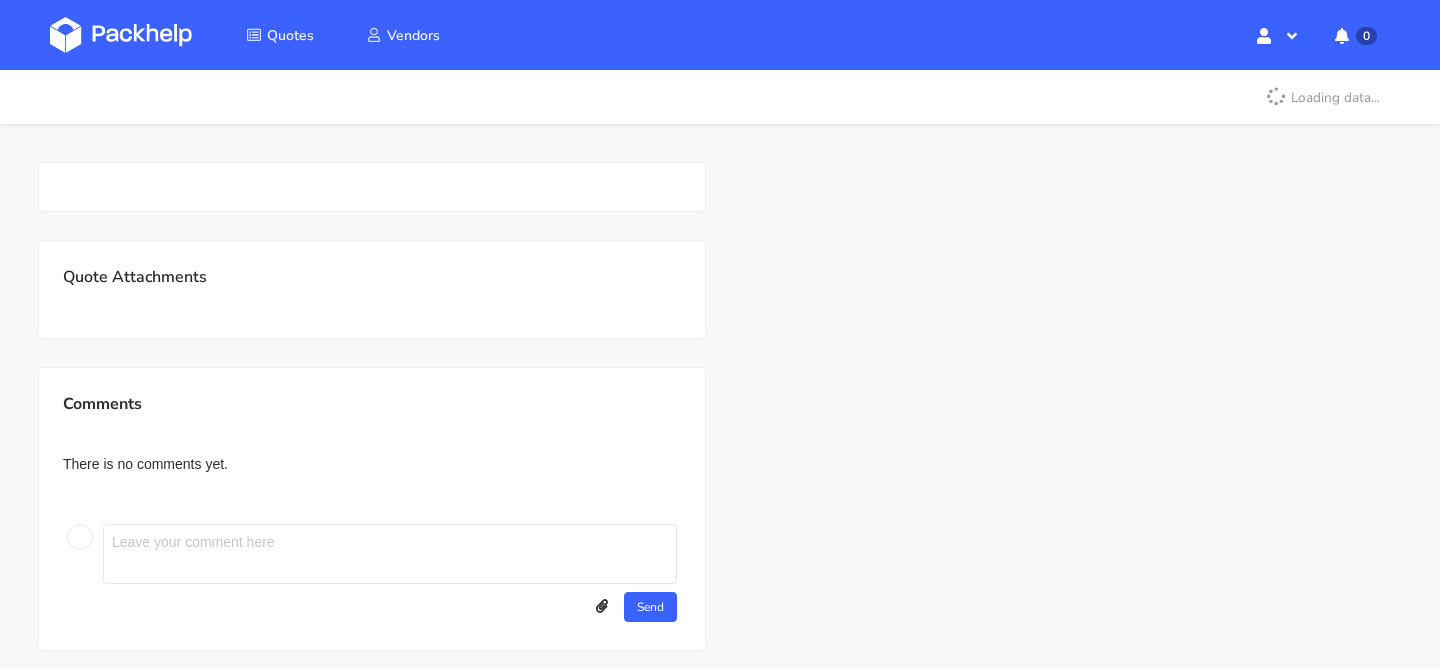 scroll, scrollTop: 496, scrollLeft: 0, axis: vertical 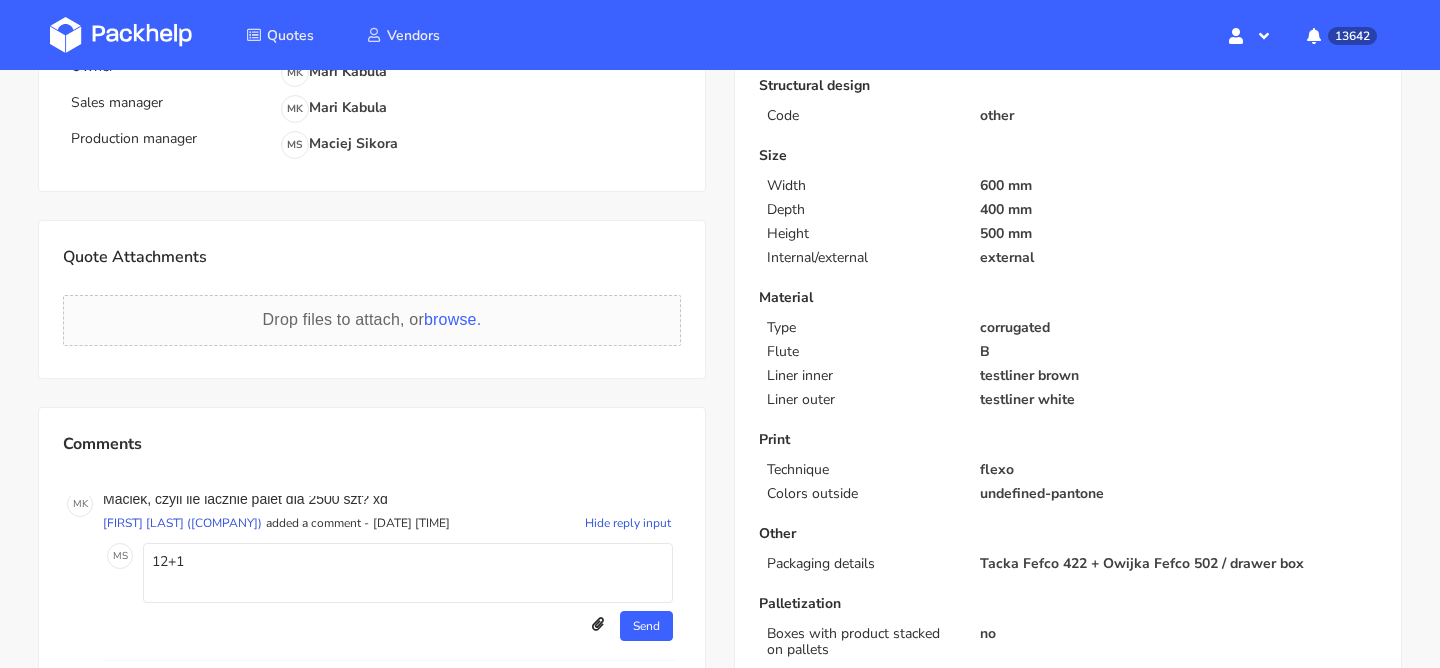 type on "12+12" 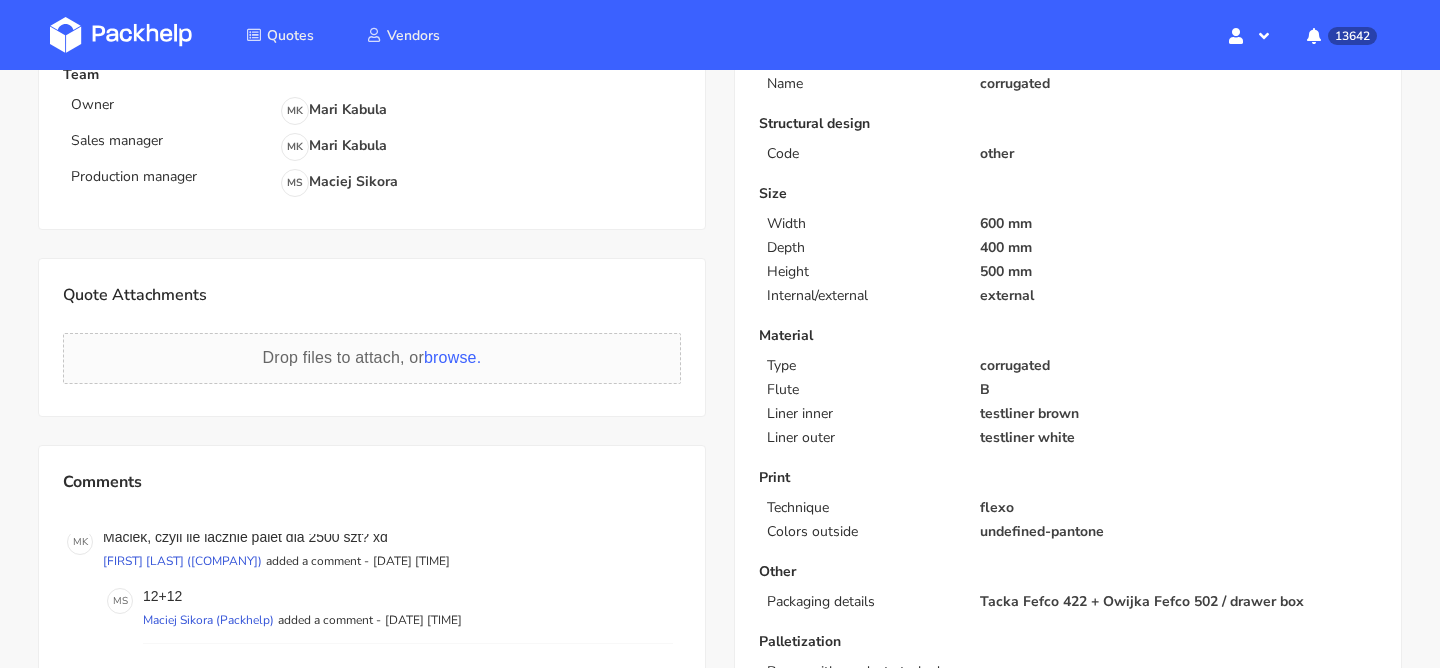 scroll, scrollTop: 403, scrollLeft: 0, axis: vertical 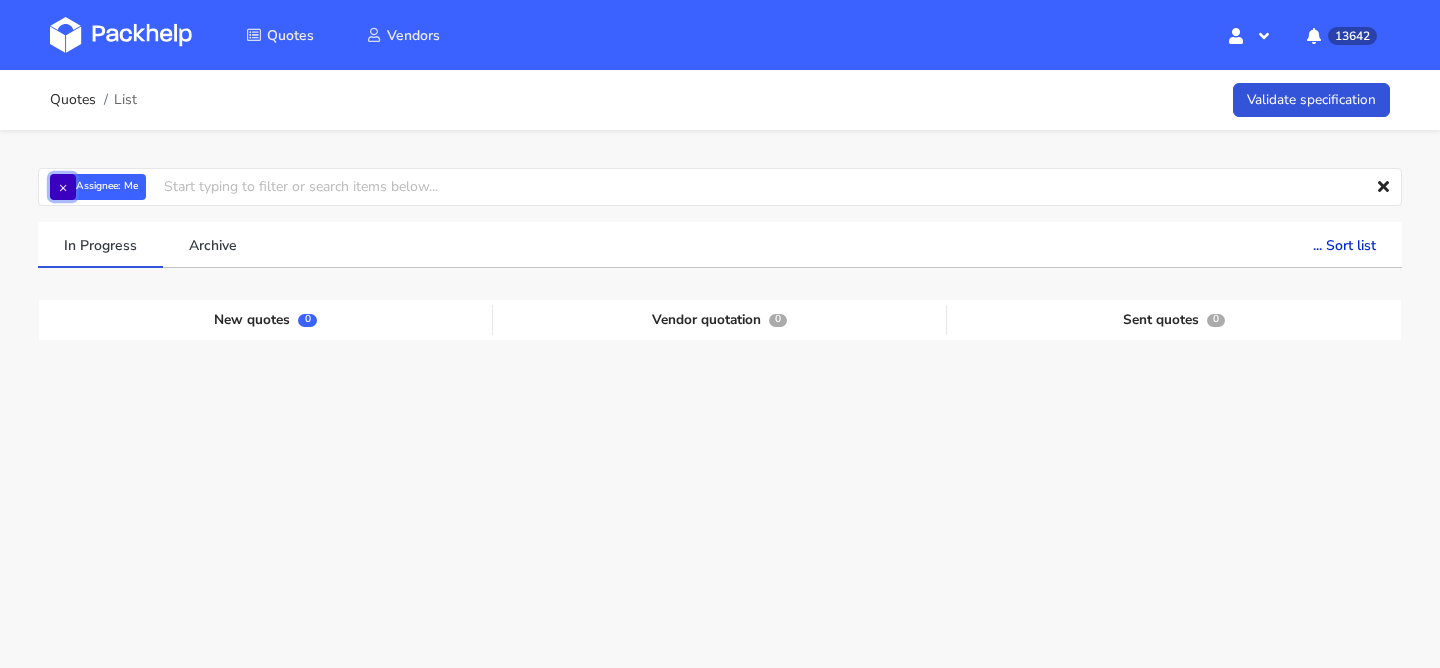 click on "×" at bounding box center (63, 187) 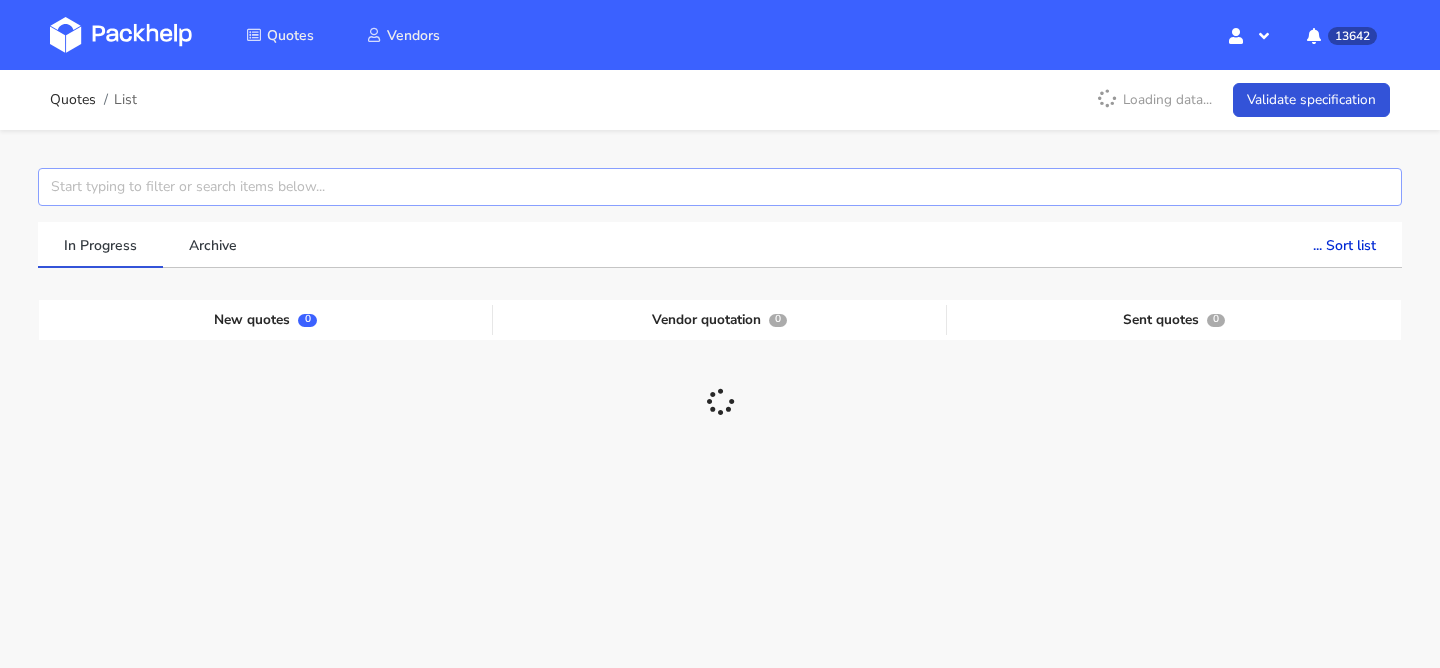 click at bounding box center (720, 187) 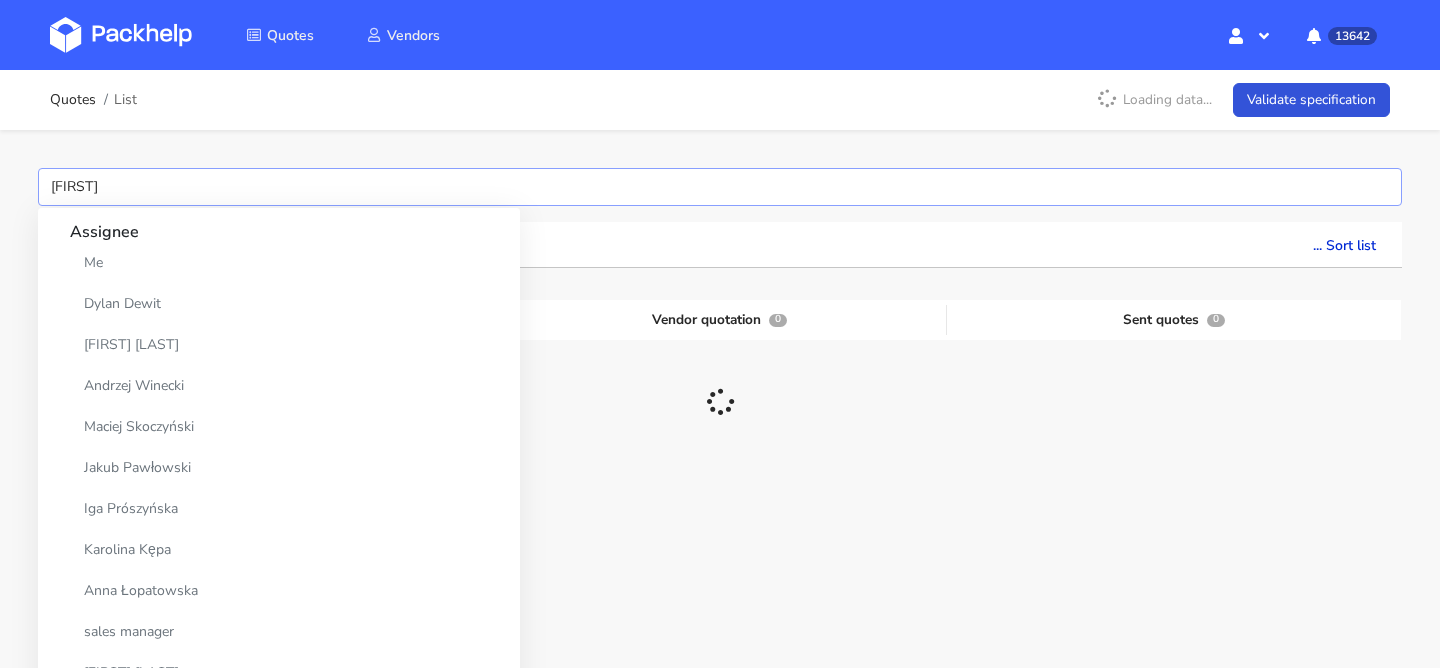 type on "caop" 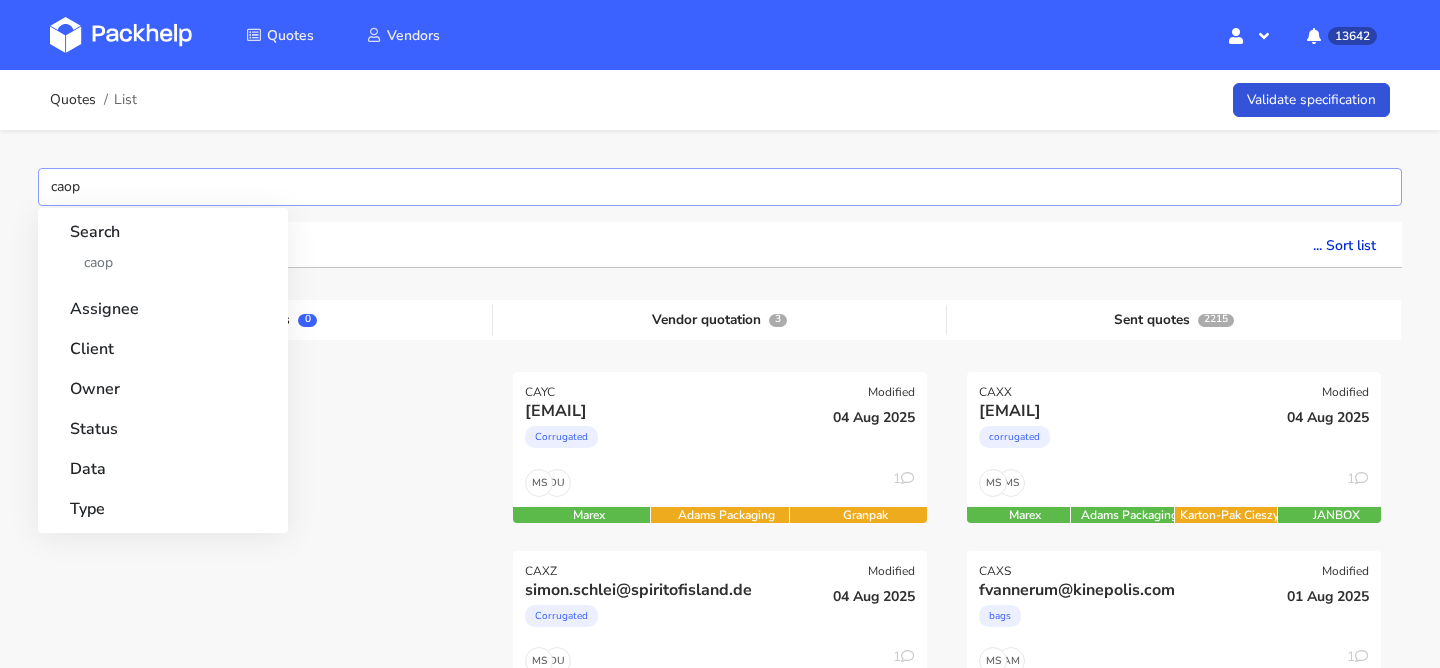 type 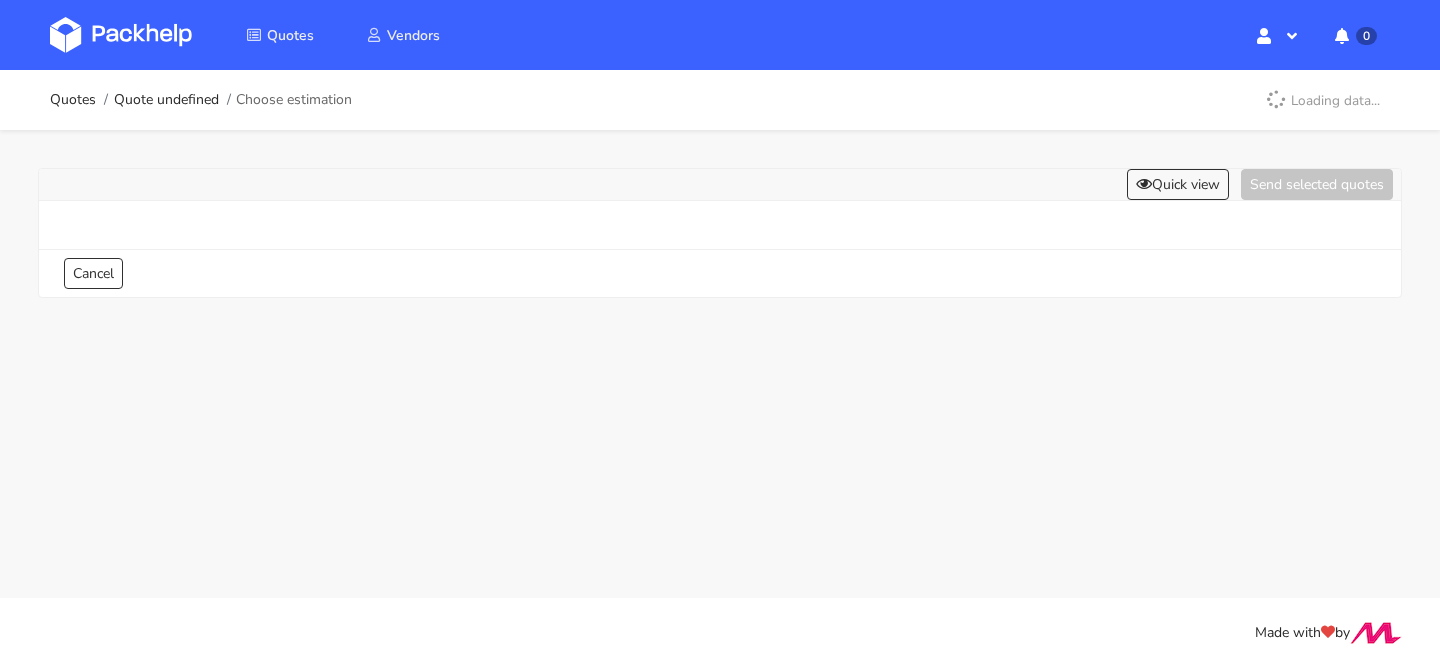 scroll, scrollTop: 0, scrollLeft: 0, axis: both 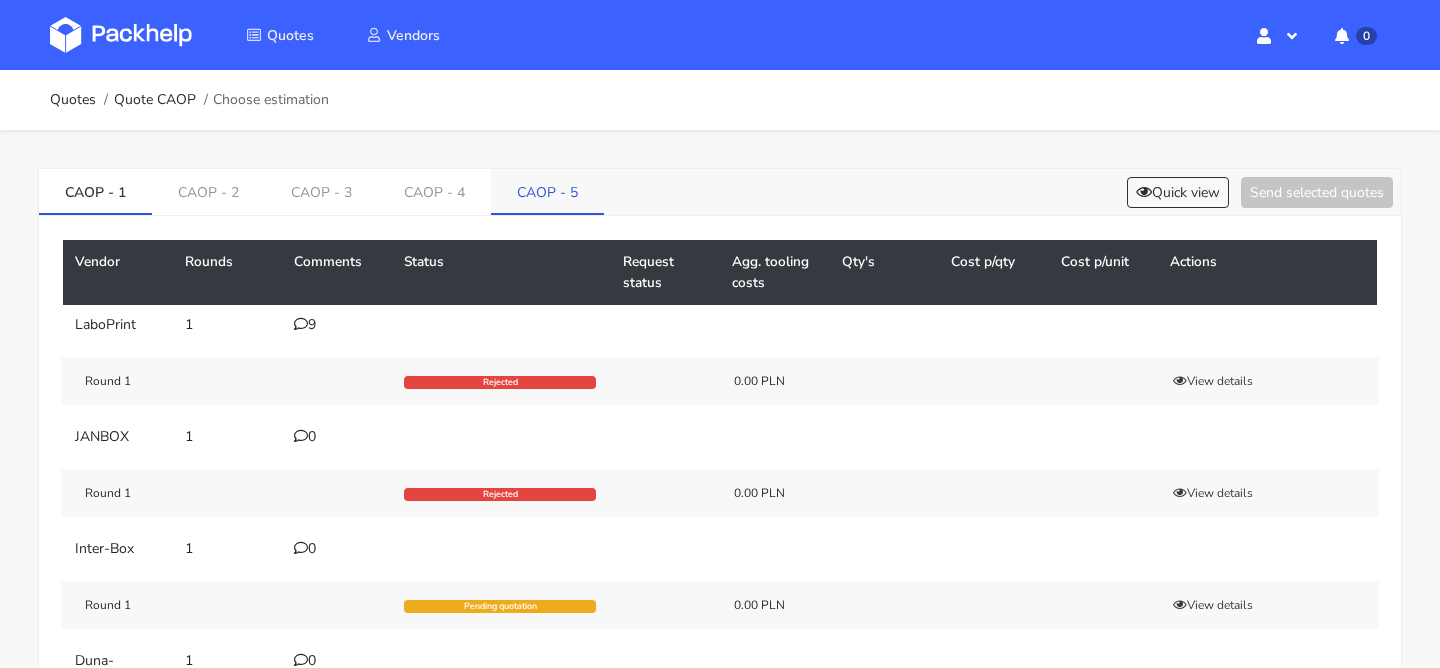 click on "CAOP - 5" at bounding box center [547, 191] 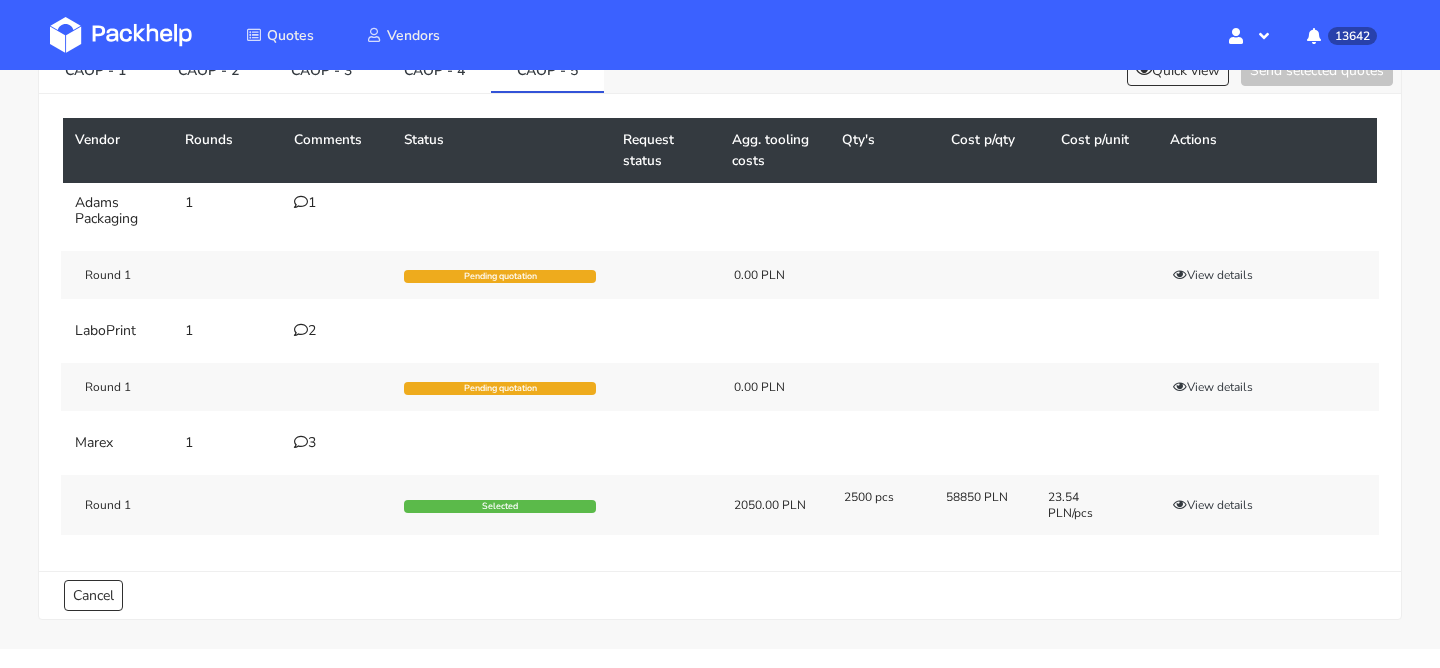 scroll, scrollTop: 173, scrollLeft: 0, axis: vertical 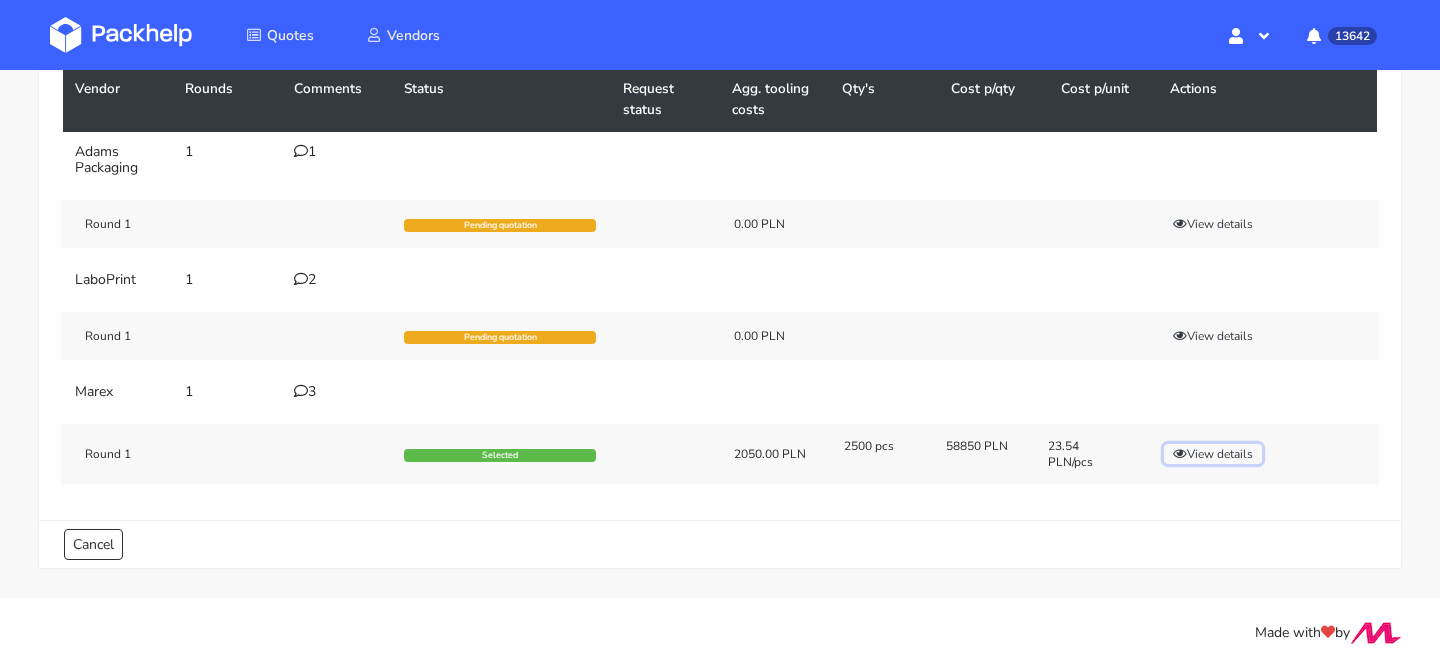 click on "View details" at bounding box center (1213, 454) 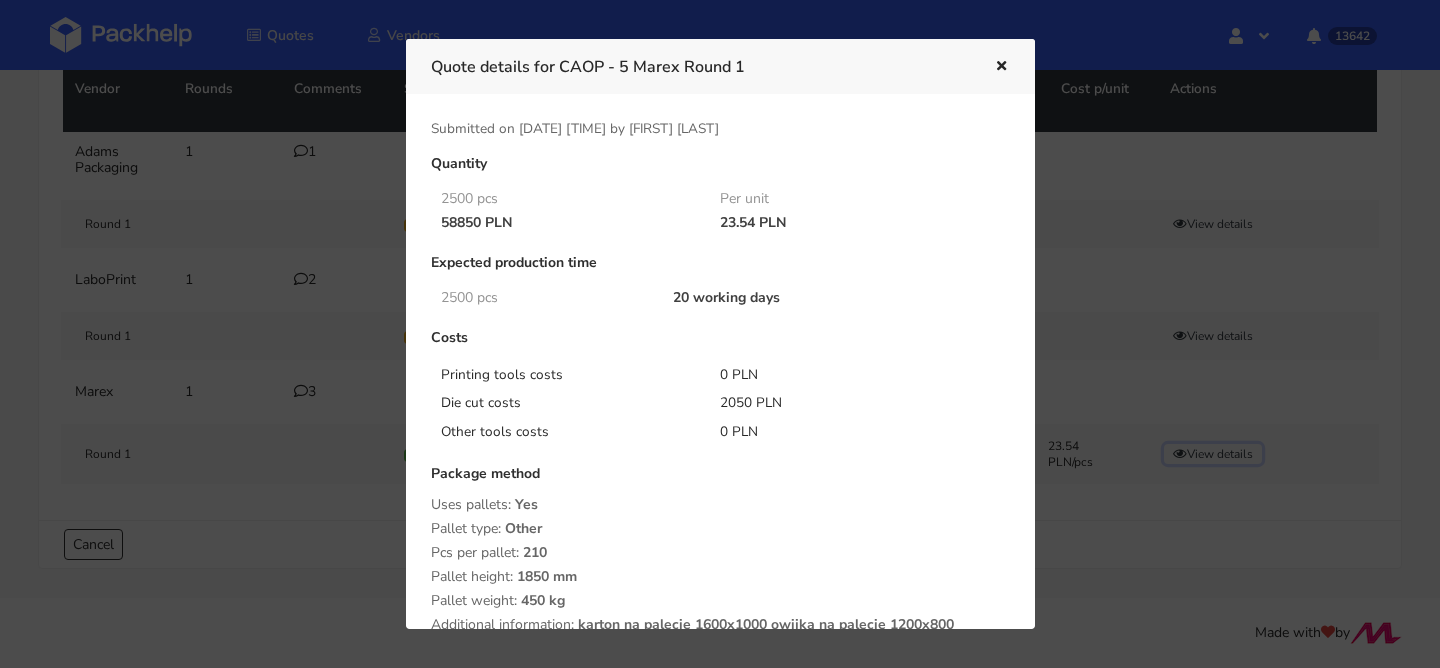 scroll, scrollTop: 124, scrollLeft: 0, axis: vertical 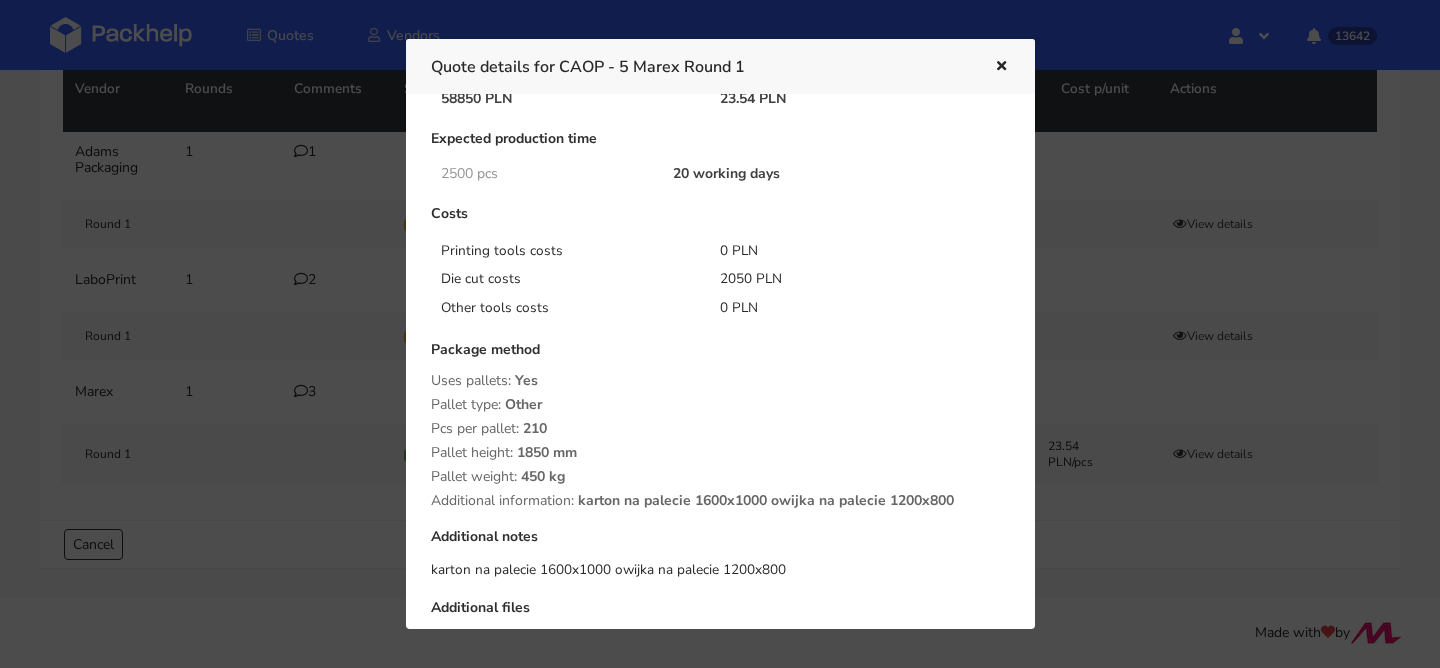 click at bounding box center [1001, 67] 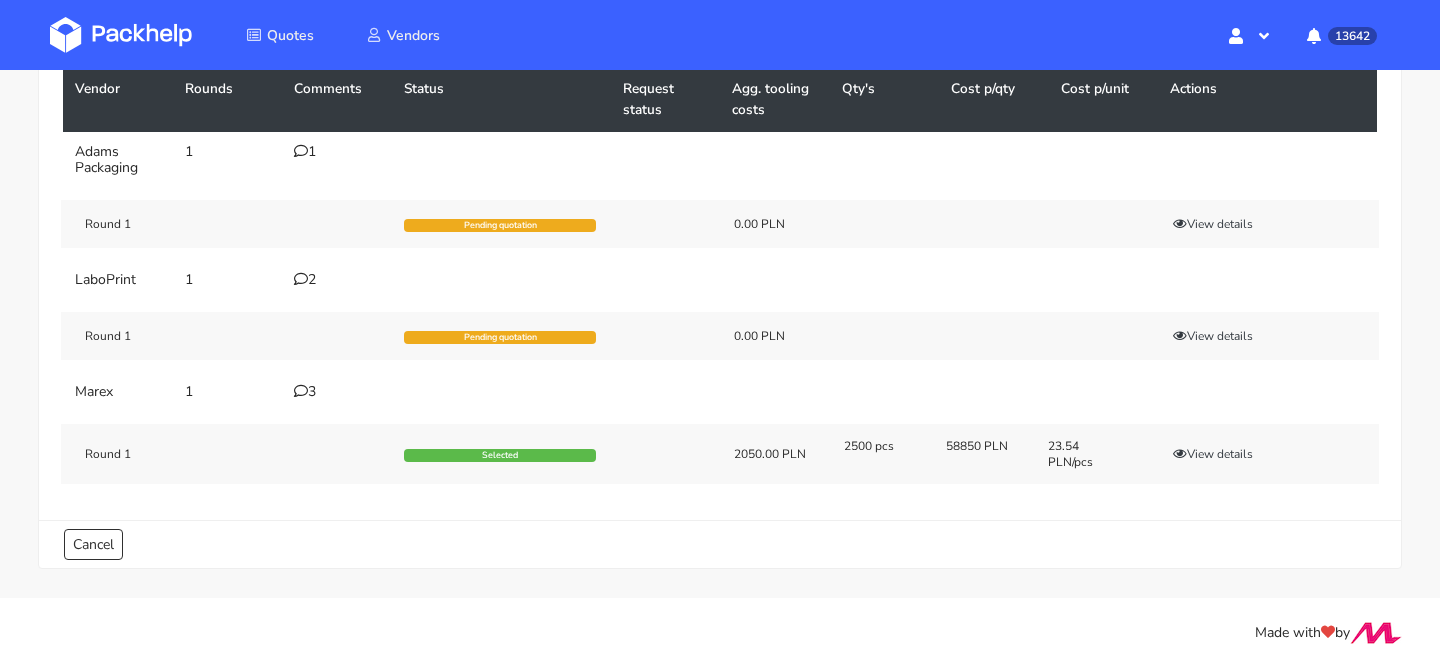 click on "3" at bounding box center [337, 392] 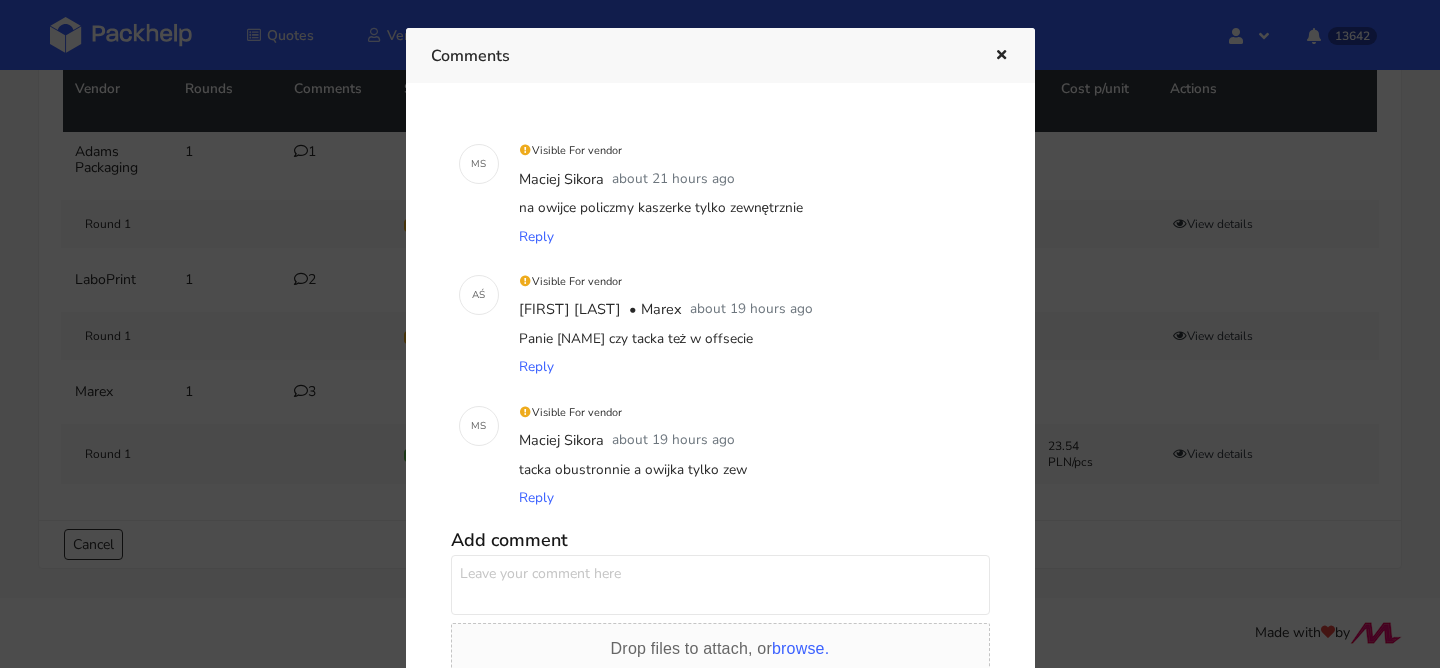 click at bounding box center (1001, 56) 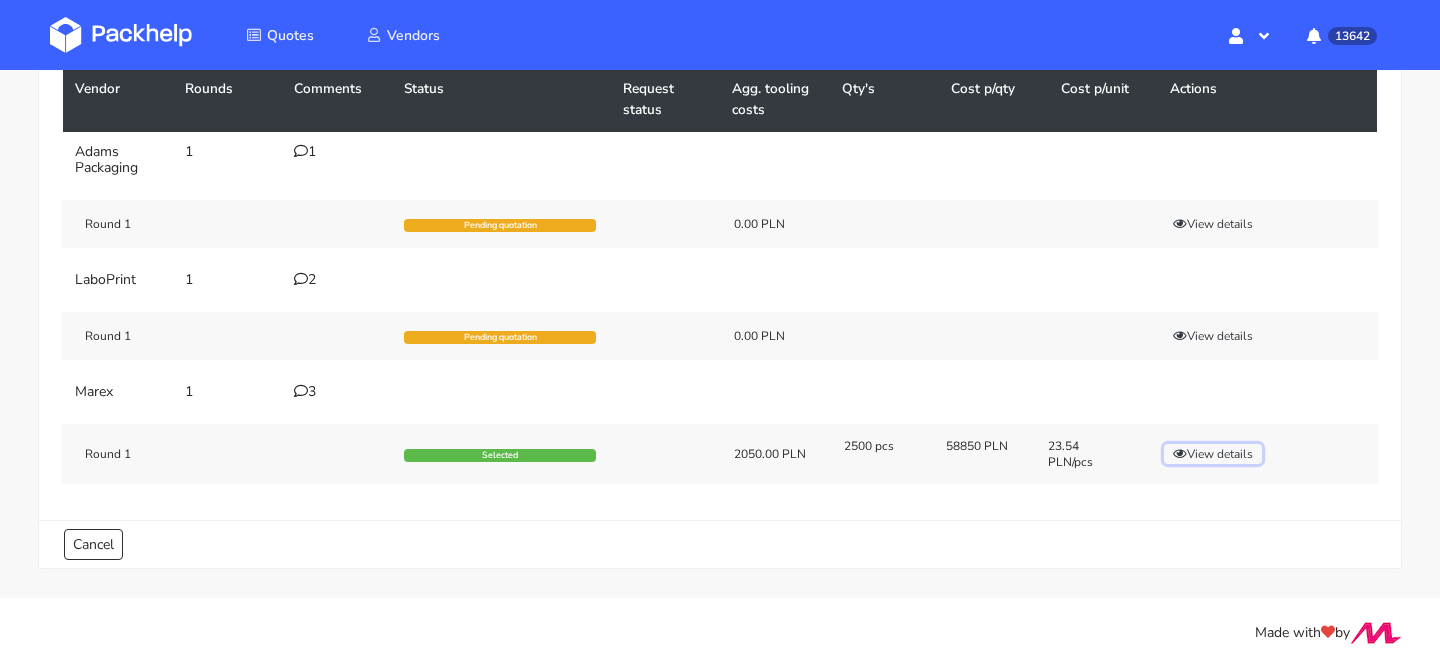 click on "View details" at bounding box center (1213, 454) 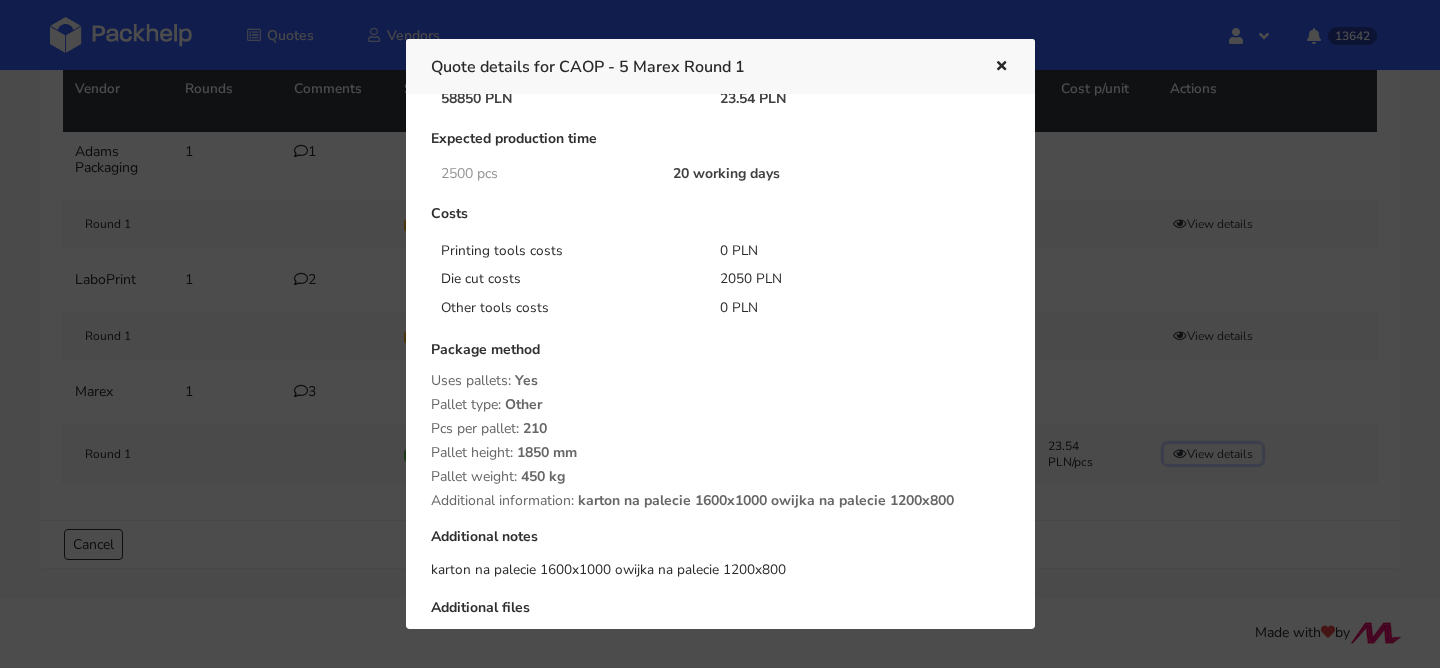 scroll, scrollTop: 349, scrollLeft: 0, axis: vertical 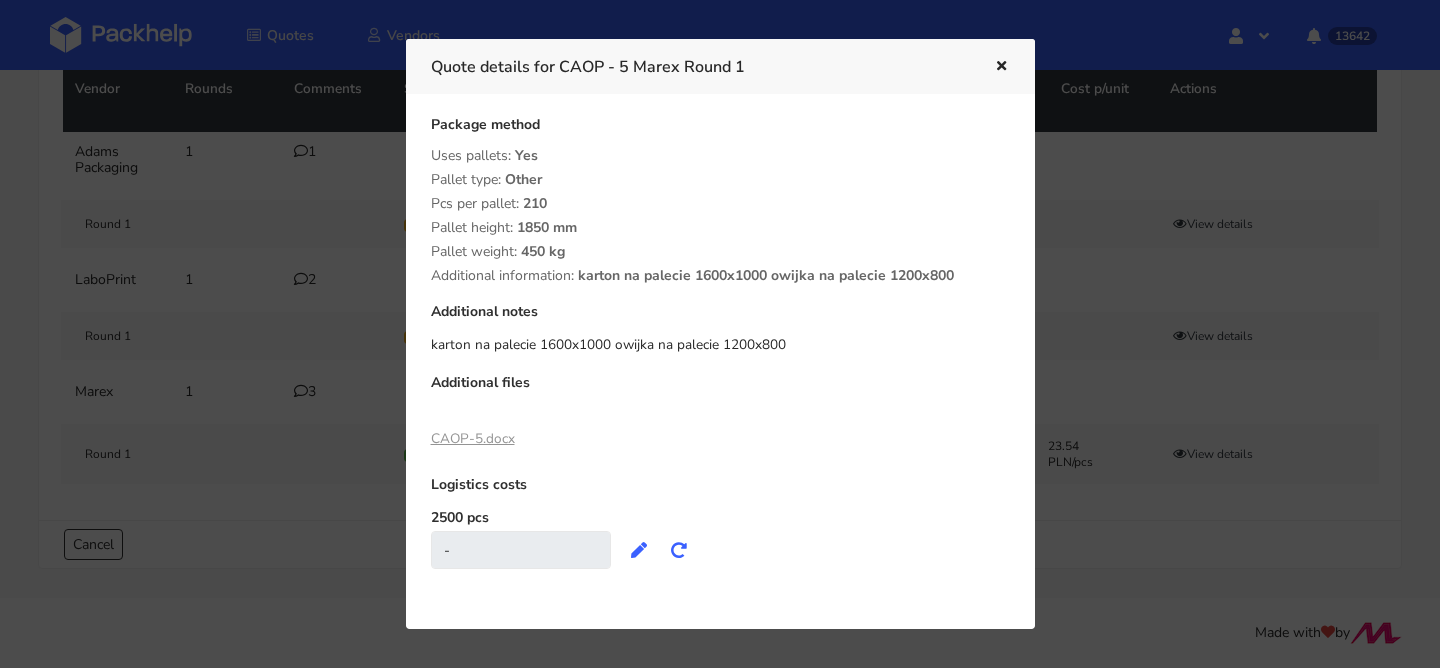 click on "CAOP-5.docx" at bounding box center [473, 438] 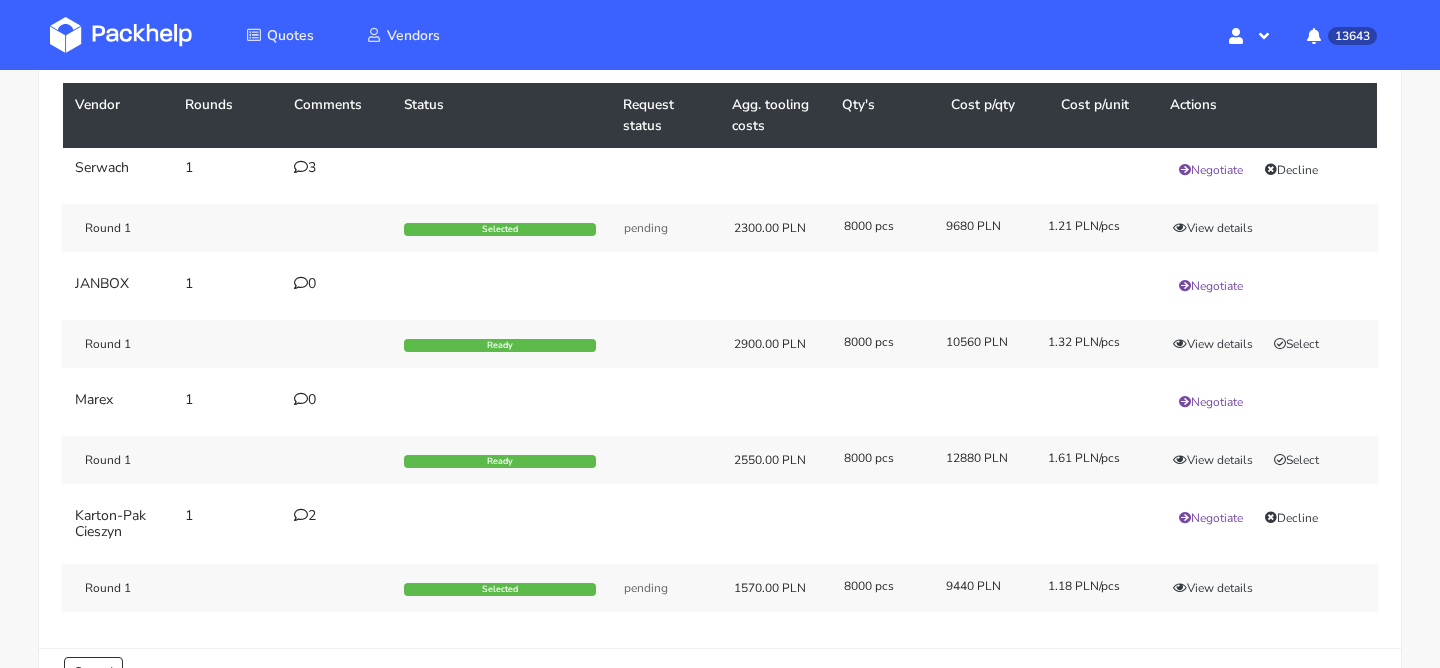 scroll, scrollTop: 0, scrollLeft: 0, axis: both 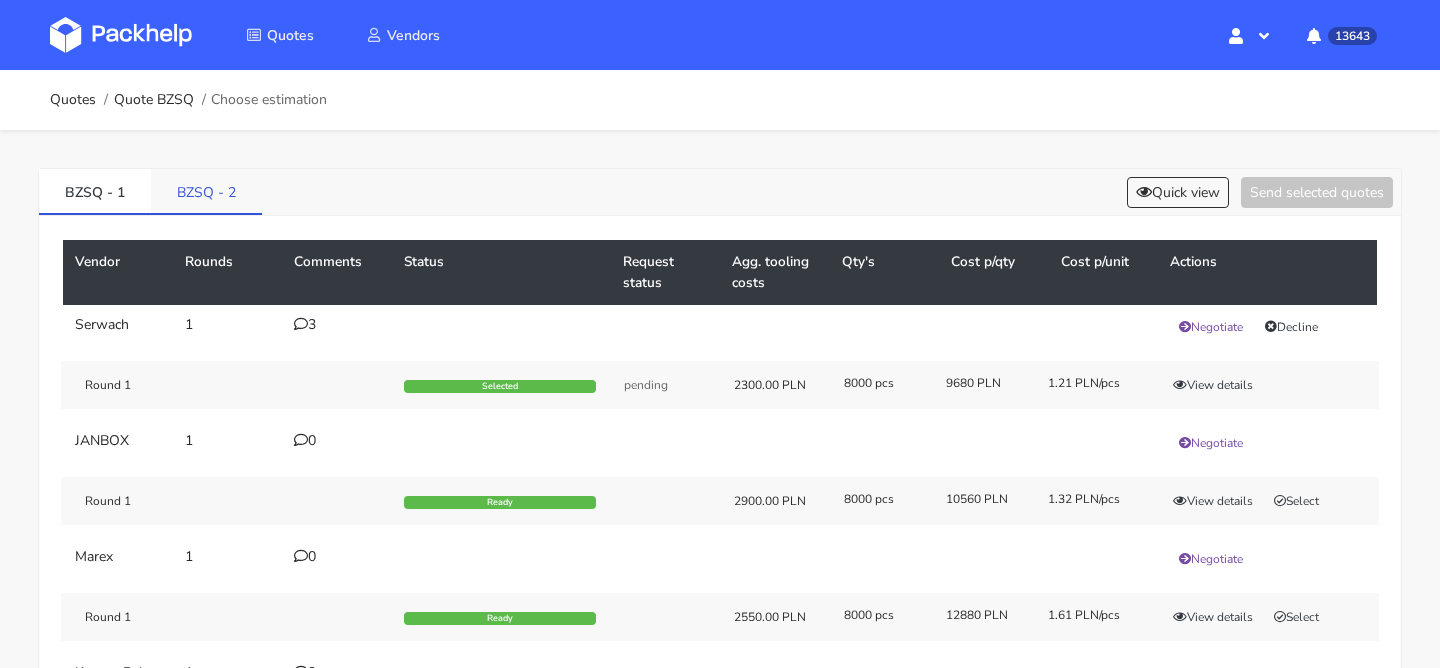 click on "BZSQ - 2" at bounding box center [206, 191] 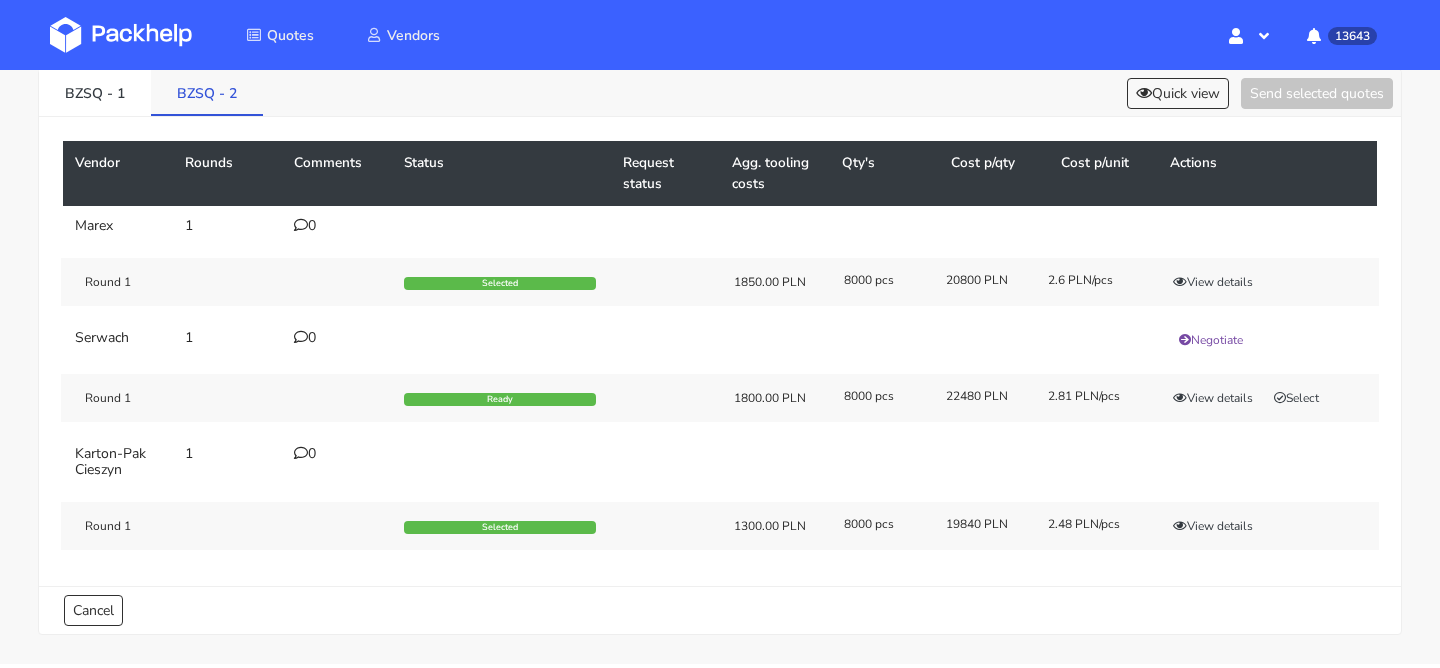 scroll, scrollTop: 95, scrollLeft: 0, axis: vertical 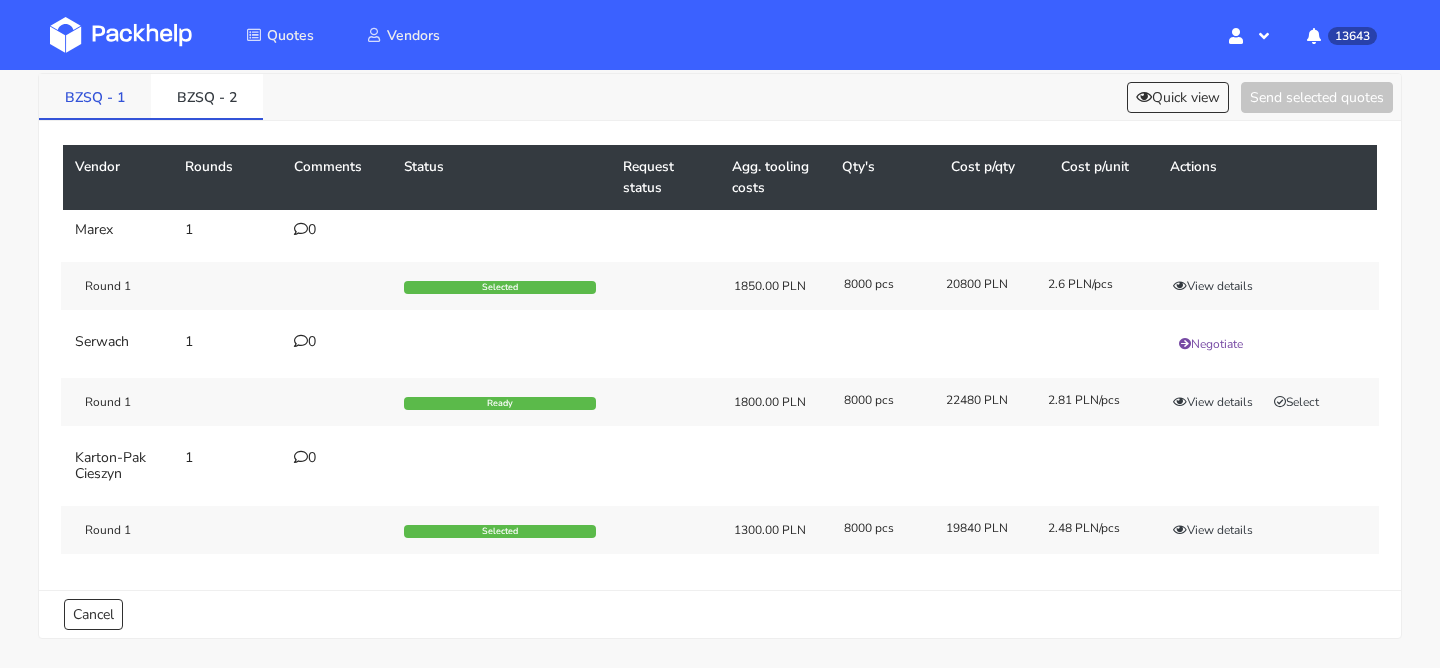 click on "BZSQ - 1" at bounding box center [95, 96] 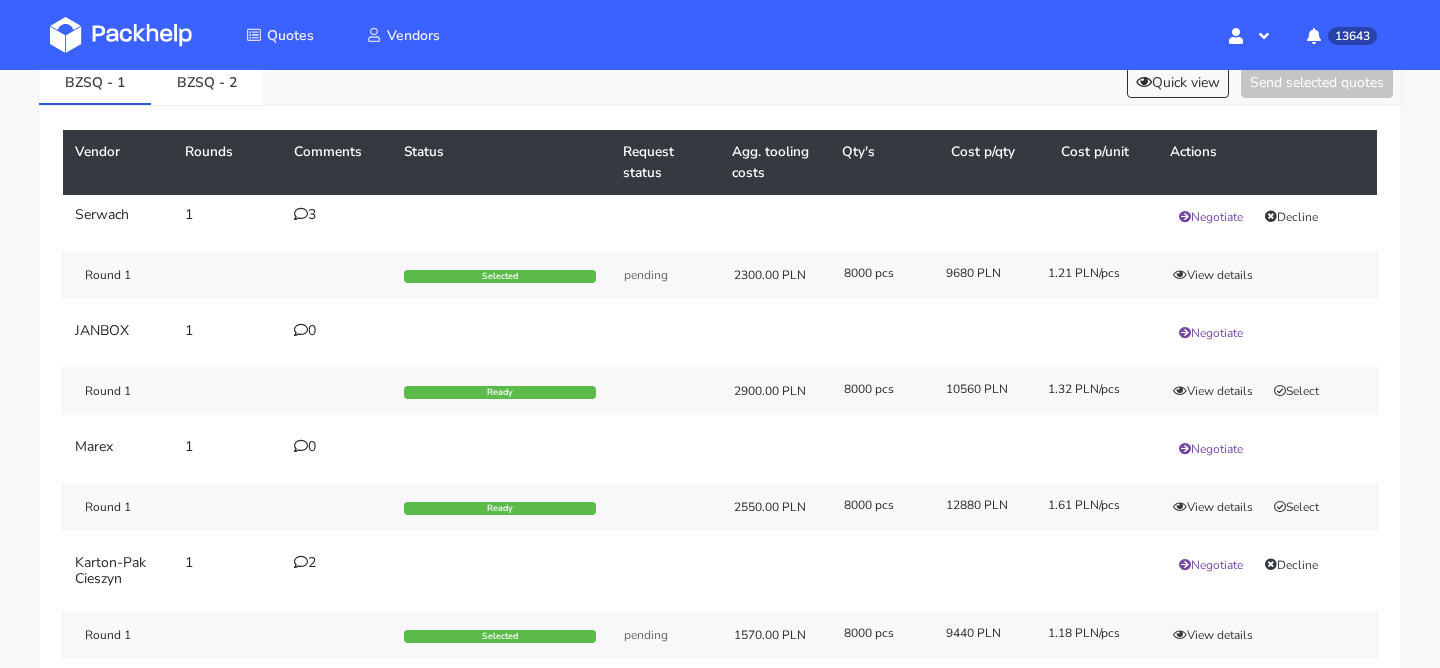 scroll, scrollTop: 53, scrollLeft: 0, axis: vertical 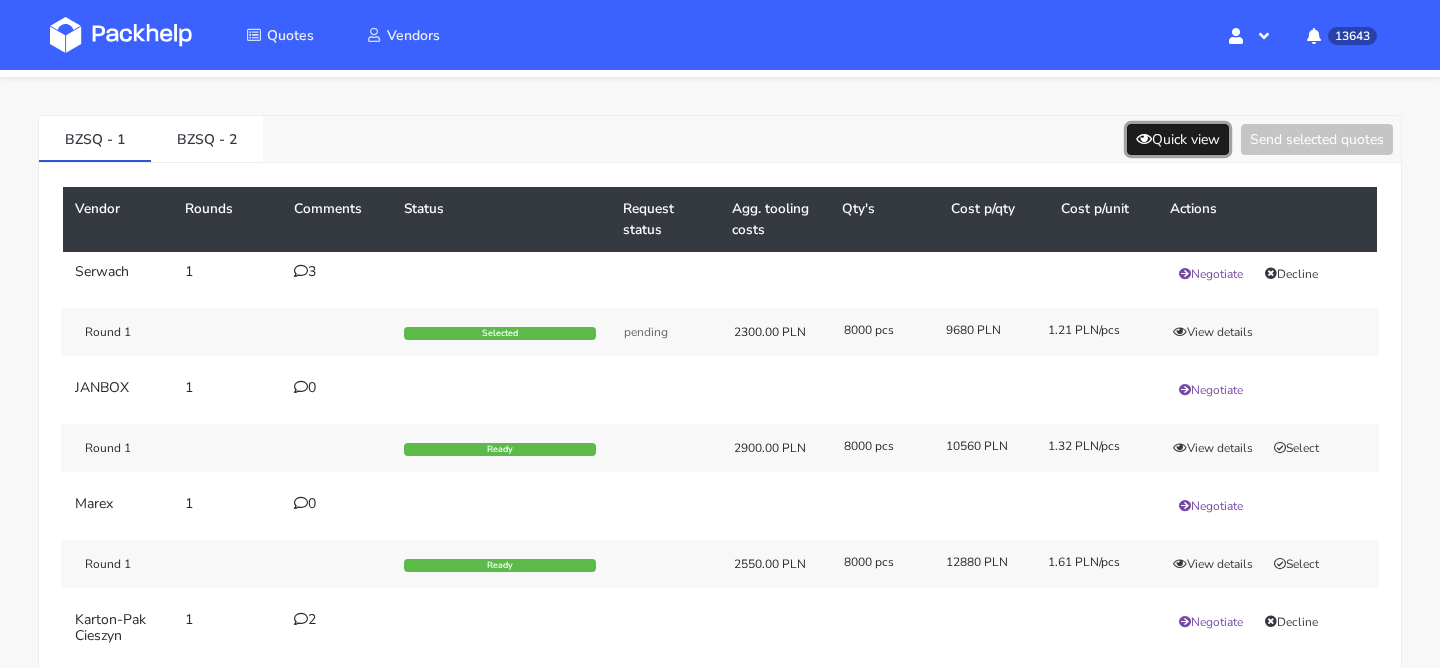 click on "Quick view" at bounding box center (1178, 139) 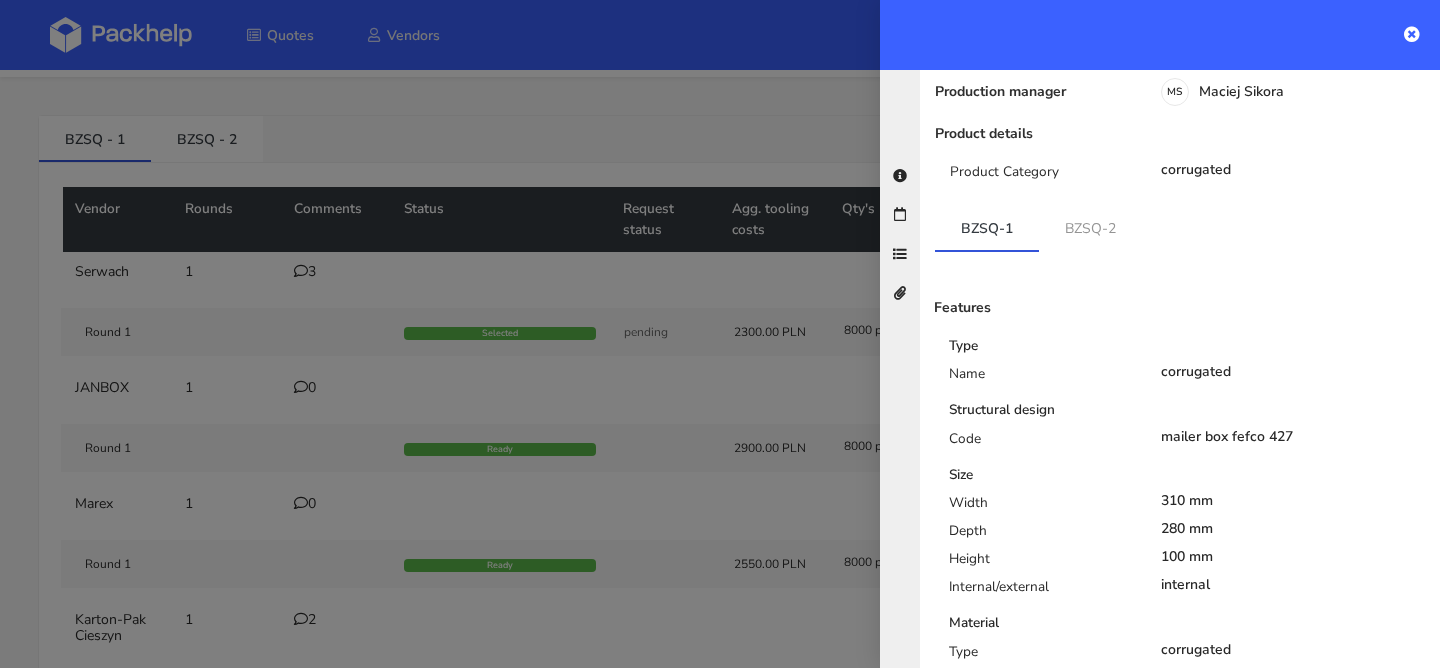 scroll, scrollTop: 201, scrollLeft: 0, axis: vertical 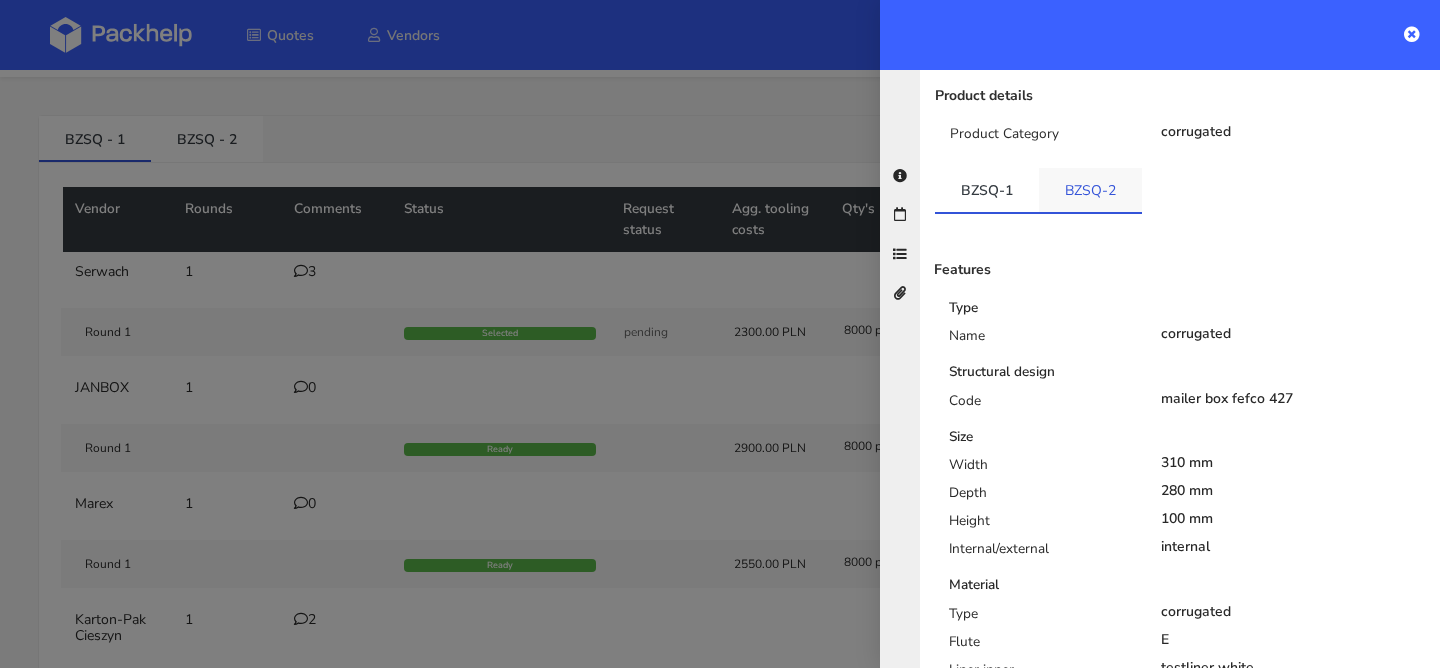 click on "BZSQ-2" at bounding box center [1090, 190] 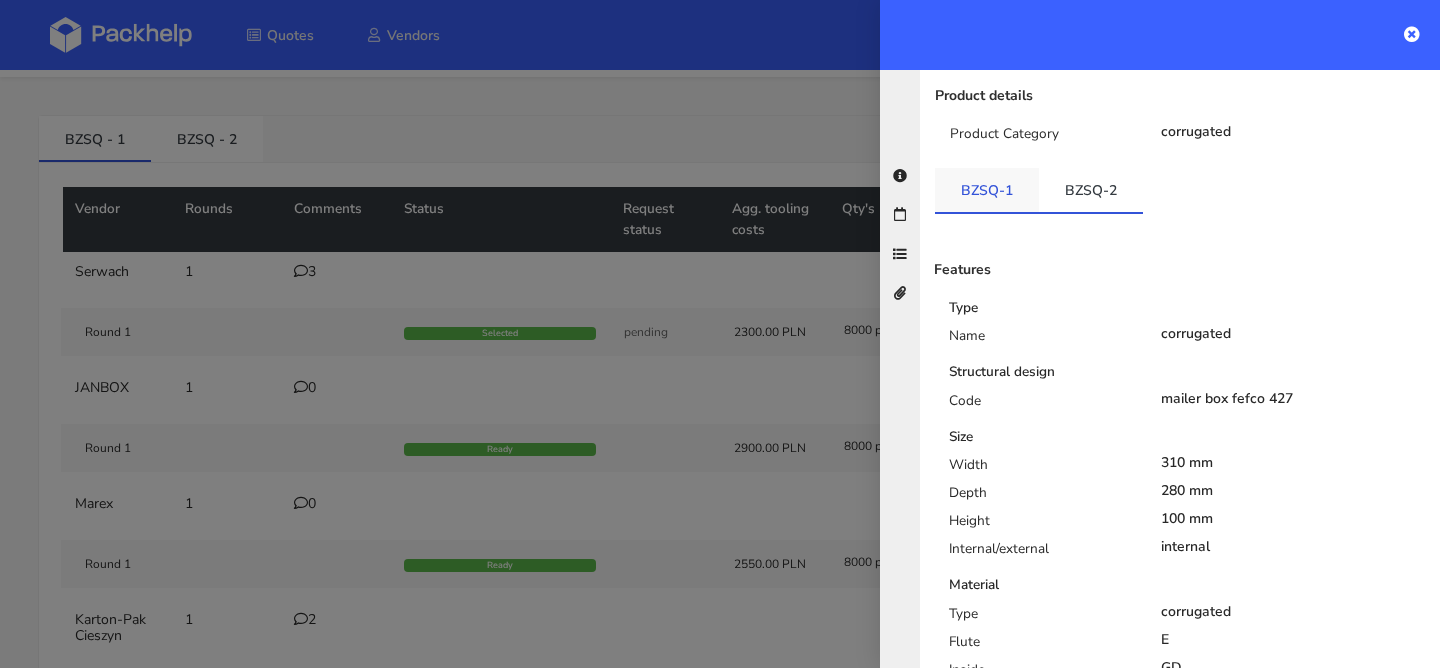 click on "BZSQ-1" at bounding box center [987, 190] 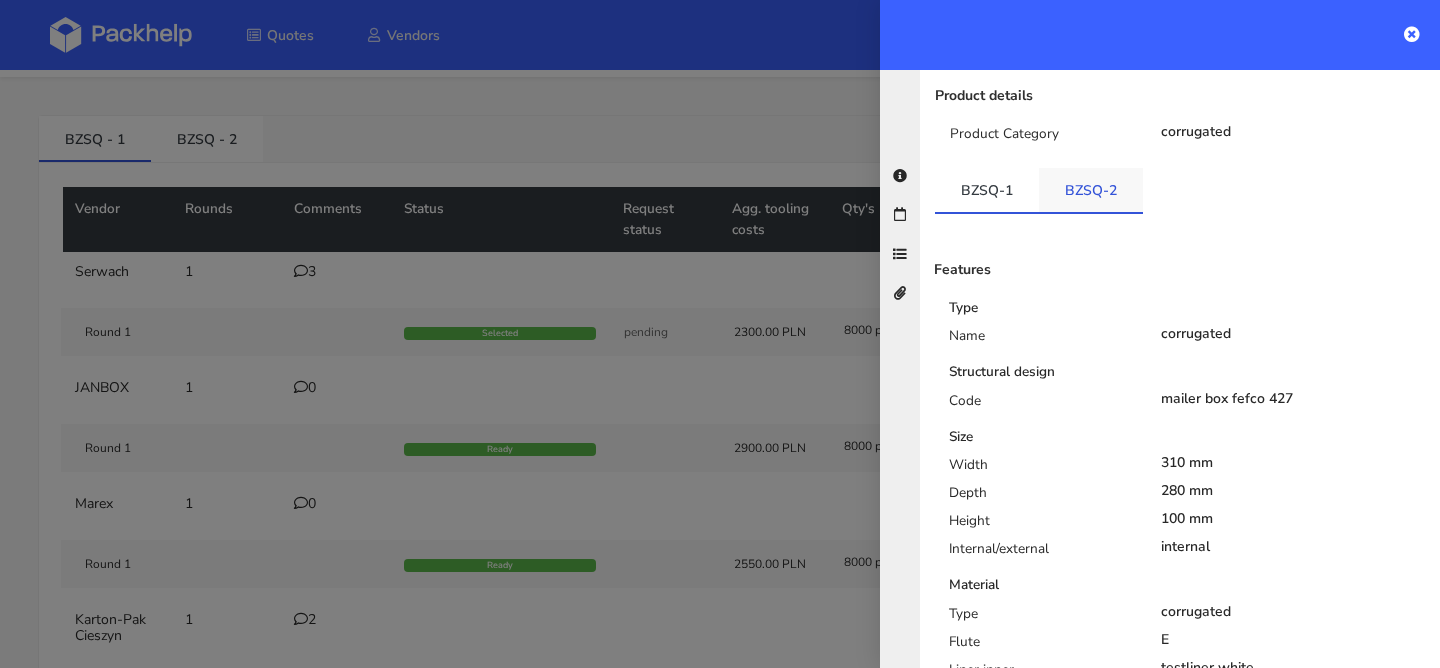 scroll, scrollTop: 290, scrollLeft: 0, axis: vertical 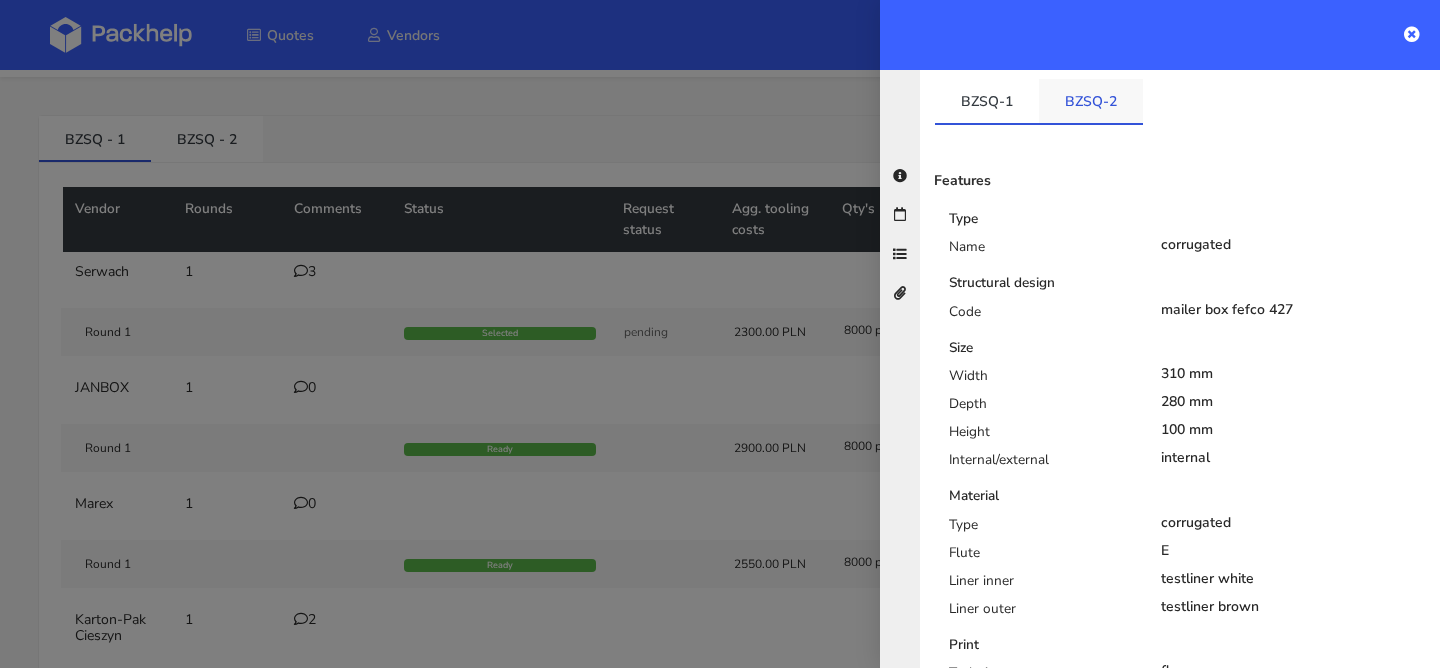 click on "BZSQ-2" at bounding box center [1091, 101] 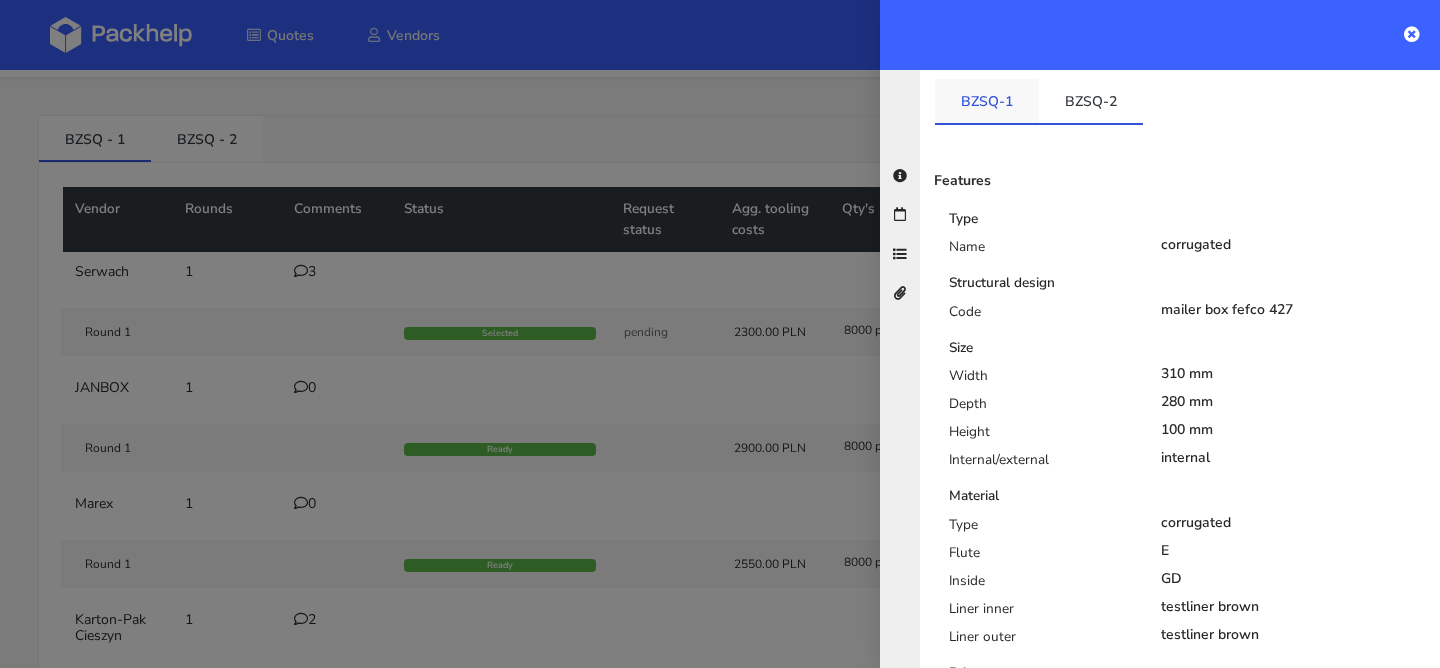 click on "BZSQ-1" at bounding box center (987, 101) 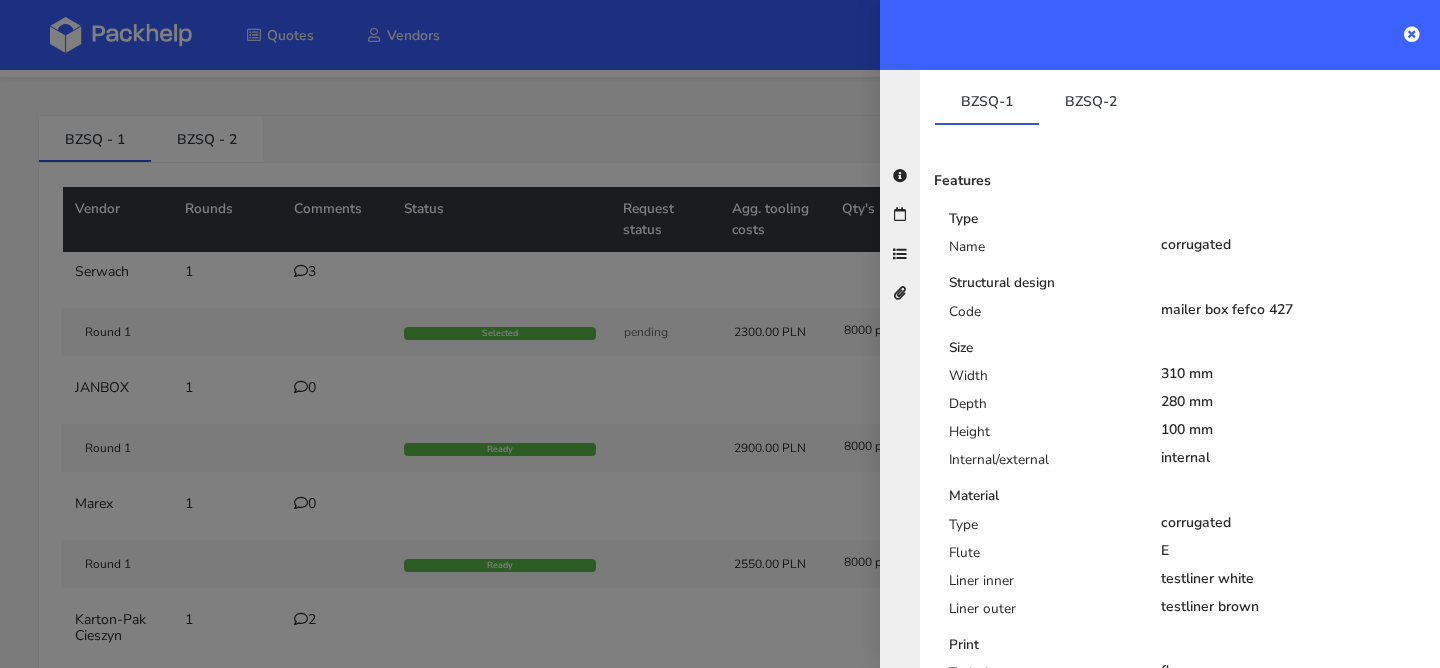 click at bounding box center (720, 334) 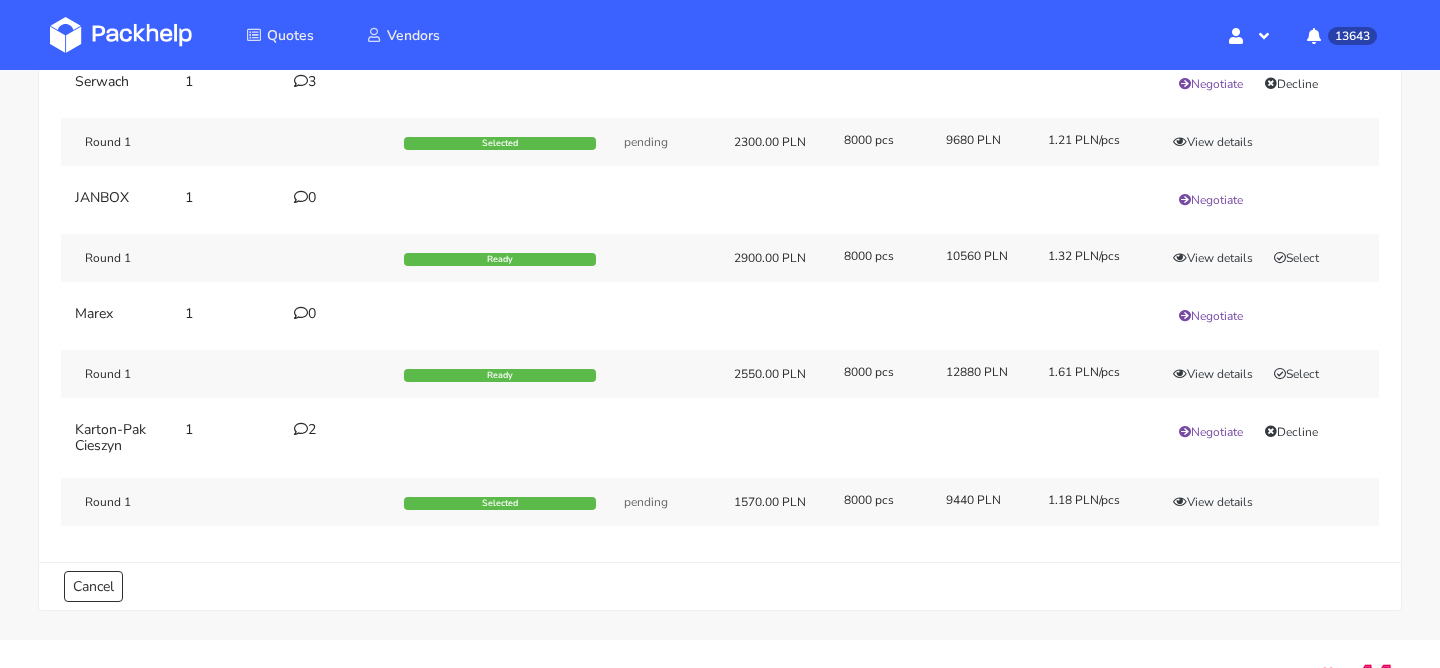 scroll, scrollTop: 255, scrollLeft: 0, axis: vertical 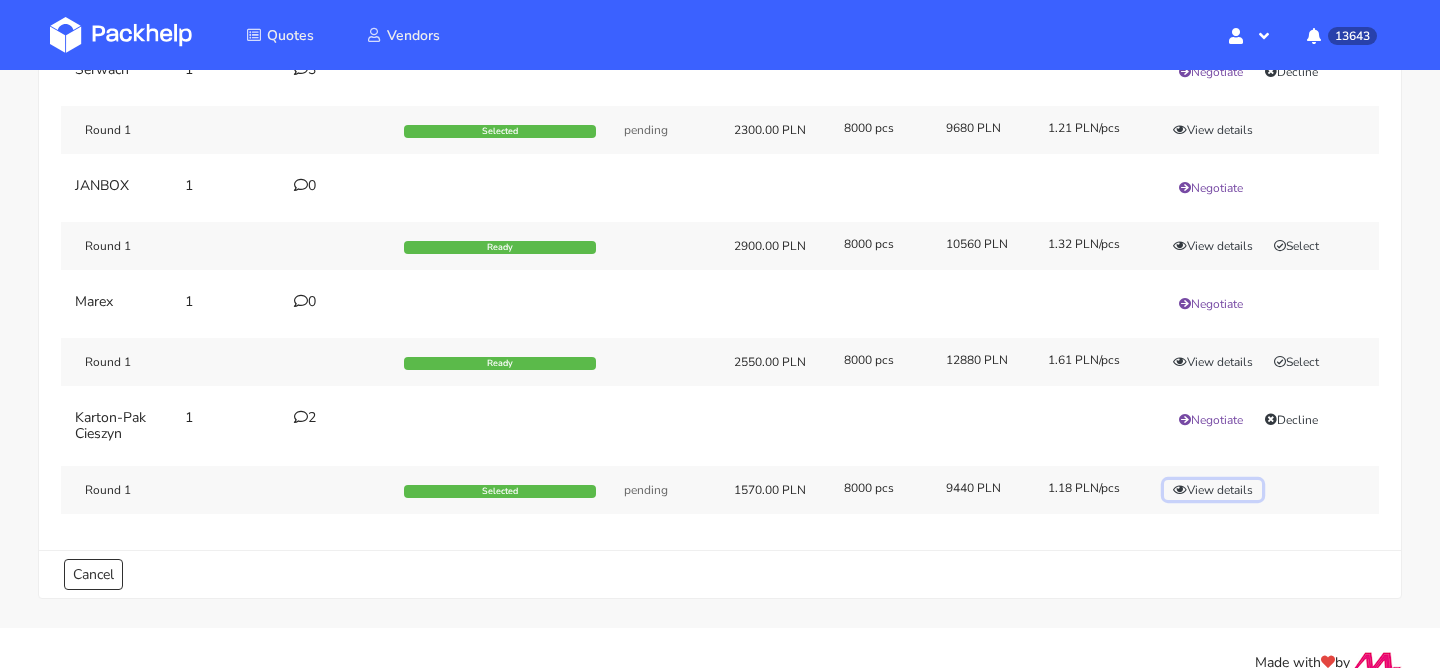 click on "View details" at bounding box center (1213, 490) 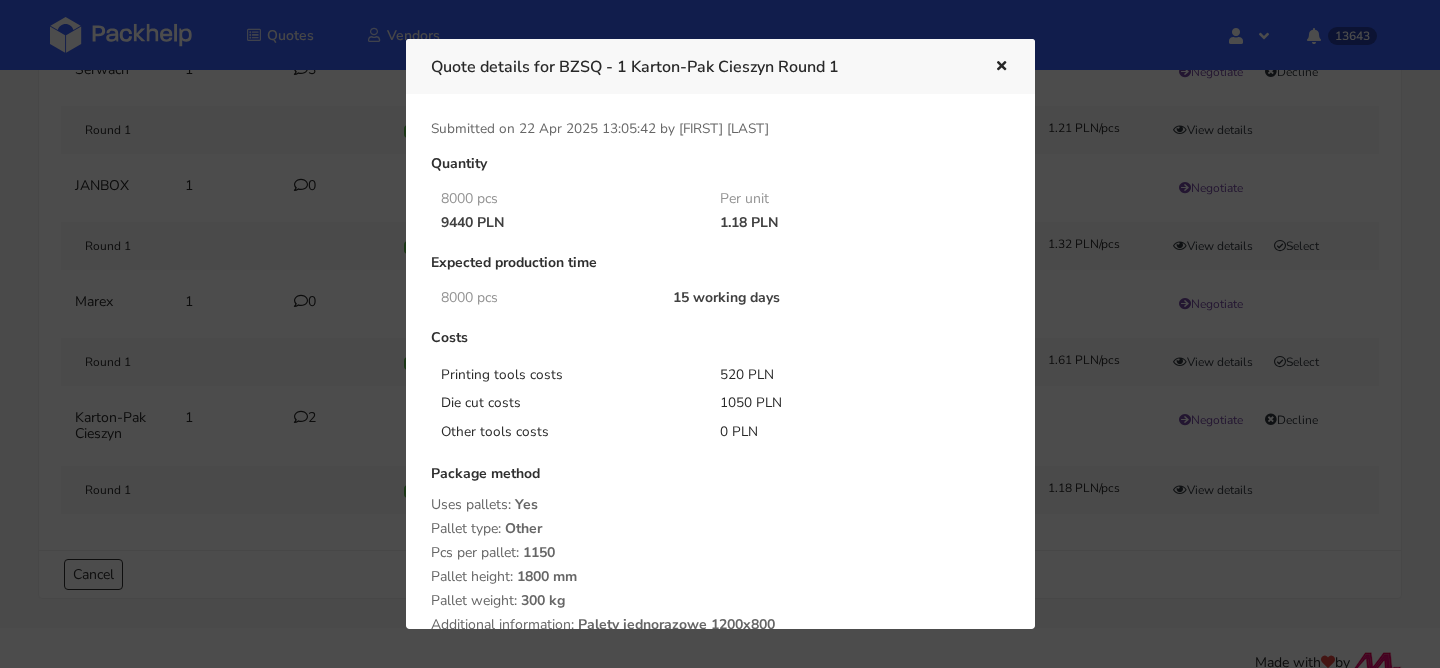 click at bounding box center [1001, 67] 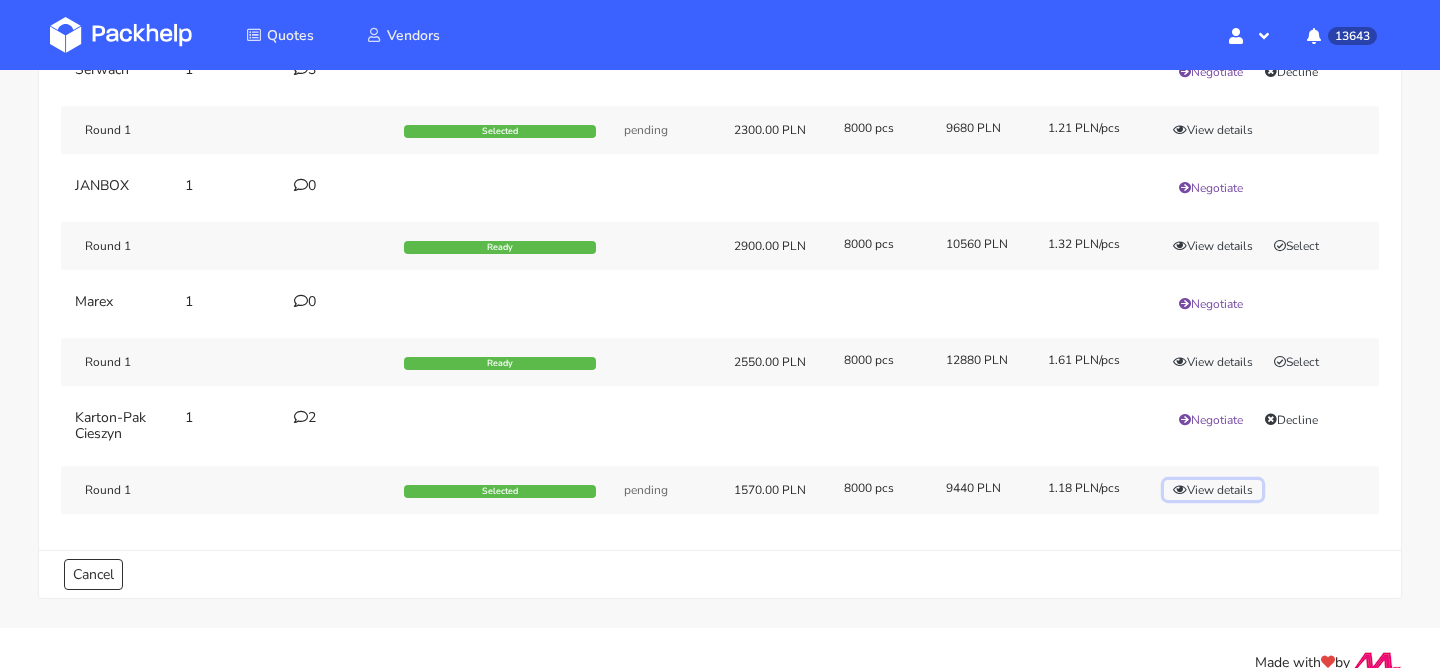 click on "View details" at bounding box center (1213, 490) 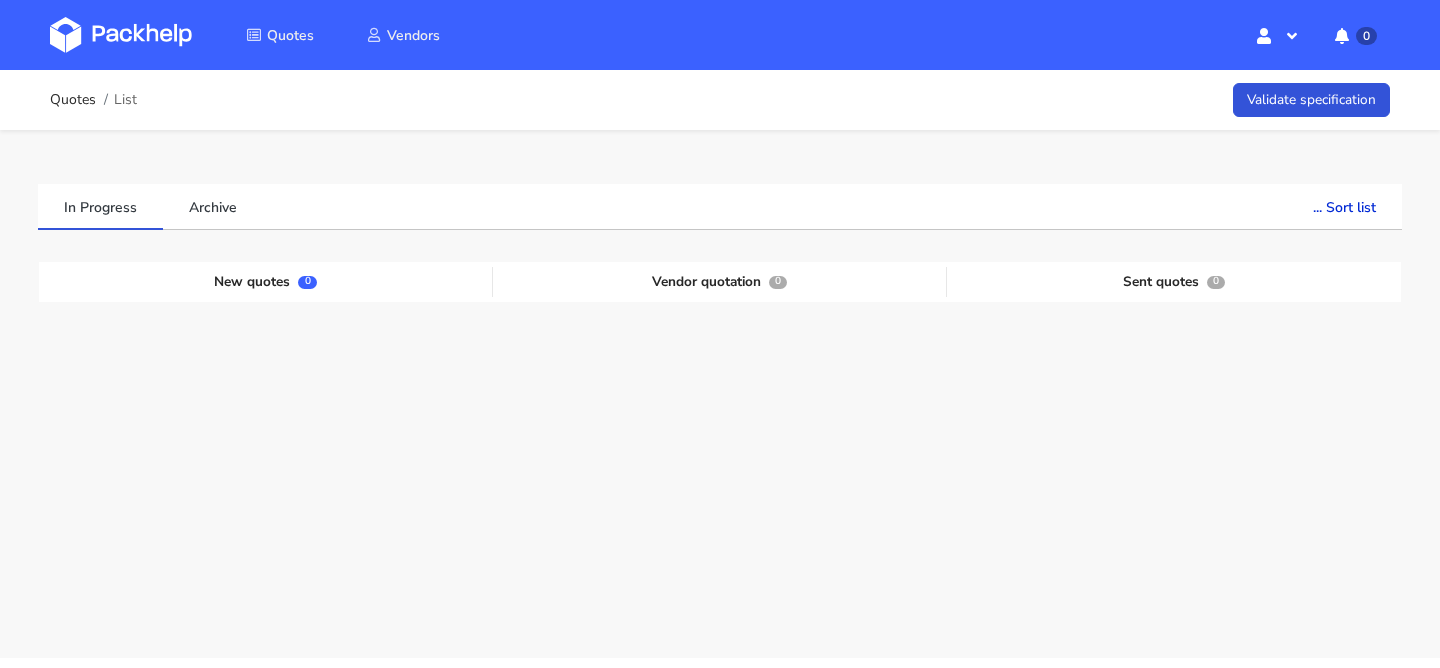 scroll, scrollTop: 0, scrollLeft: 0, axis: both 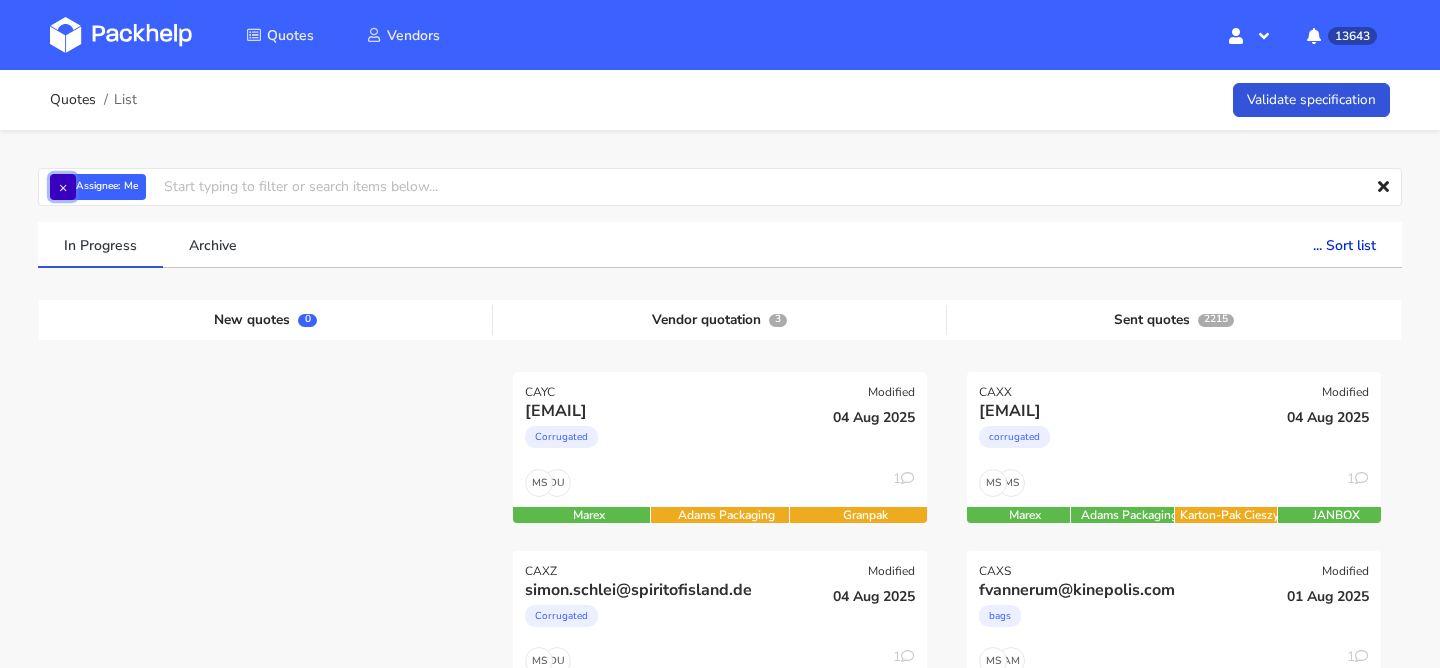 click on "×" at bounding box center [63, 187] 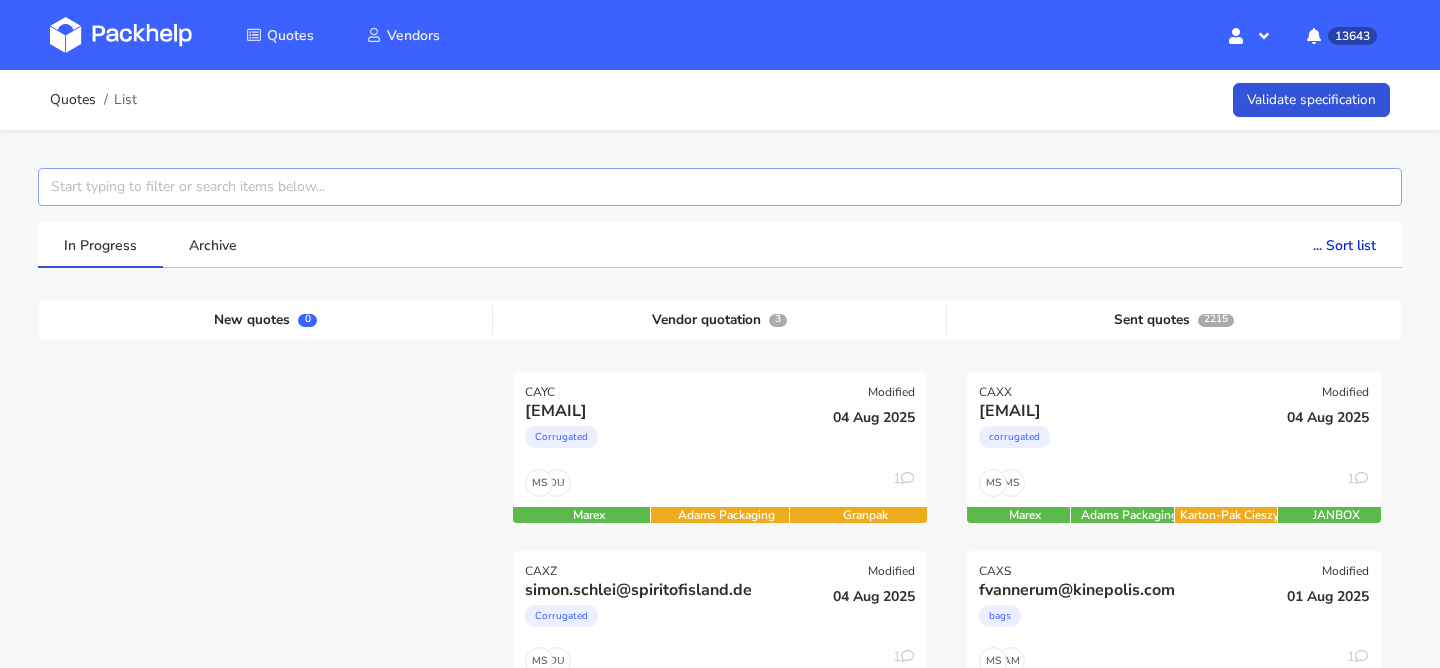 click at bounding box center [720, 187] 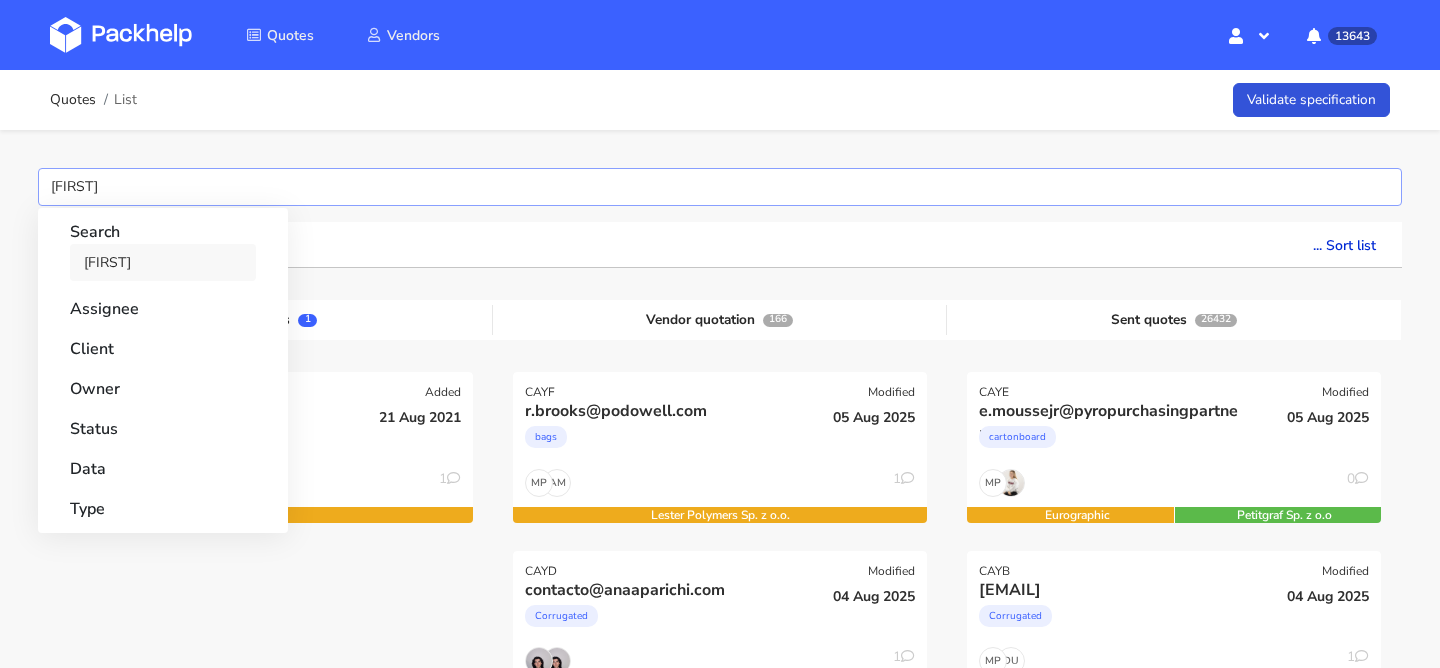 type on "[FIRST]" 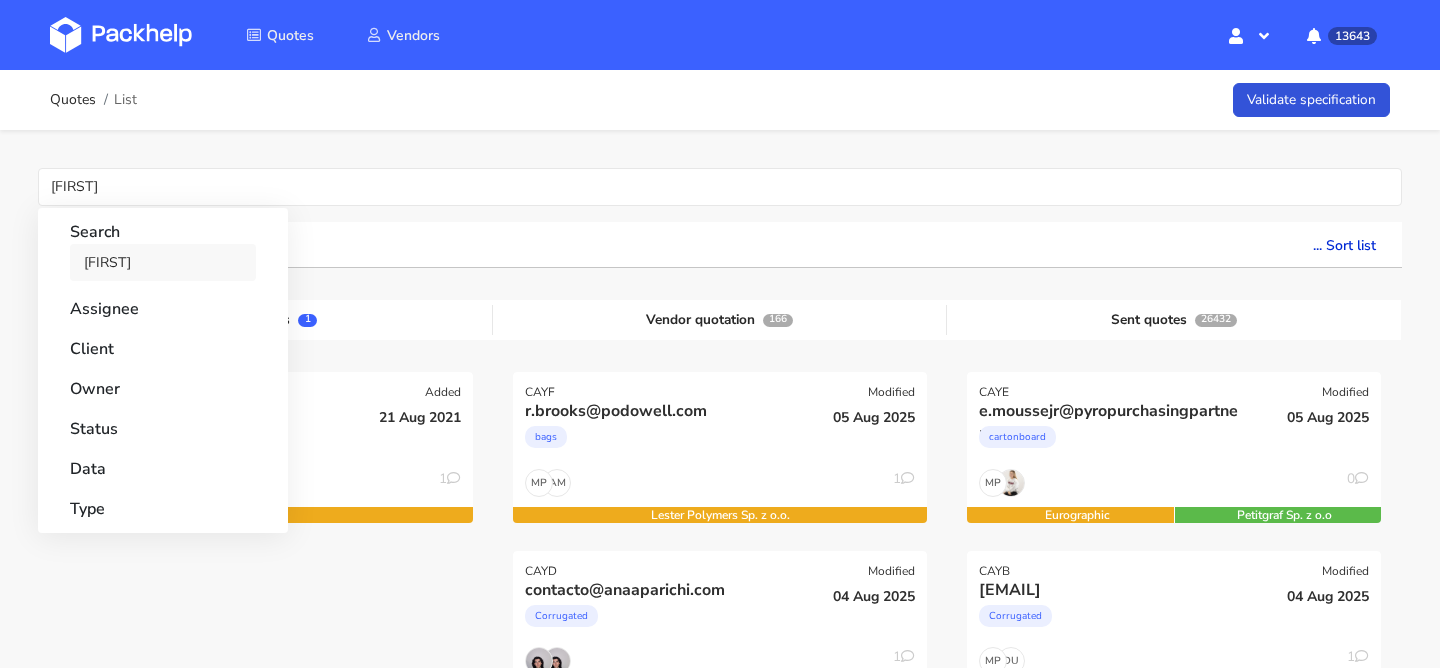 click on "[FIRST]" at bounding box center (163, 262) 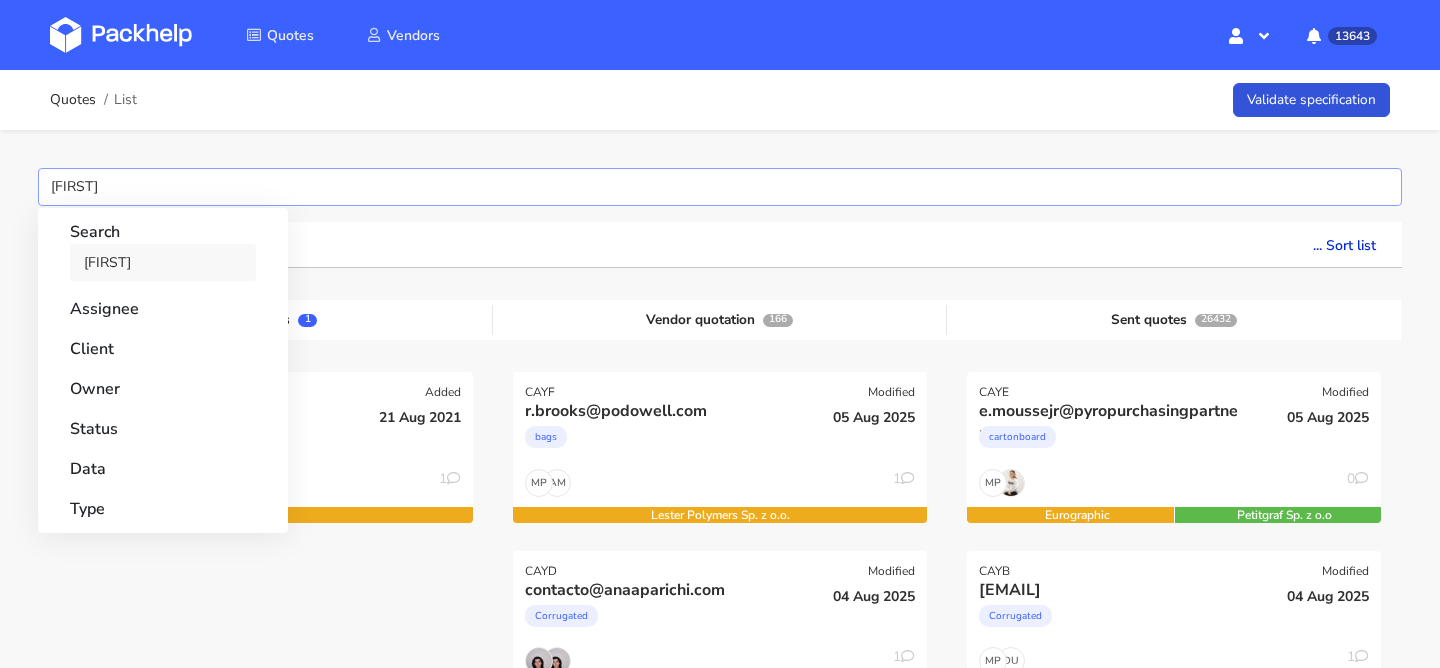 type 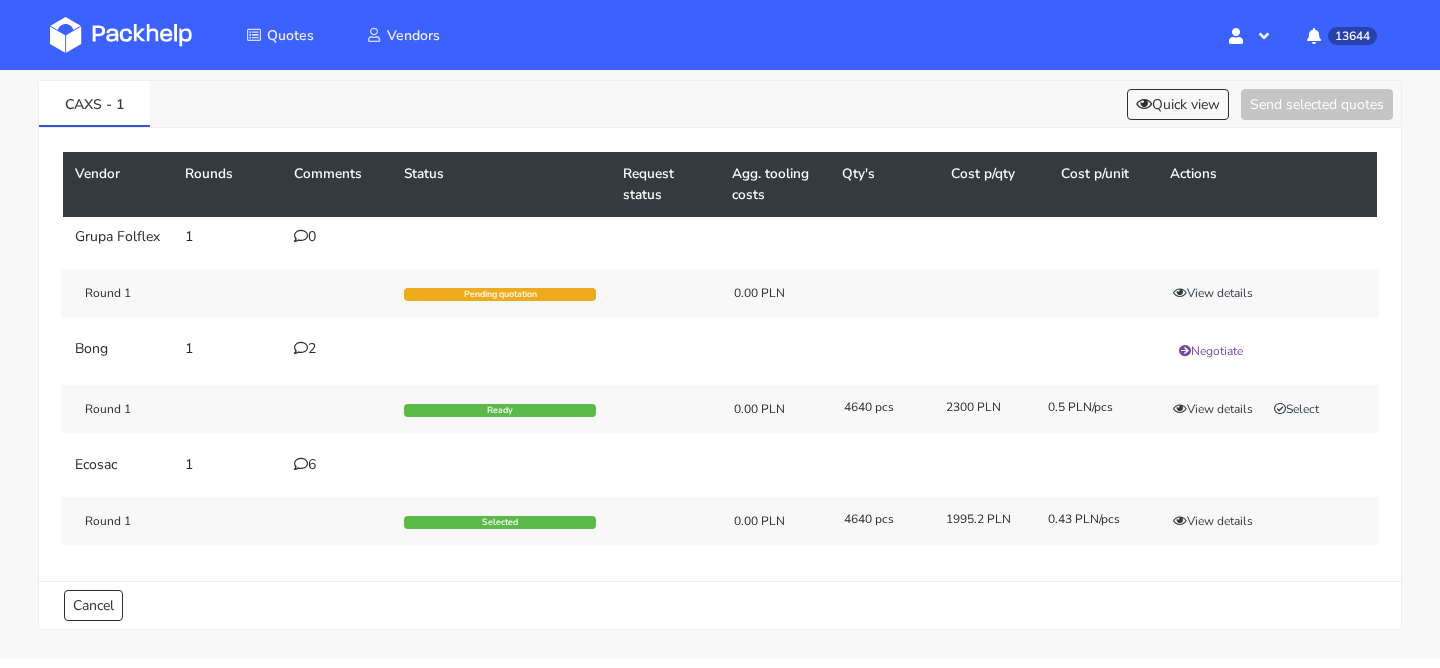scroll, scrollTop: 89, scrollLeft: 0, axis: vertical 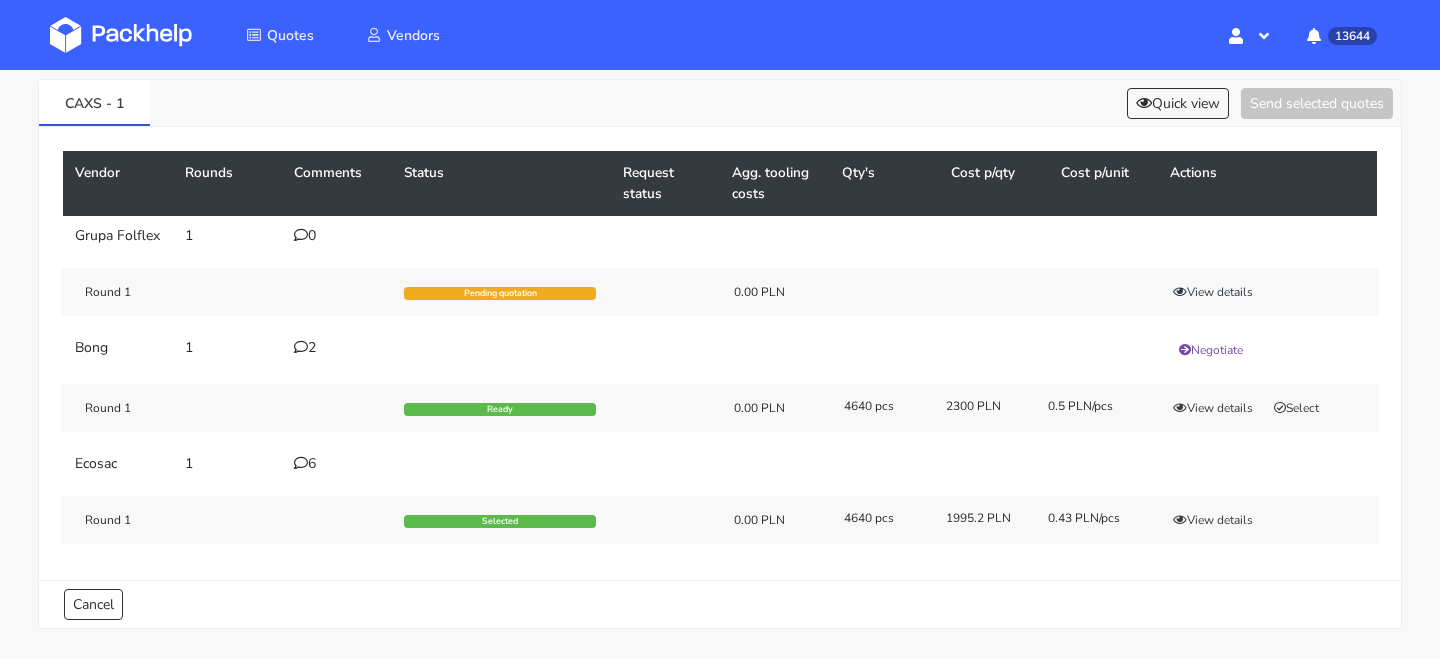 click on "6" at bounding box center [337, 464] 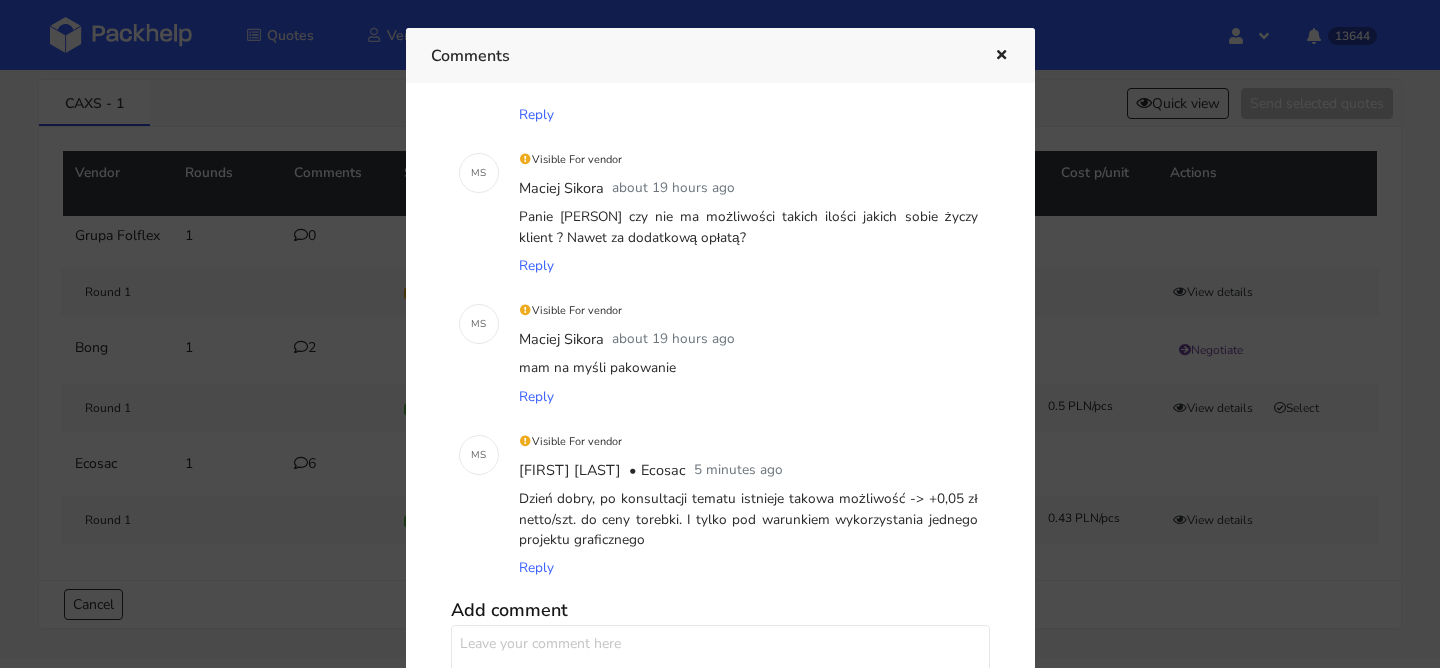 scroll, scrollTop: 413, scrollLeft: 0, axis: vertical 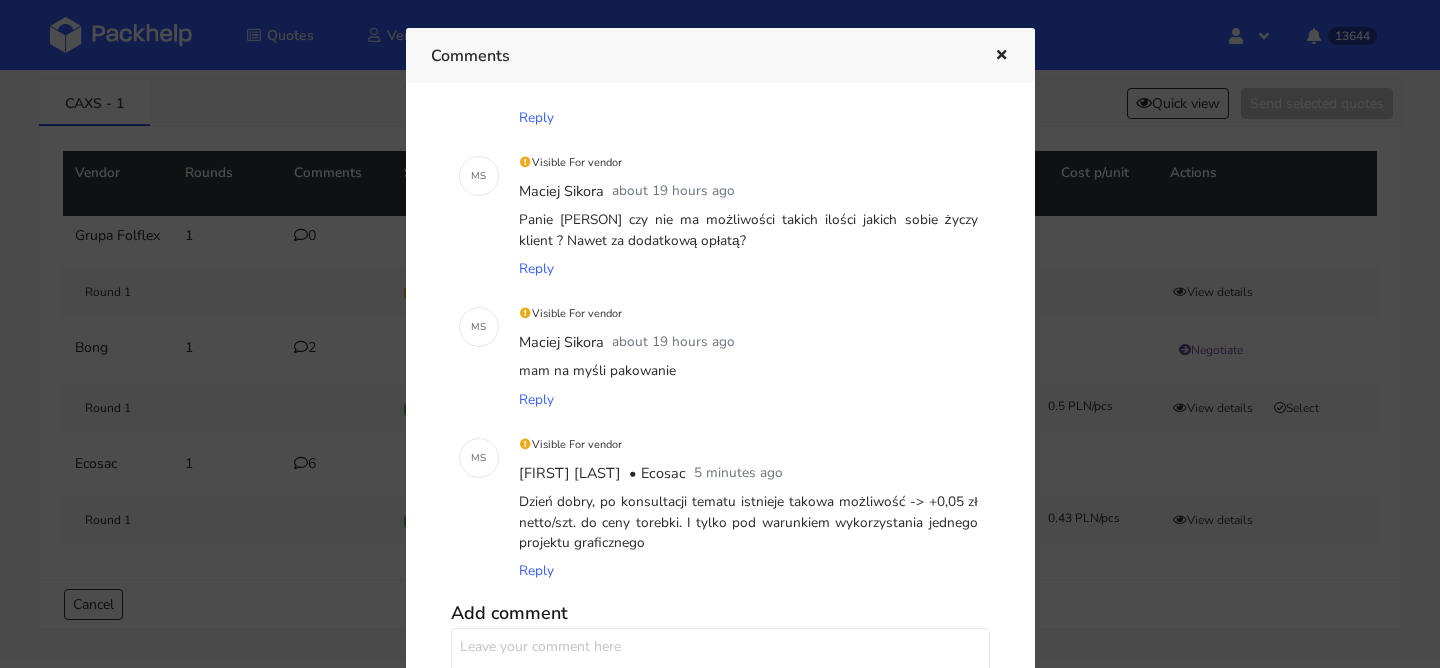 drag, startPoint x: 674, startPoint y: 546, endPoint x: 602, endPoint y: 510, distance: 80.49844 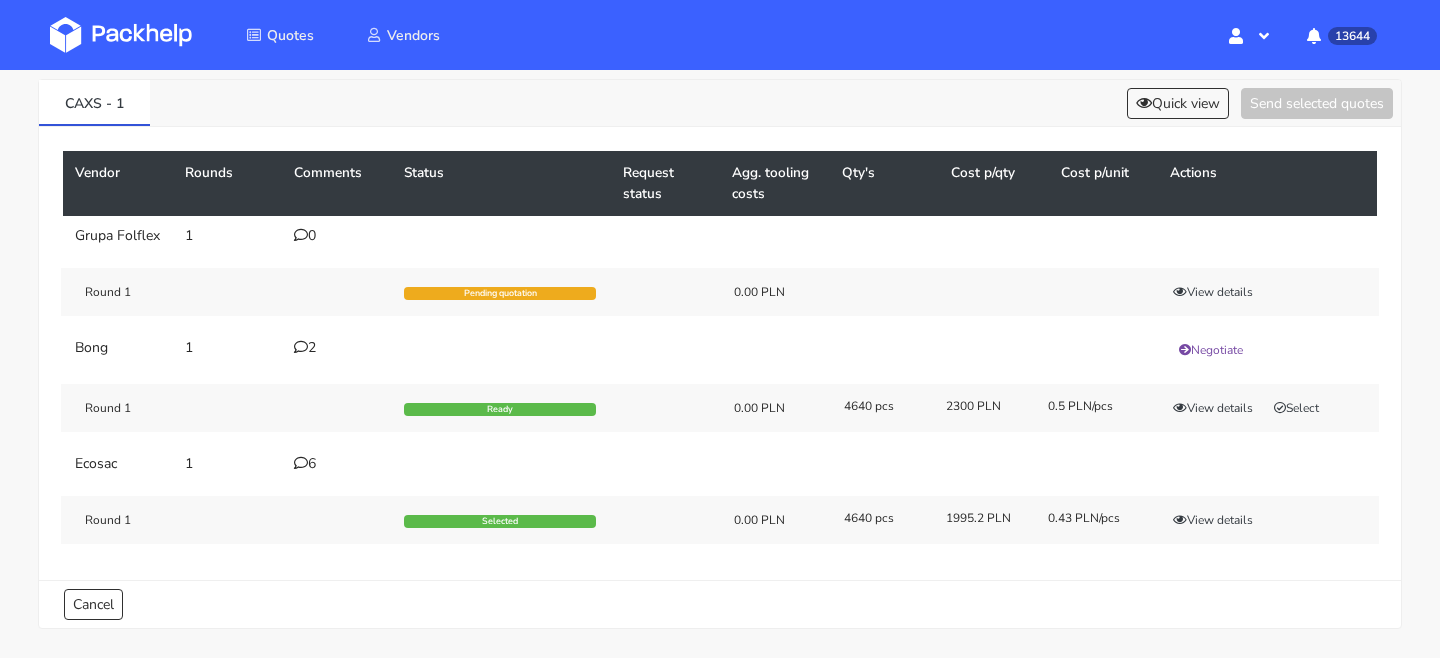 drag, startPoint x: 156, startPoint y: 103, endPoint x: 0, endPoint y: 103, distance: 156 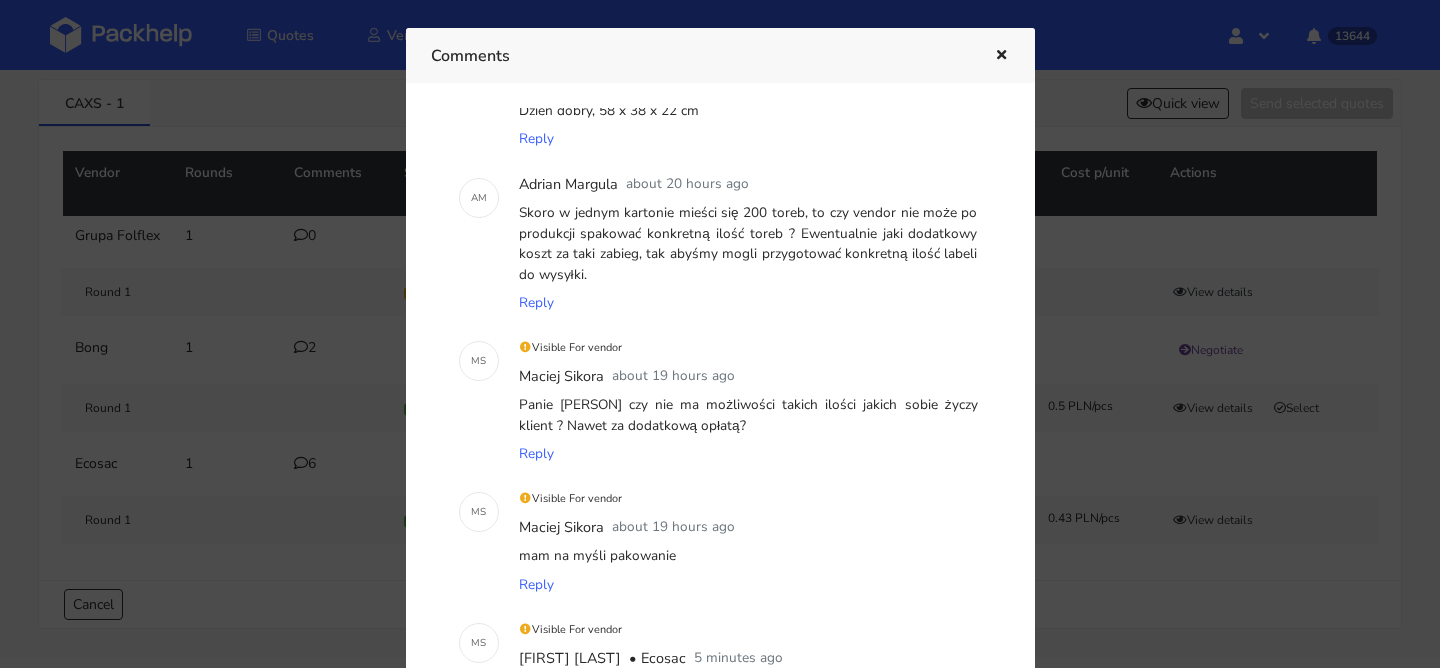 scroll, scrollTop: 410, scrollLeft: 0, axis: vertical 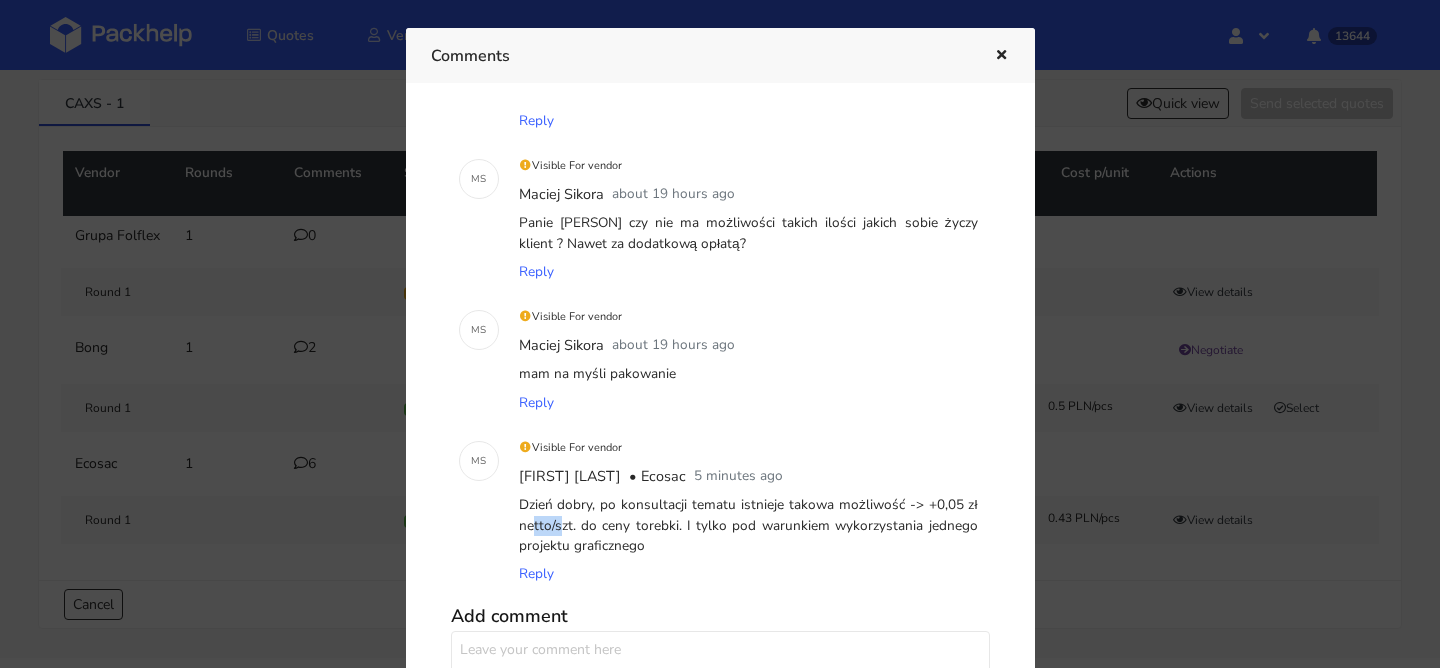 drag, startPoint x: 923, startPoint y: 510, endPoint x: 955, endPoint y: 508, distance: 32.06244 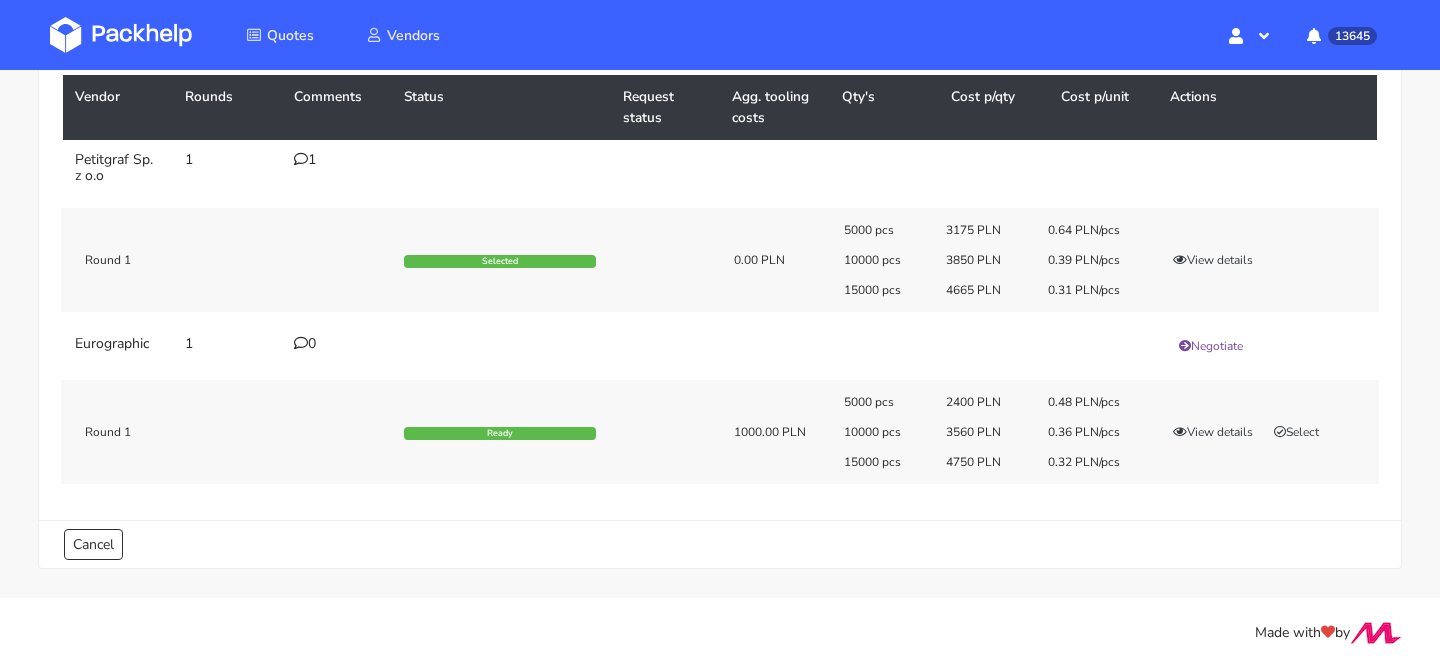 scroll, scrollTop: 153, scrollLeft: 0, axis: vertical 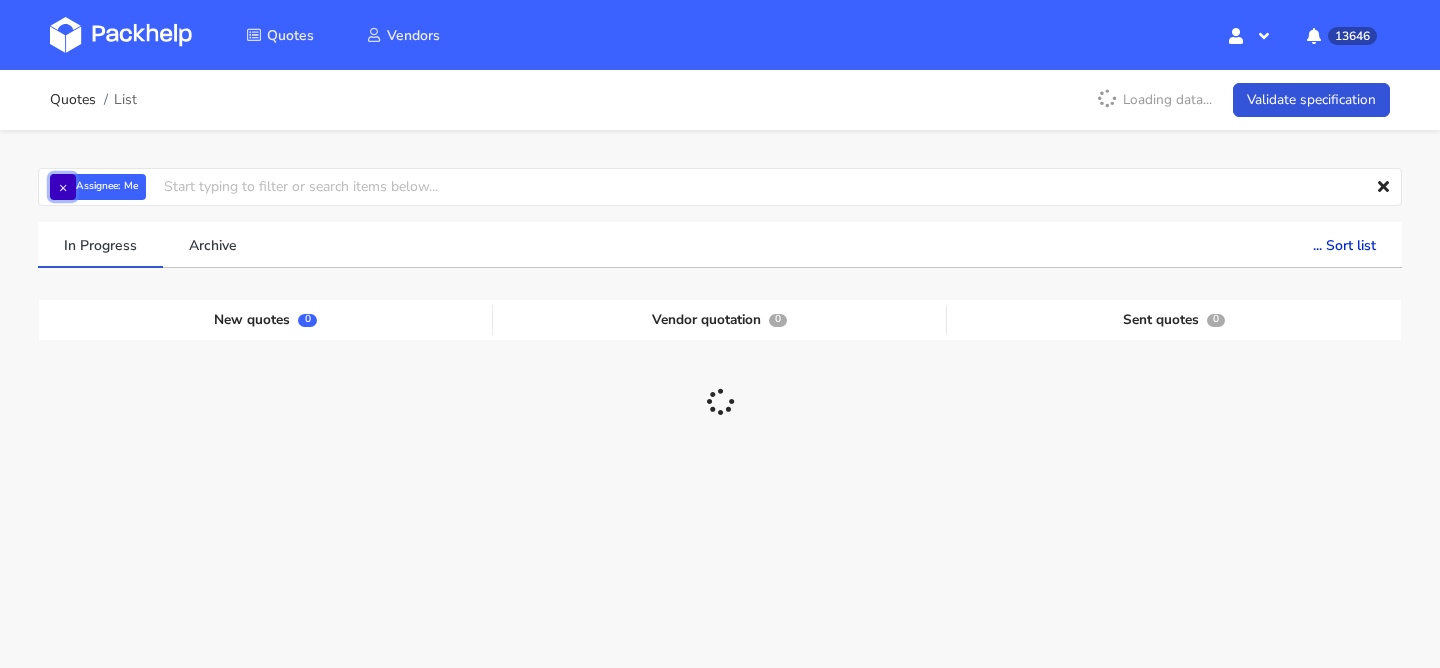 click on "×" at bounding box center (63, 187) 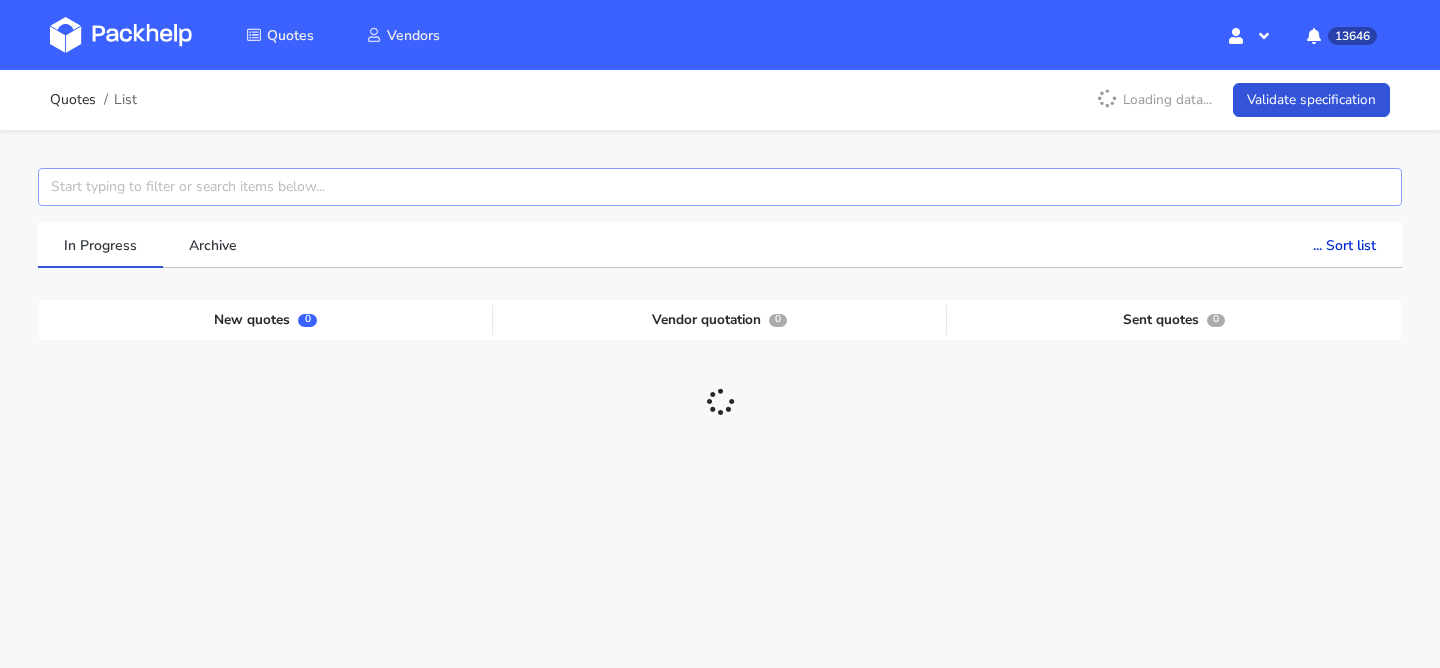 click at bounding box center (720, 187) 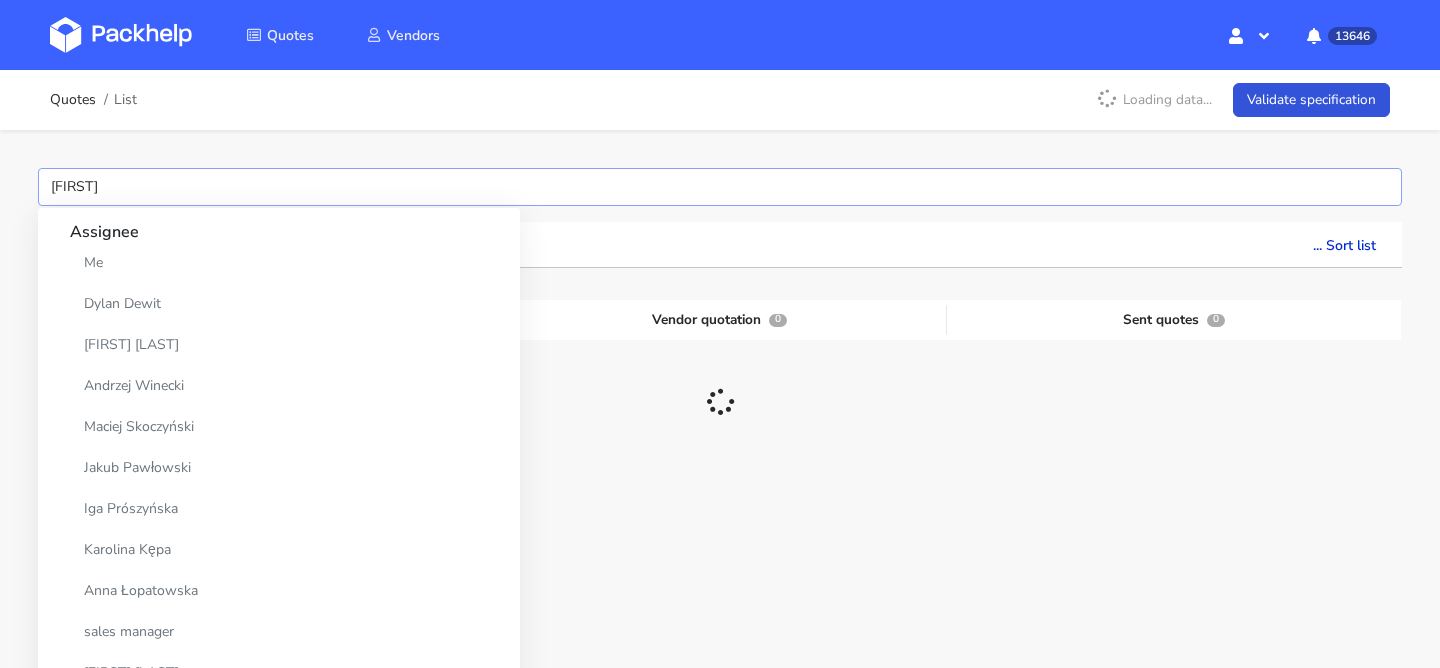 type on "caop" 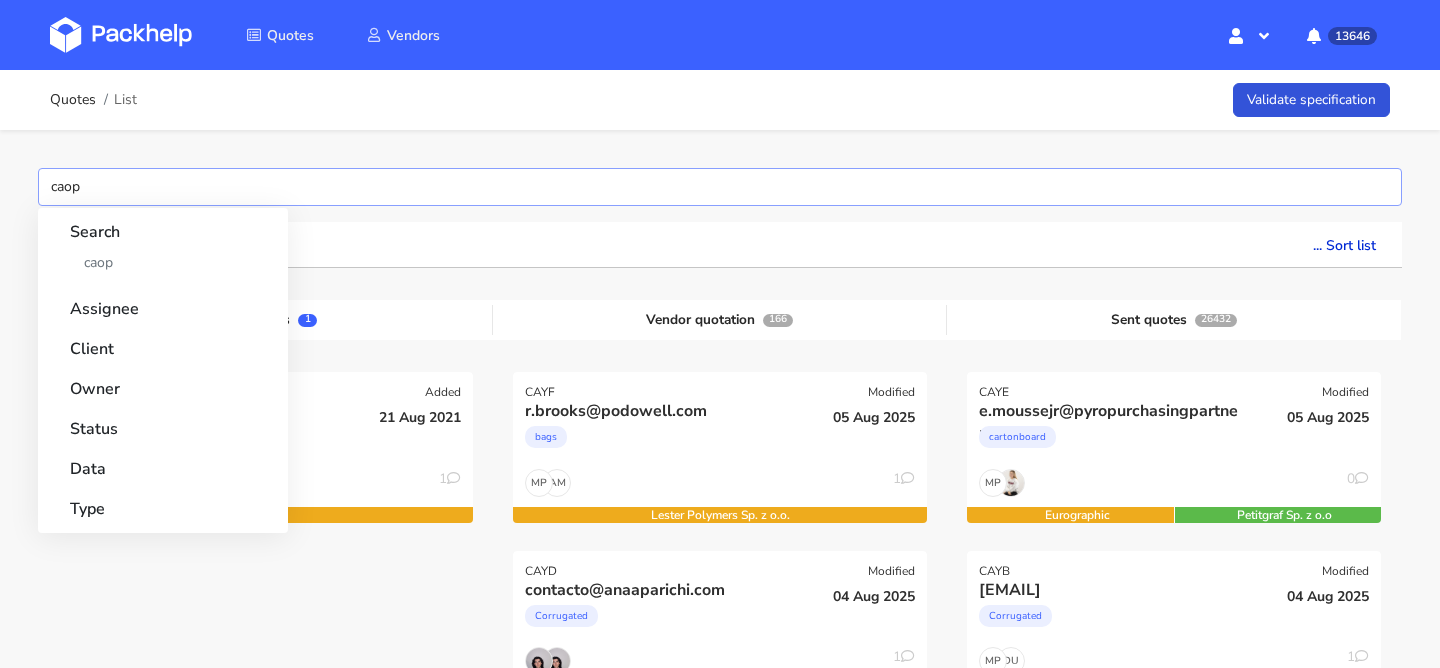 type 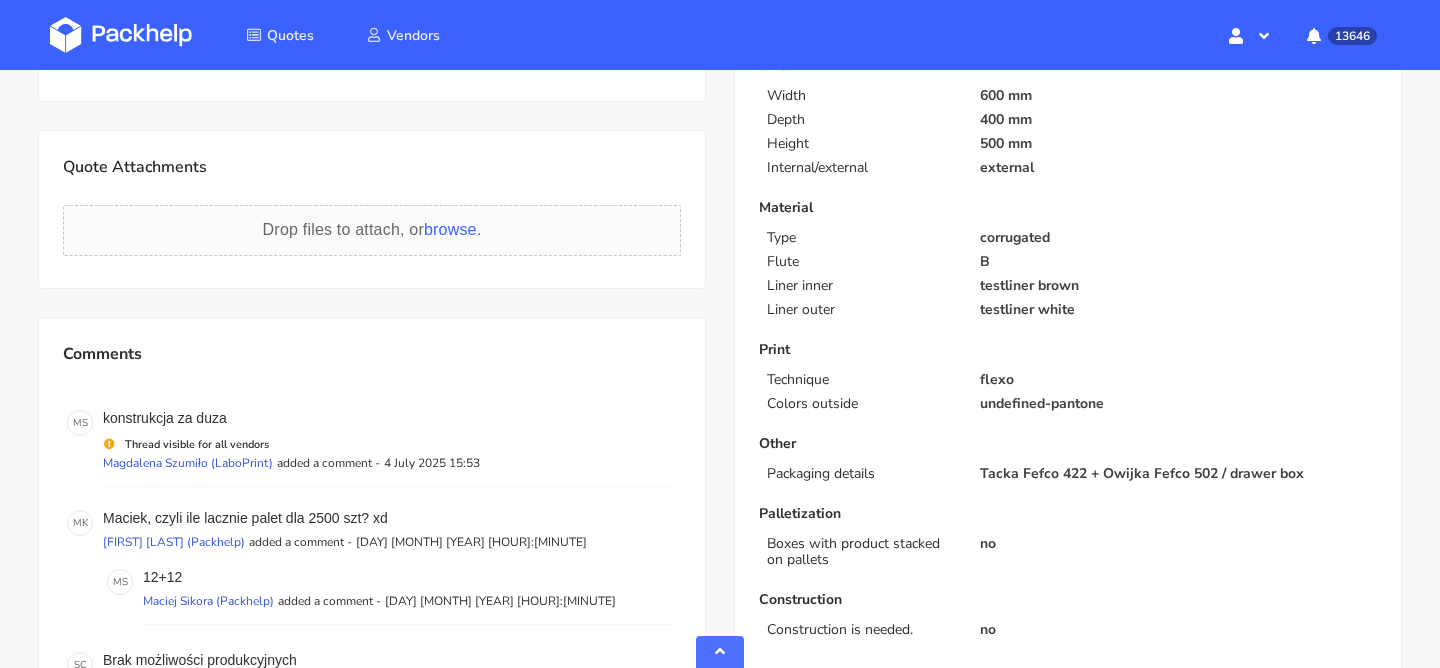 scroll, scrollTop: 676, scrollLeft: 0, axis: vertical 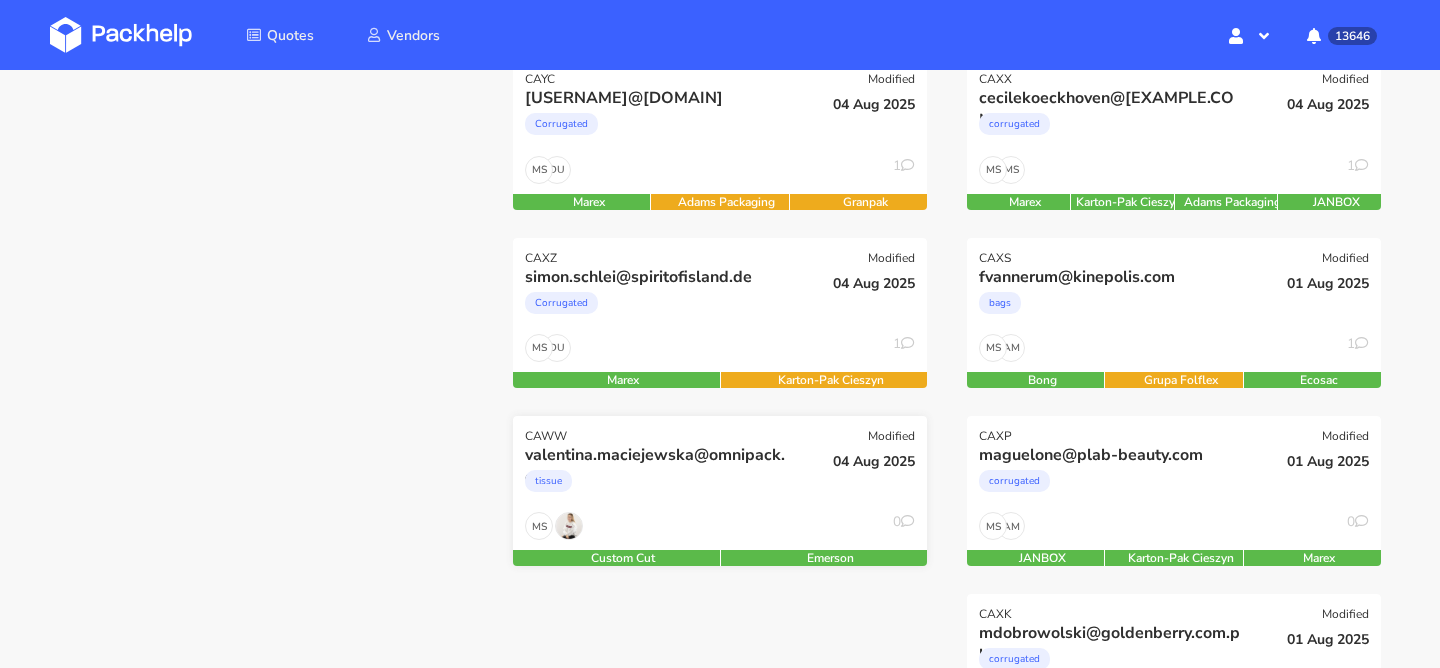 click on "tissue" at bounding box center (657, 486) 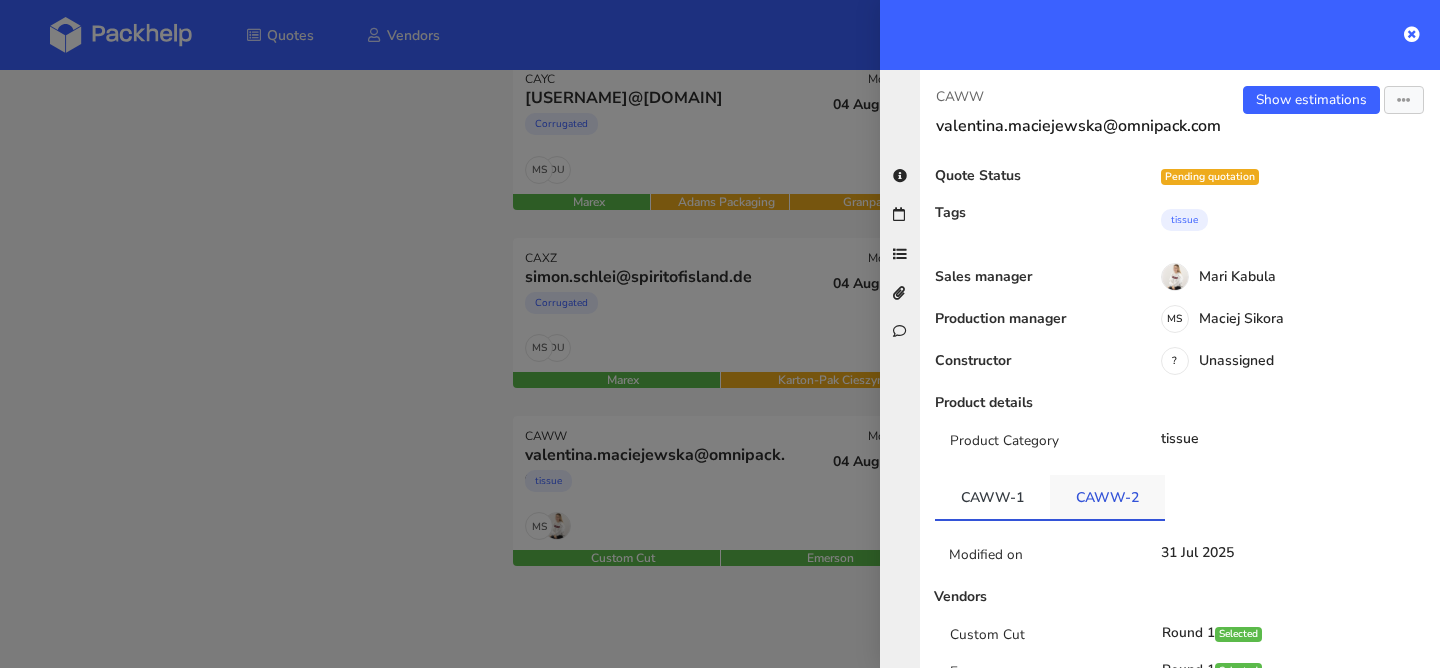 click on "CAWW-2" at bounding box center [1107, 497] 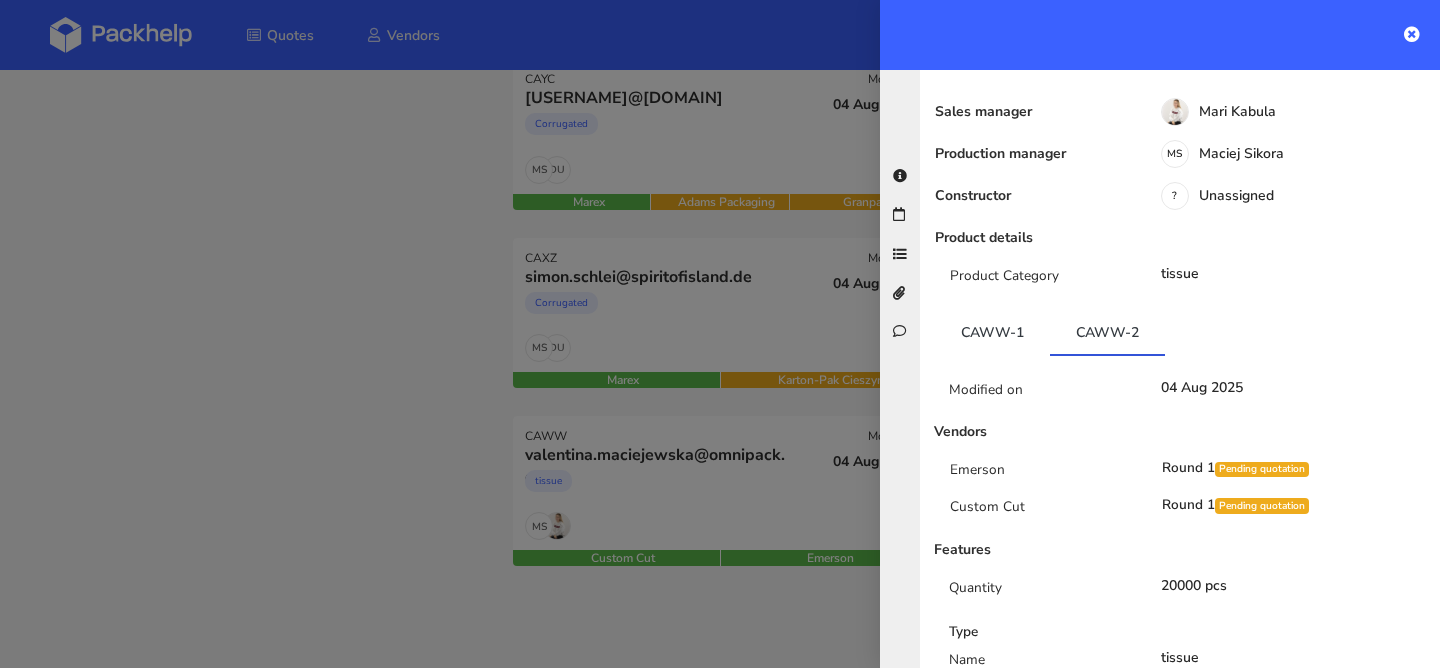 scroll, scrollTop: 276, scrollLeft: 0, axis: vertical 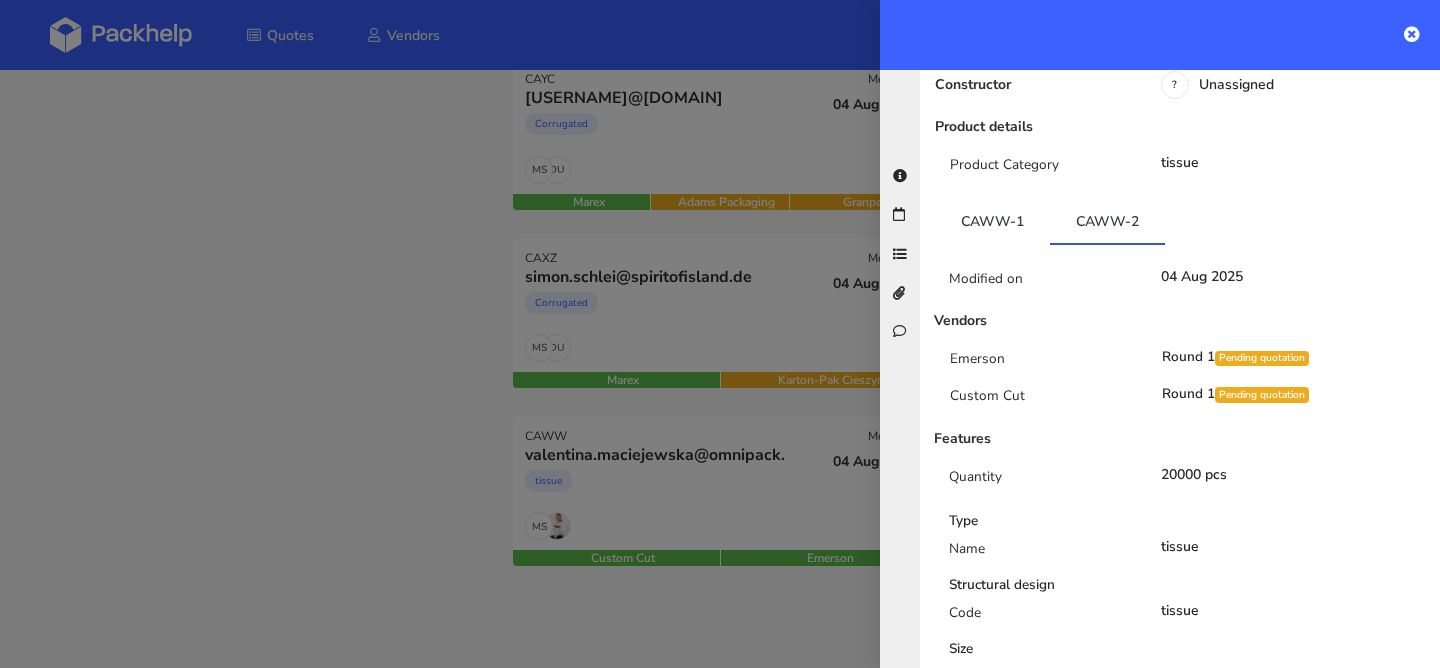 click at bounding box center (720, 334) 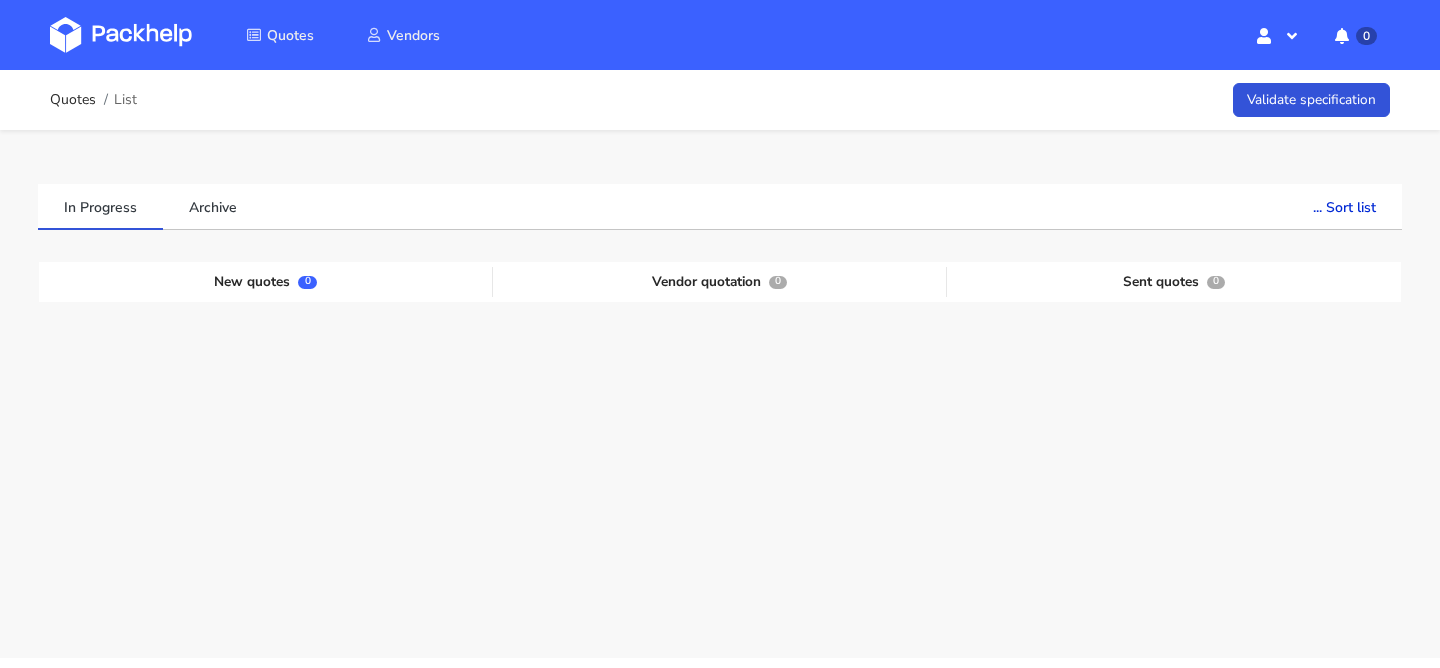 scroll, scrollTop: 0, scrollLeft: 0, axis: both 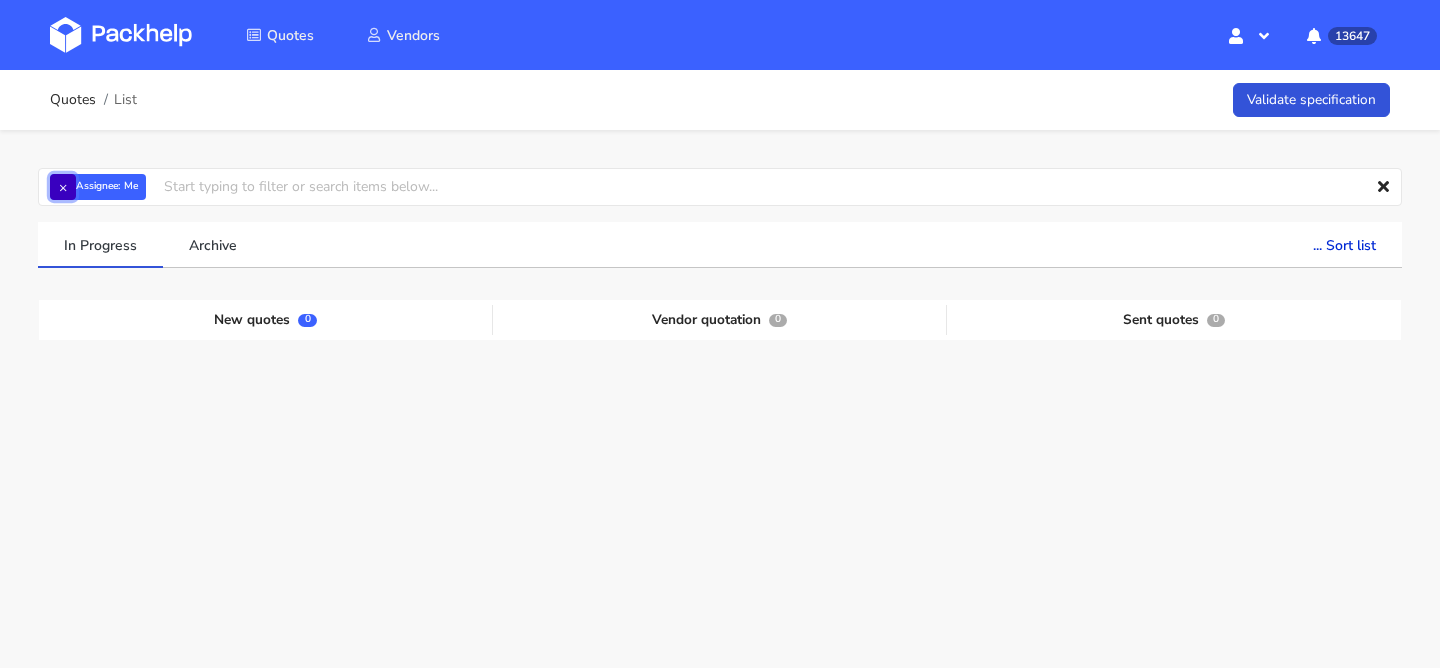 click on "×" at bounding box center [63, 187] 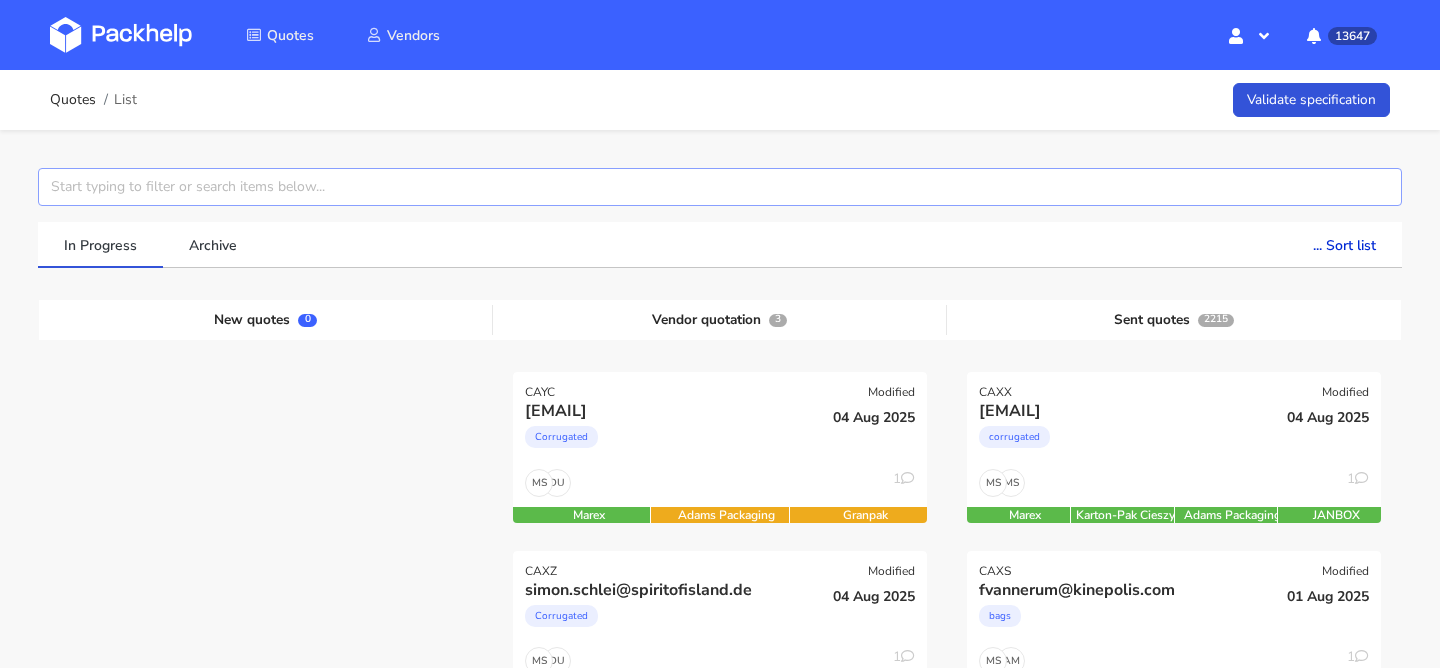 click at bounding box center (720, 187) 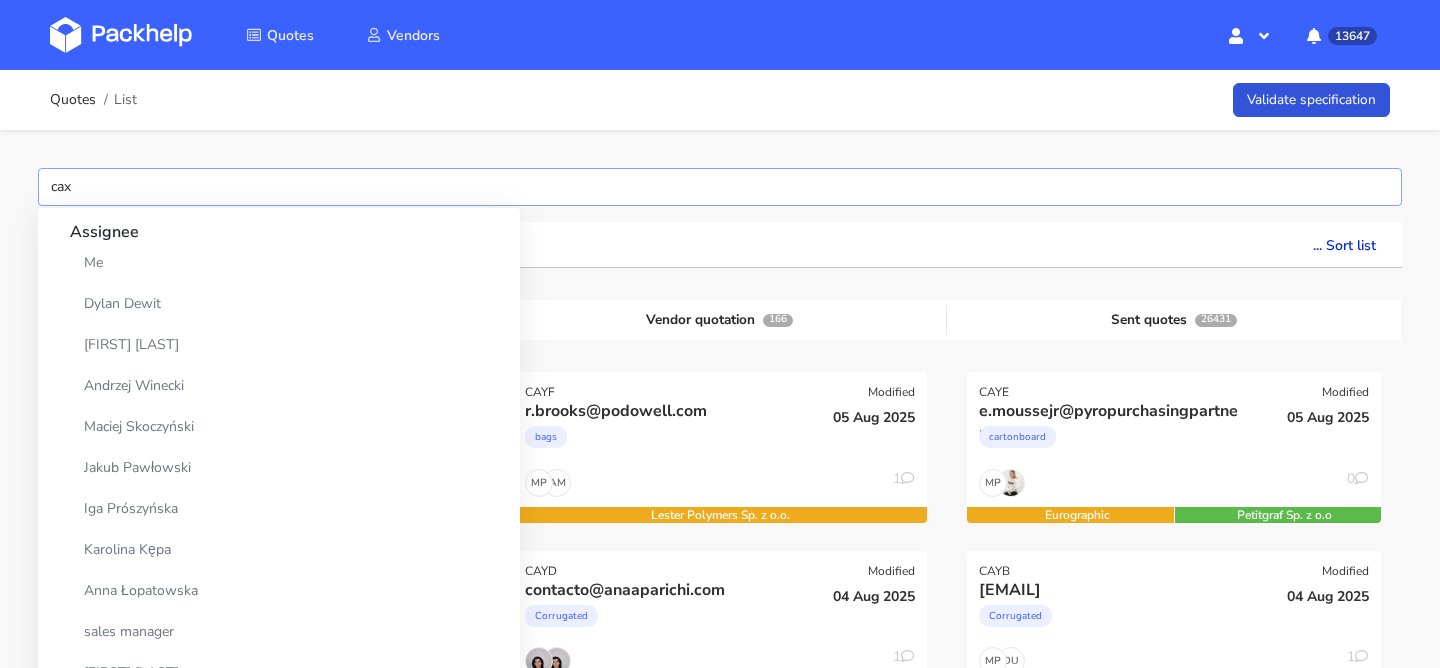 type on "caxd" 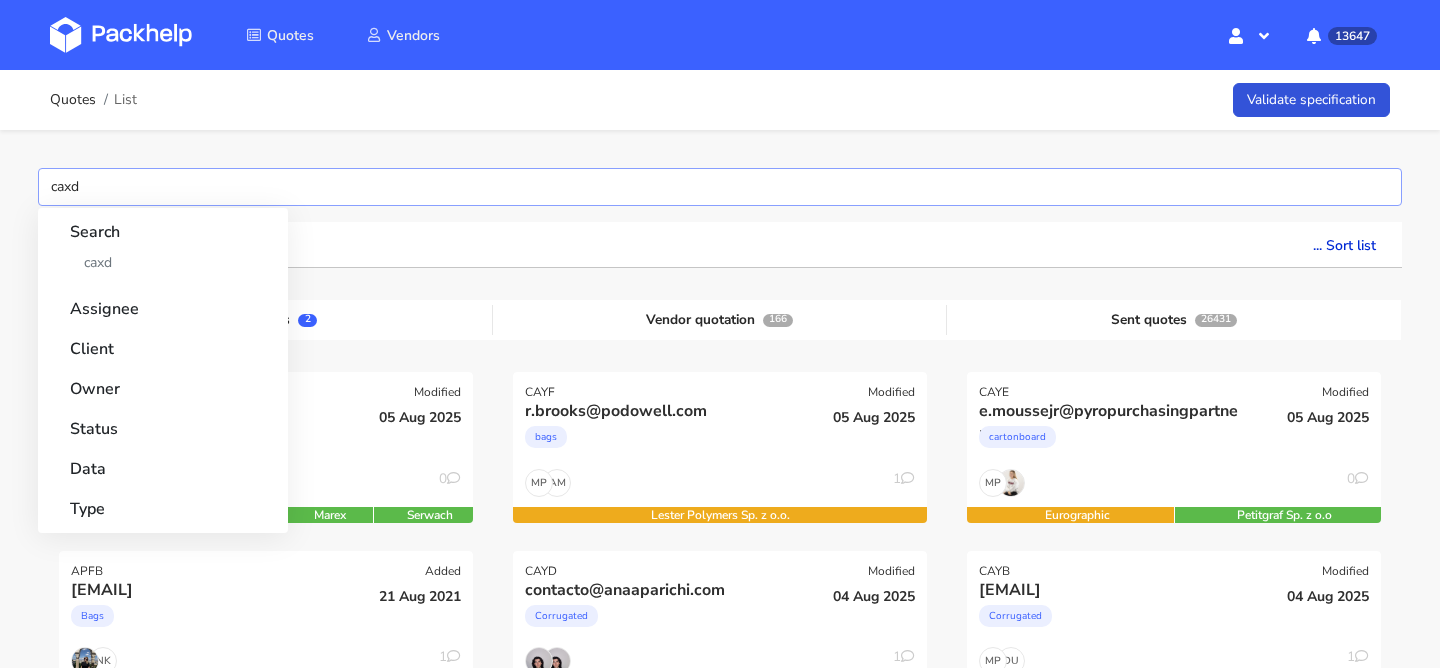 type 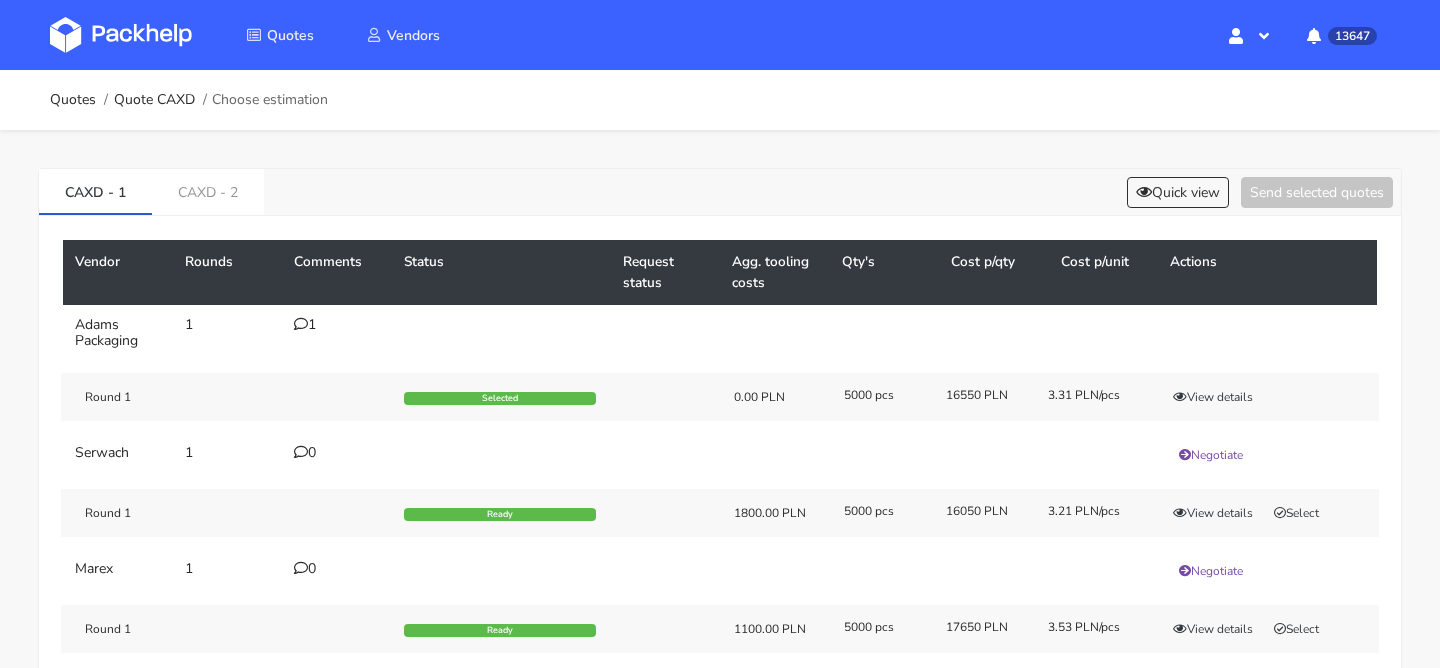 scroll, scrollTop: 85, scrollLeft: 0, axis: vertical 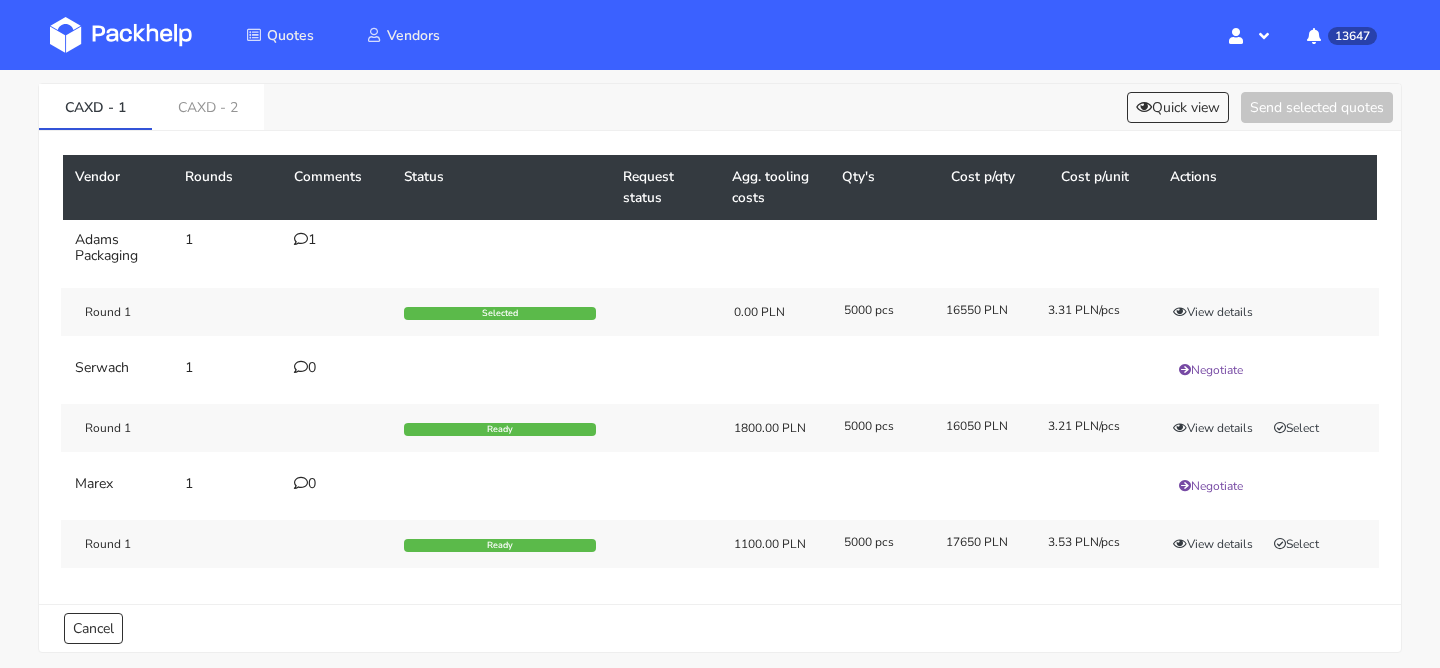 click at bounding box center [301, 239] 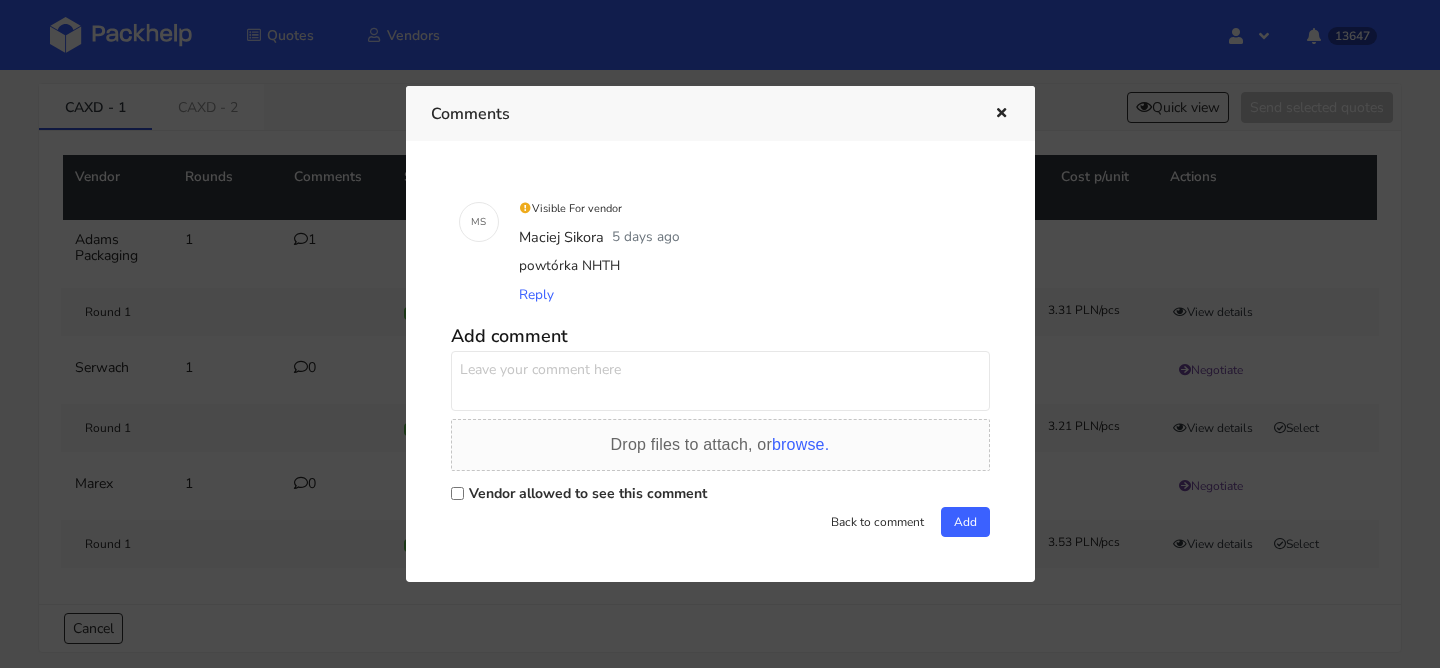 click at bounding box center (720, 381) 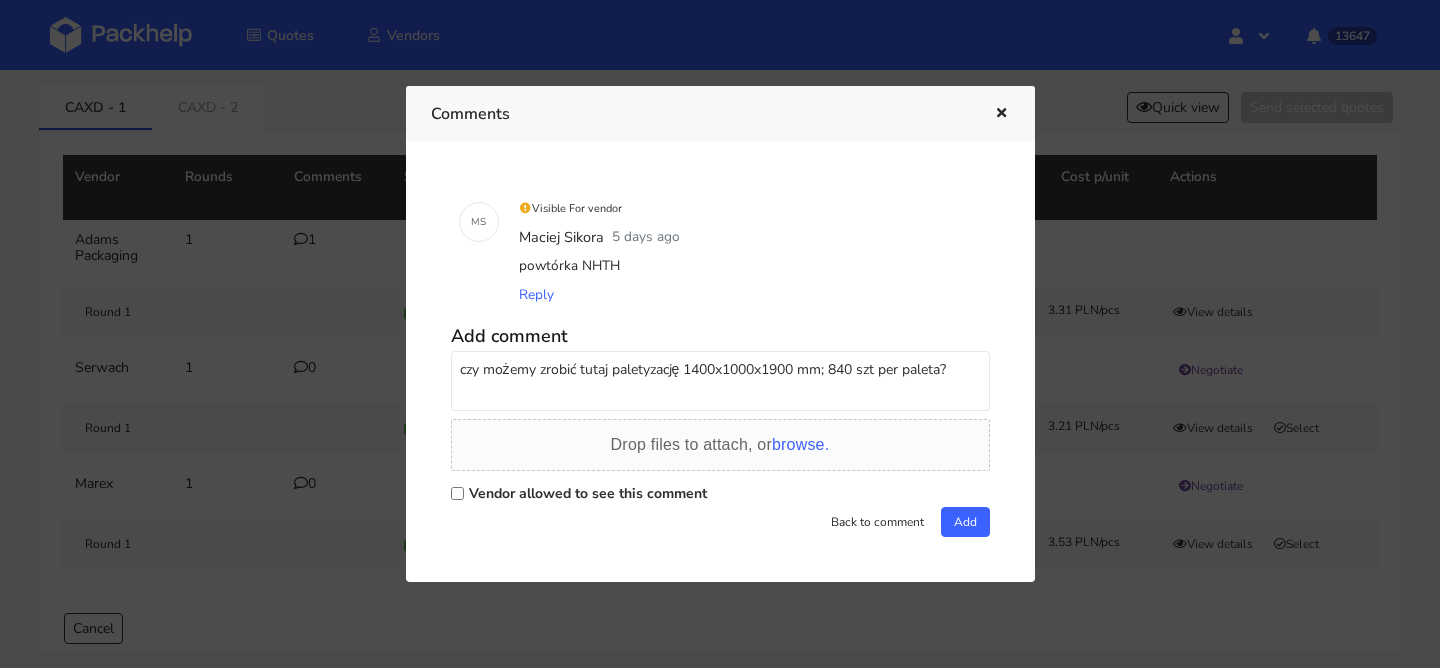 type on "czy możemy zrobić tutaj paletyzację 1400x1000x1900 mm; 840 szt per paleta?" 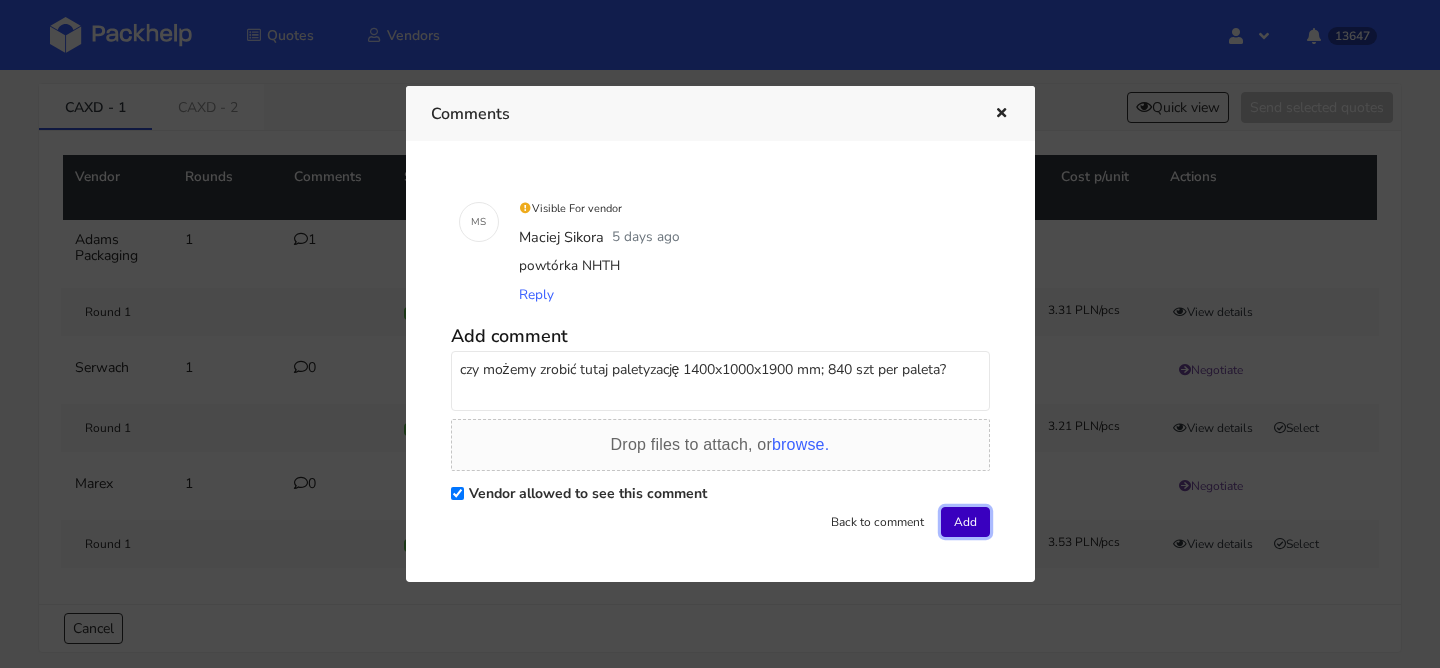 click on "Add" at bounding box center (965, 522) 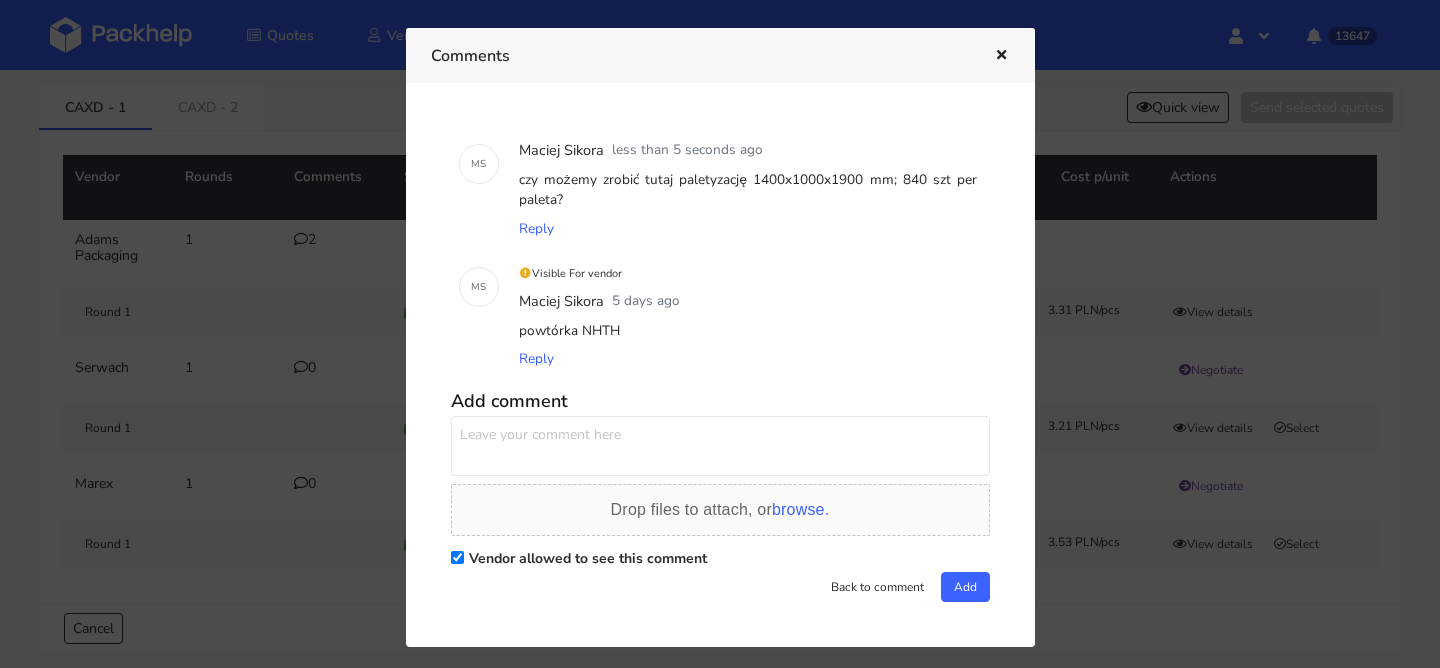 click at bounding box center (1001, 56) 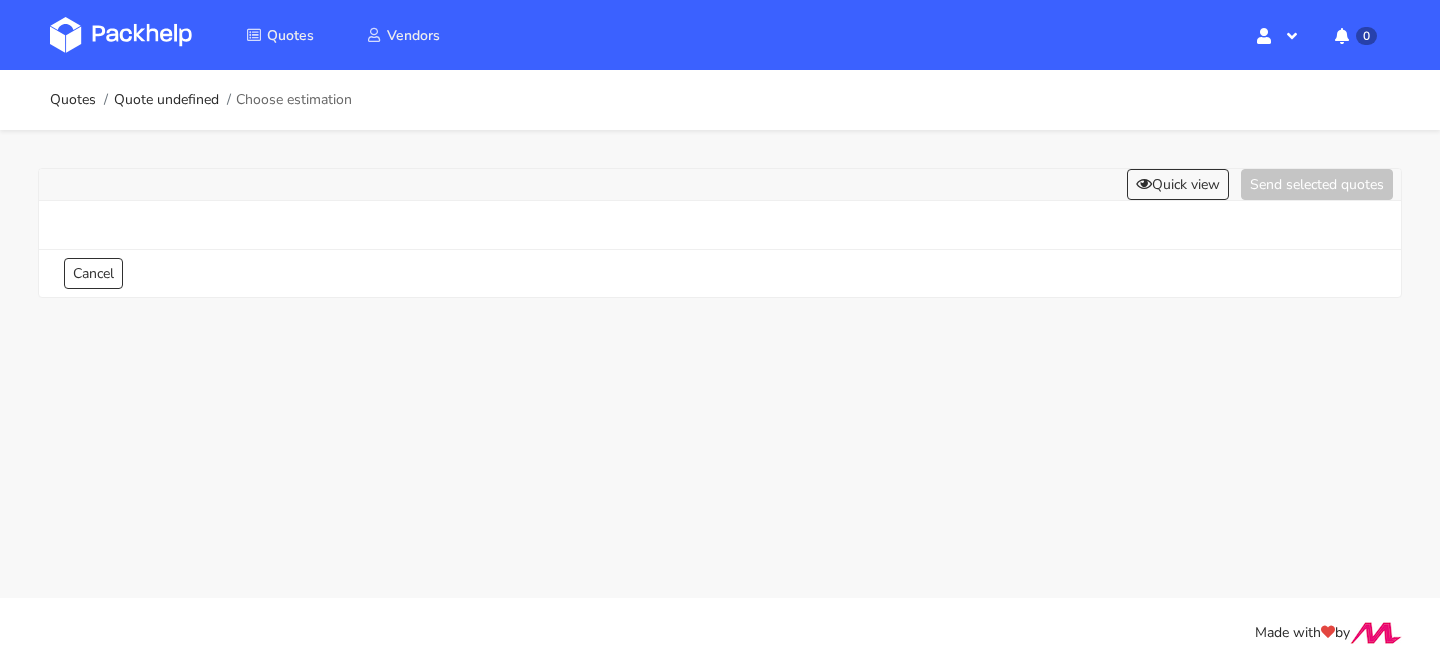 scroll, scrollTop: 0, scrollLeft: 0, axis: both 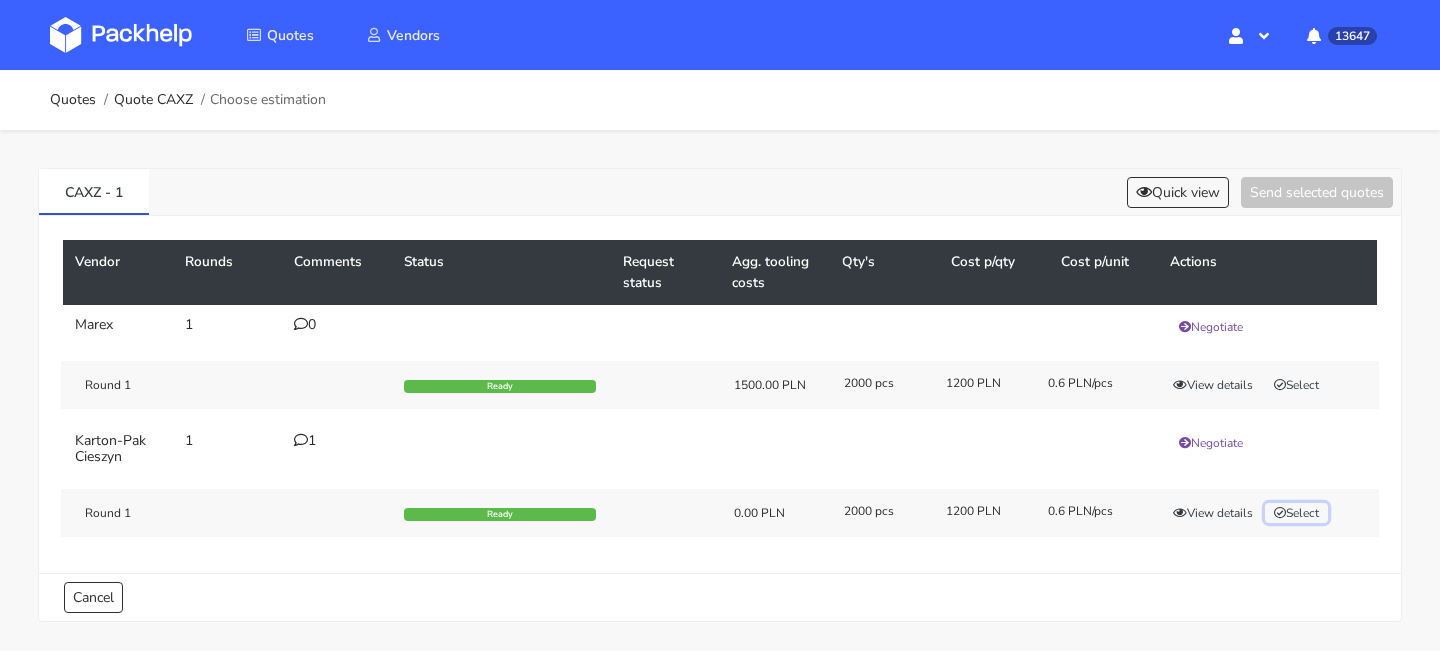 click on "Select" at bounding box center (1296, 513) 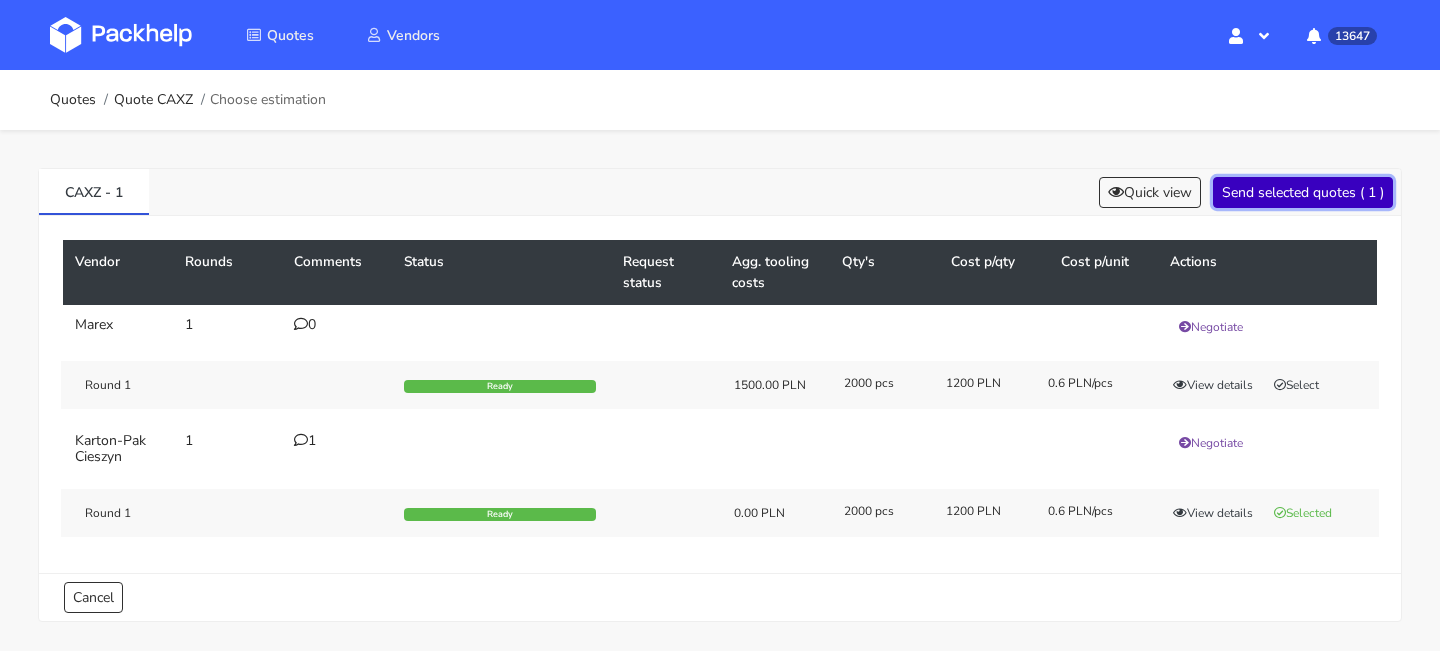 click on "Send selected quotes
( 1 )" at bounding box center (1303, 192) 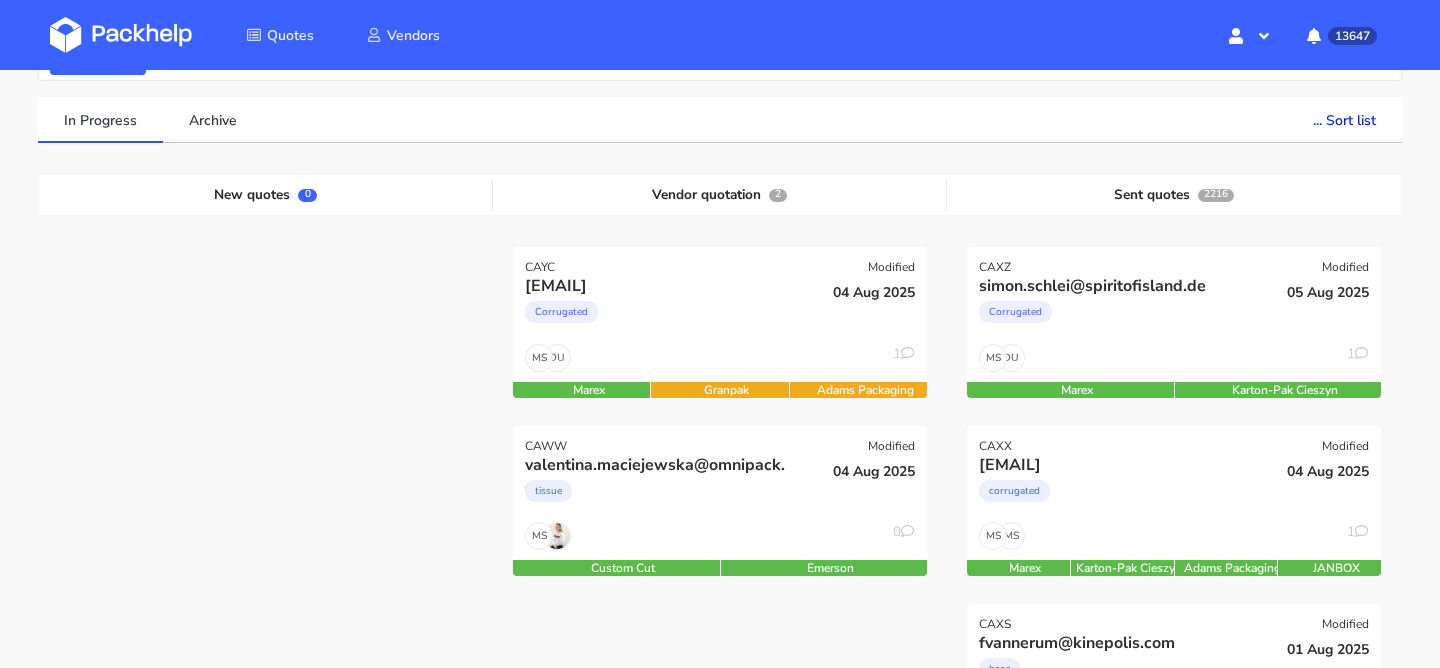 scroll, scrollTop: 138, scrollLeft: 0, axis: vertical 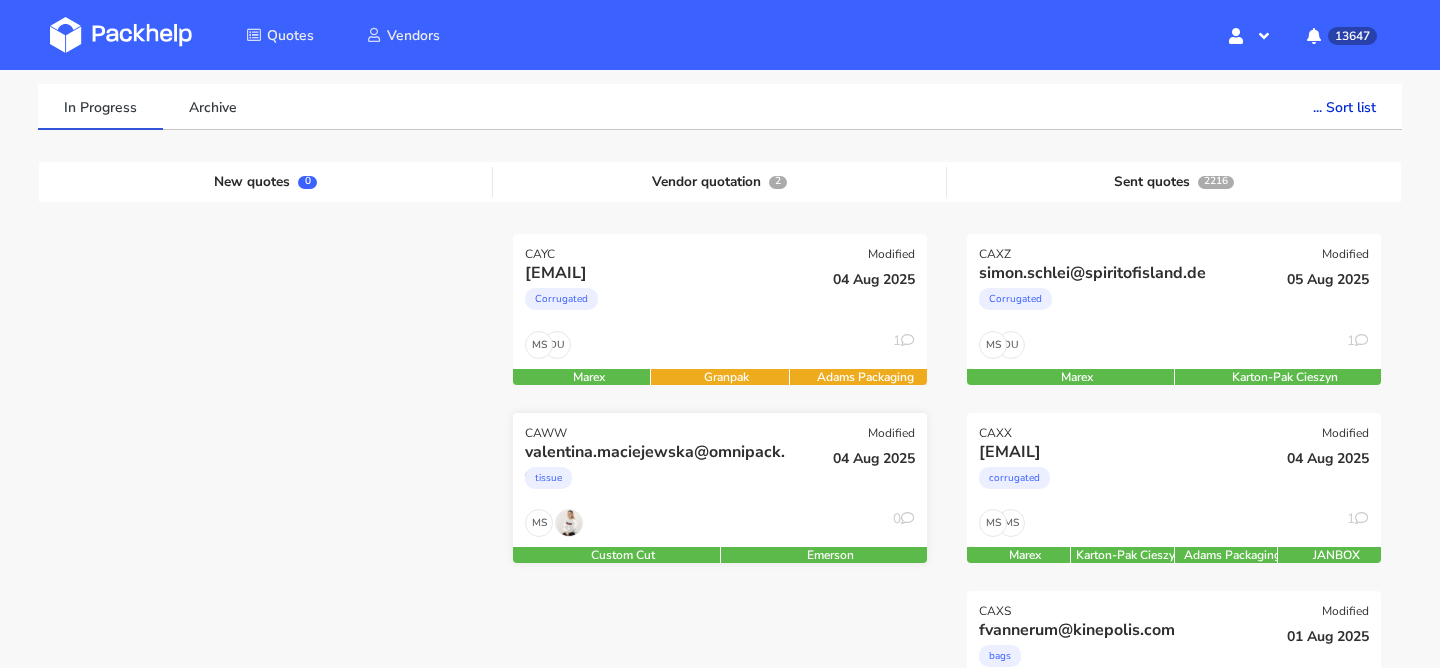 click on "tissue" at bounding box center [657, 483] 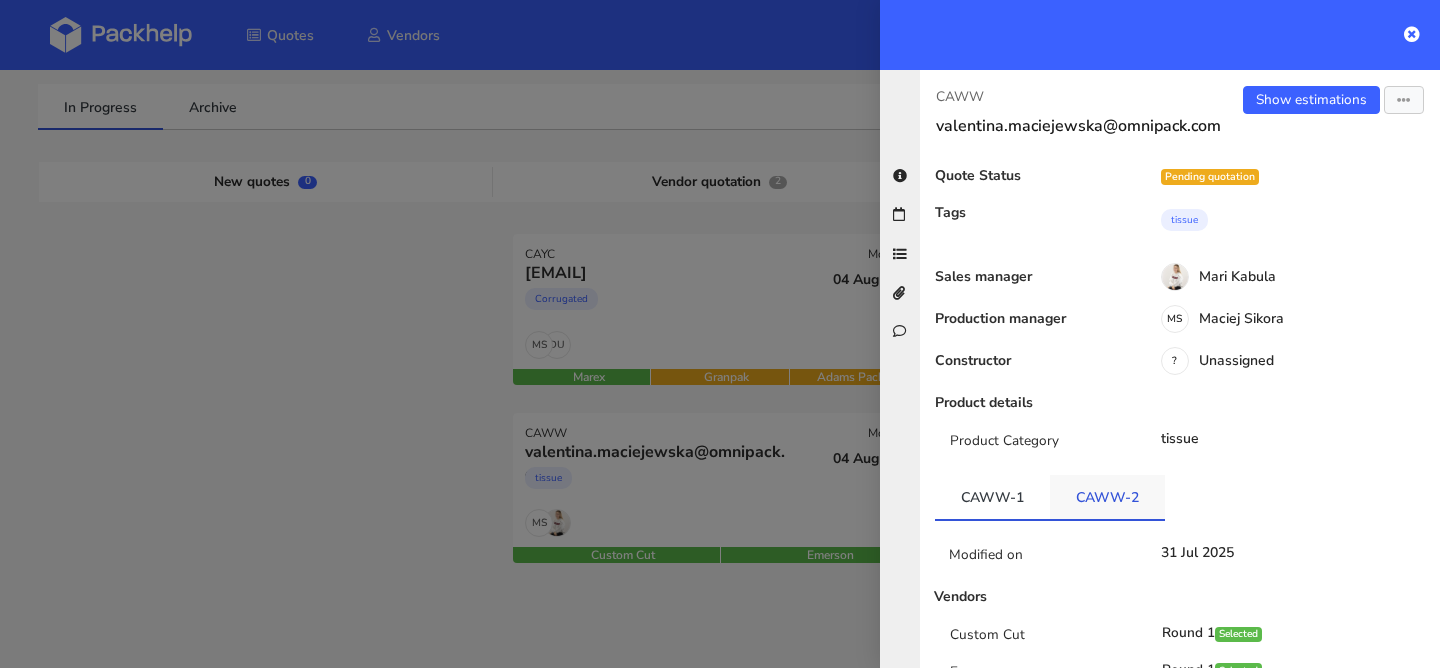 click on "CAWW-2" at bounding box center [1107, 497] 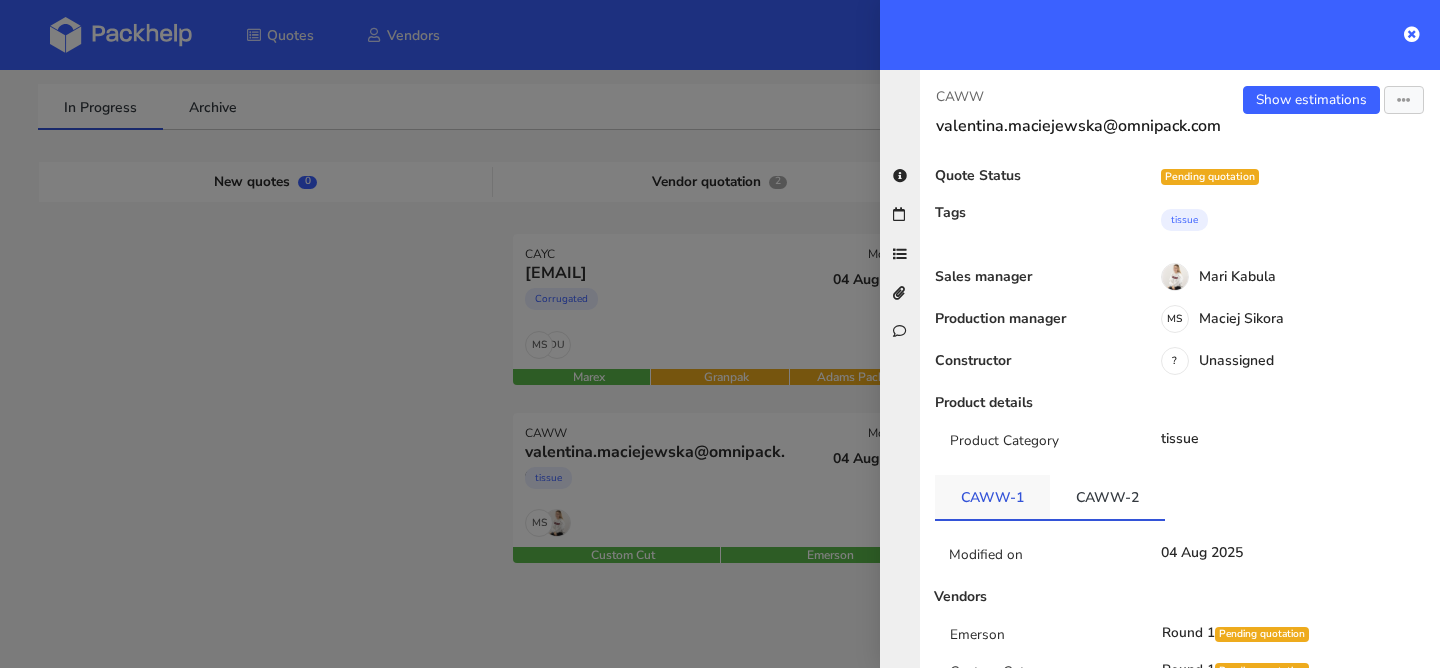 click on "CAWW-1" at bounding box center (992, 497) 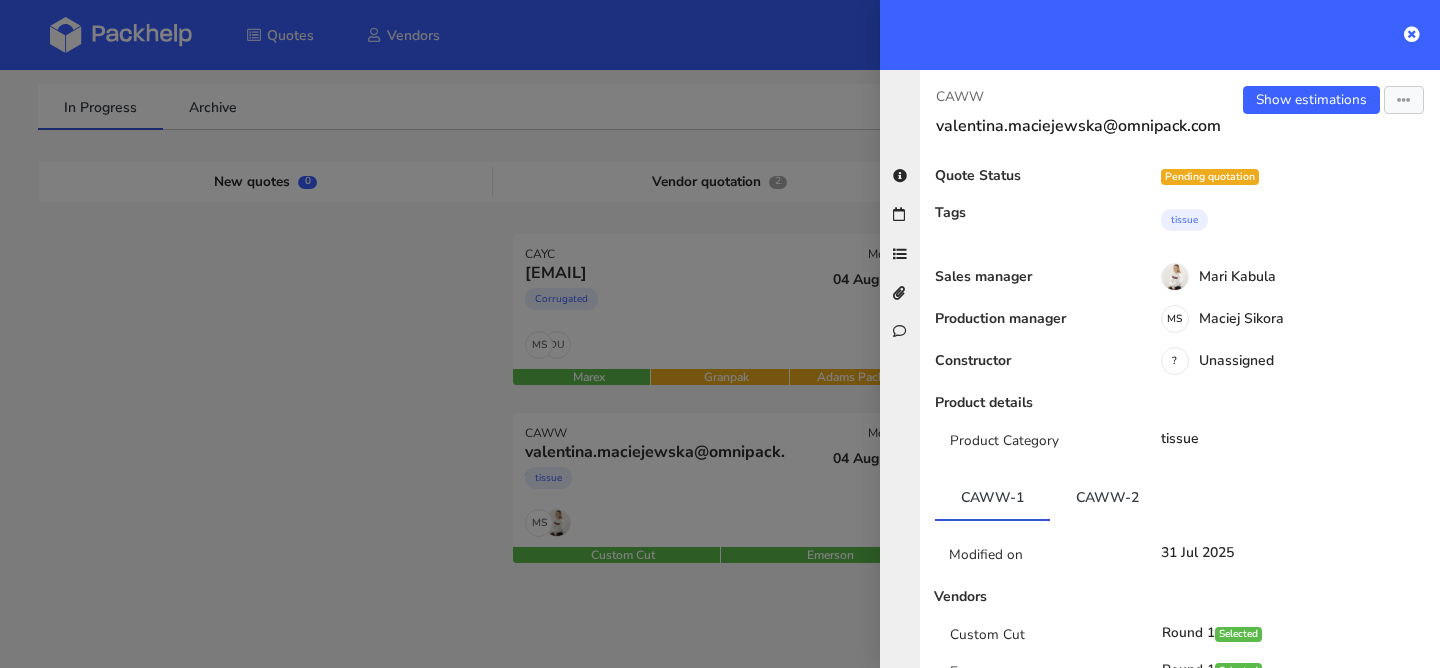click at bounding box center (720, 334) 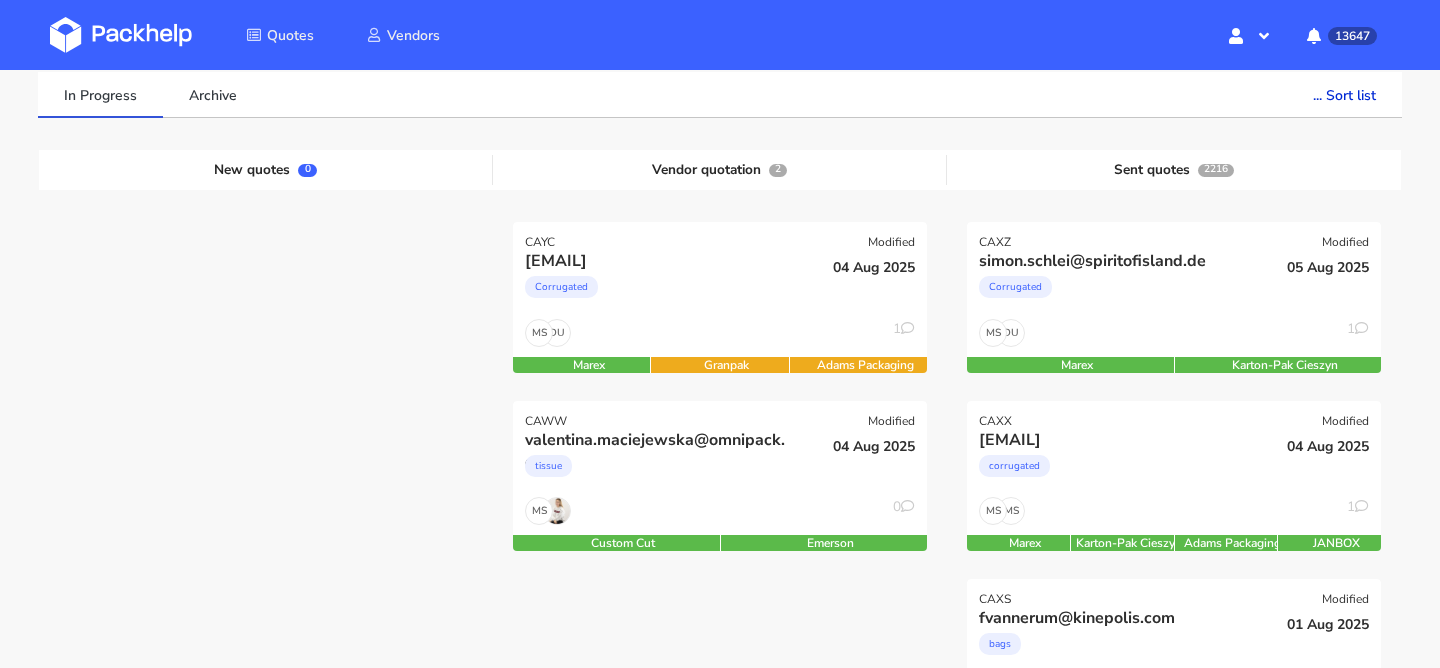 scroll, scrollTop: 174, scrollLeft: 0, axis: vertical 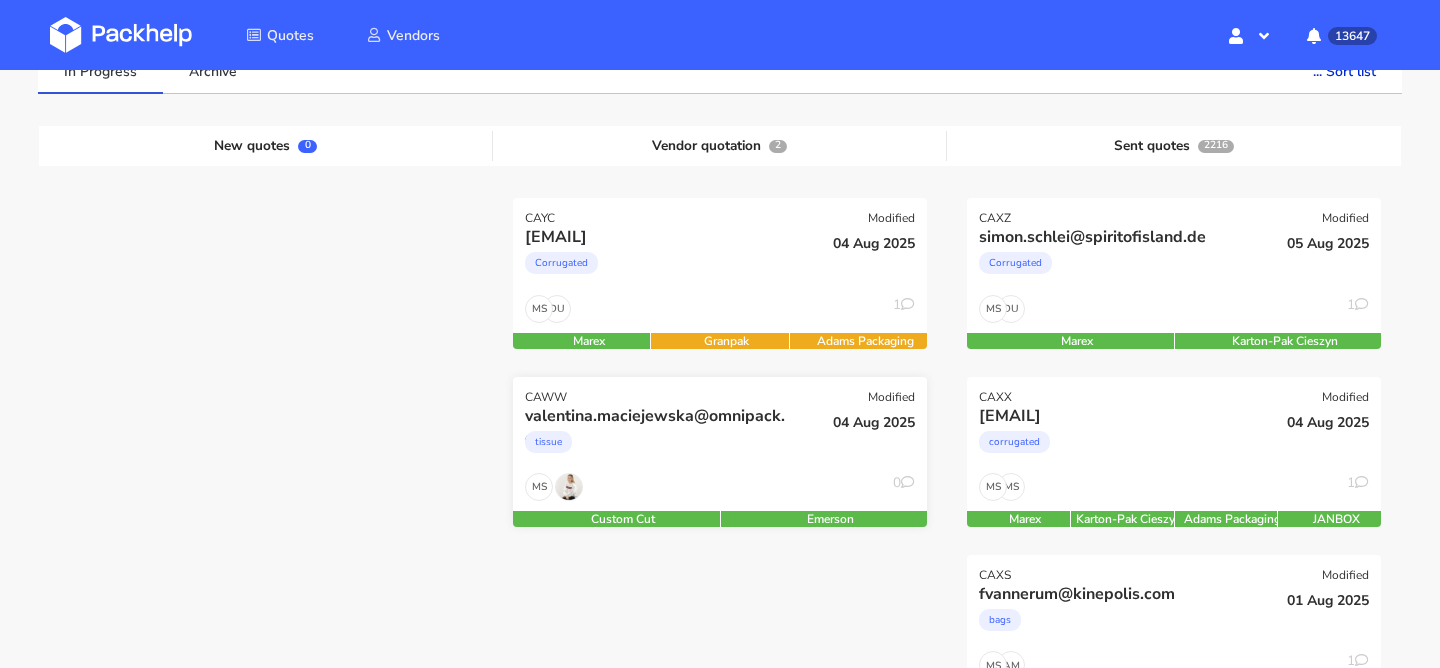click on "tissue" at bounding box center (657, 447) 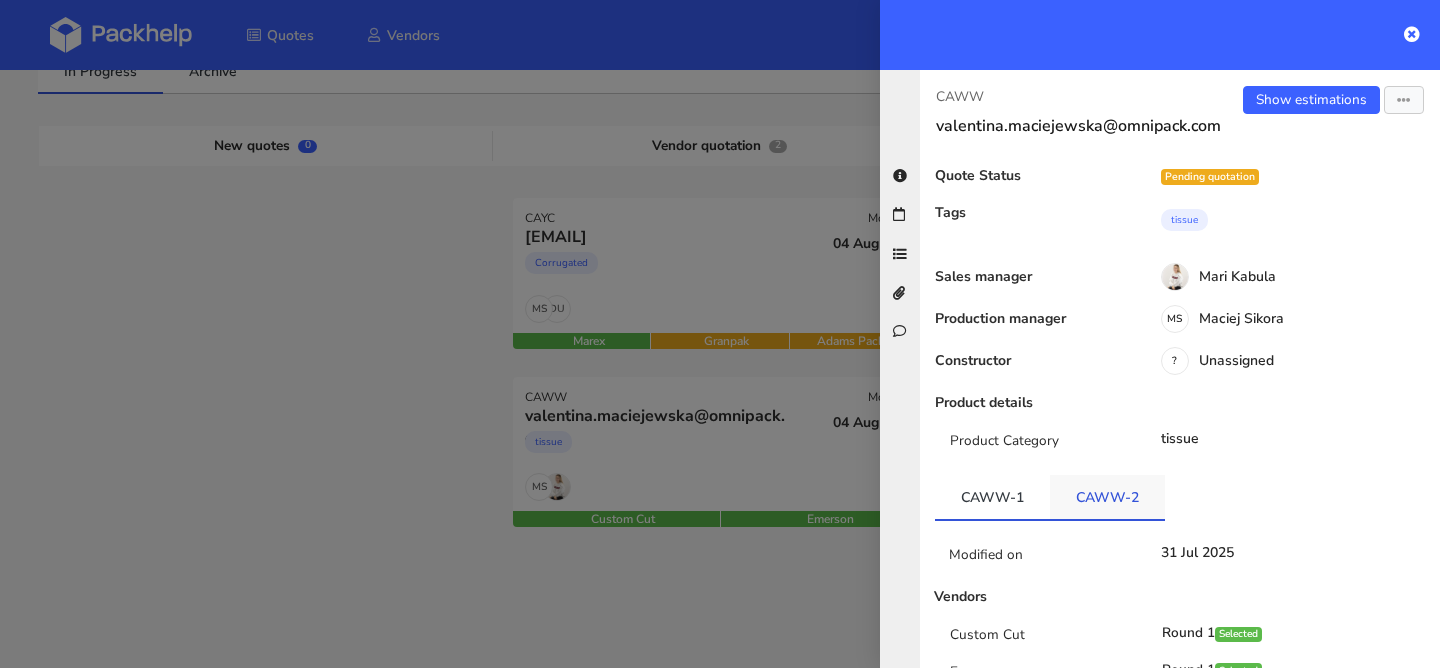 click on "CAWW-2" at bounding box center [1107, 497] 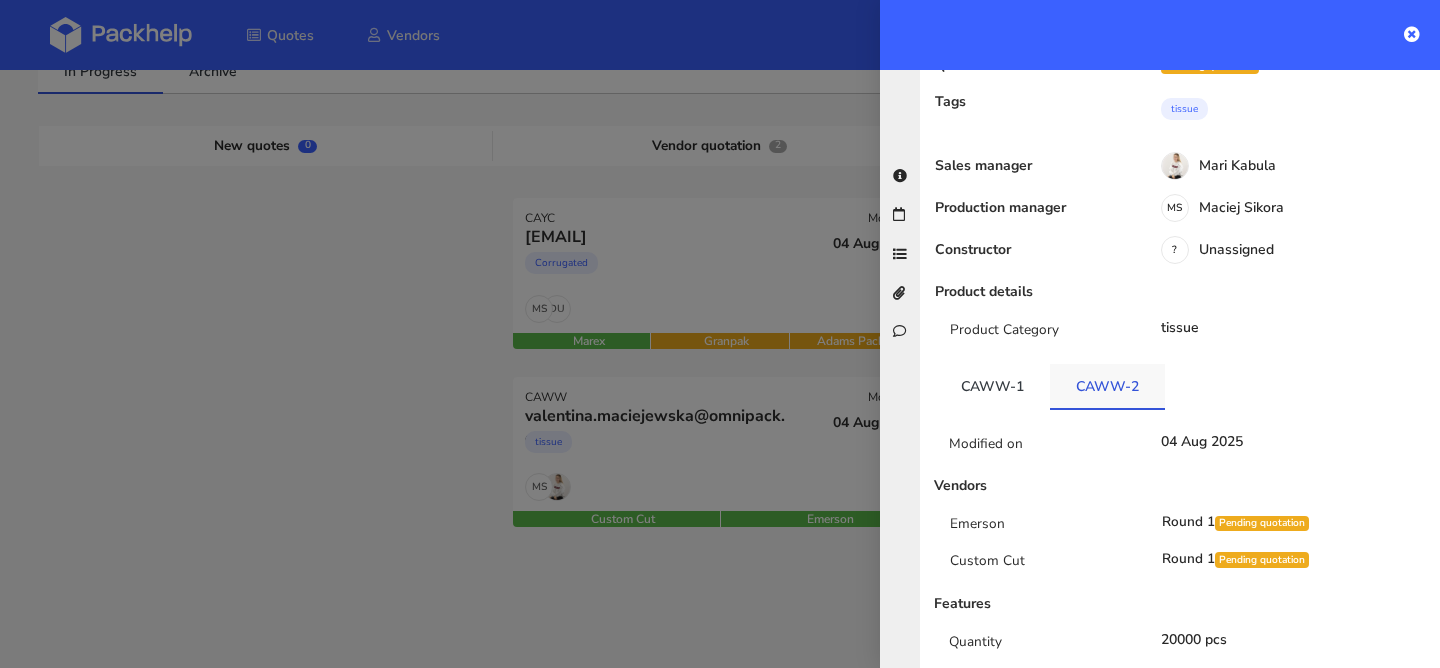 scroll, scrollTop: 115, scrollLeft: 0, axis: vertical 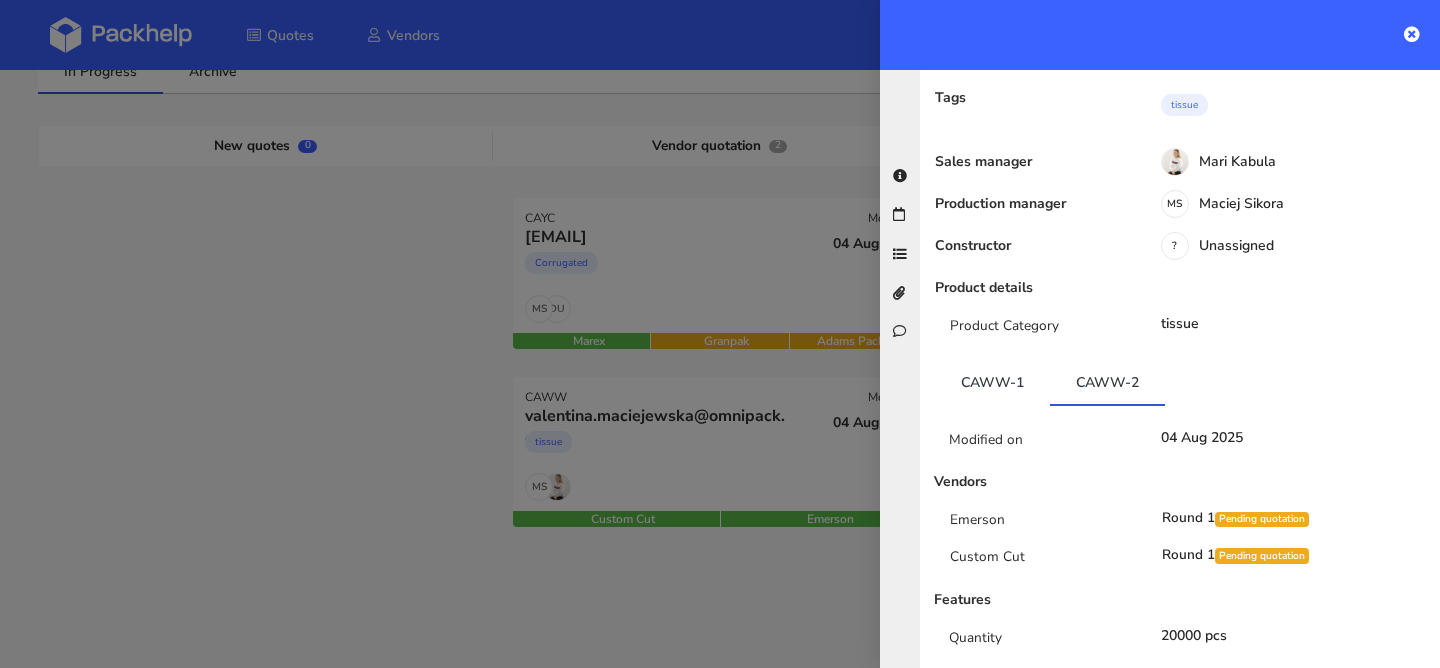 click at bounding box center (720, 334) 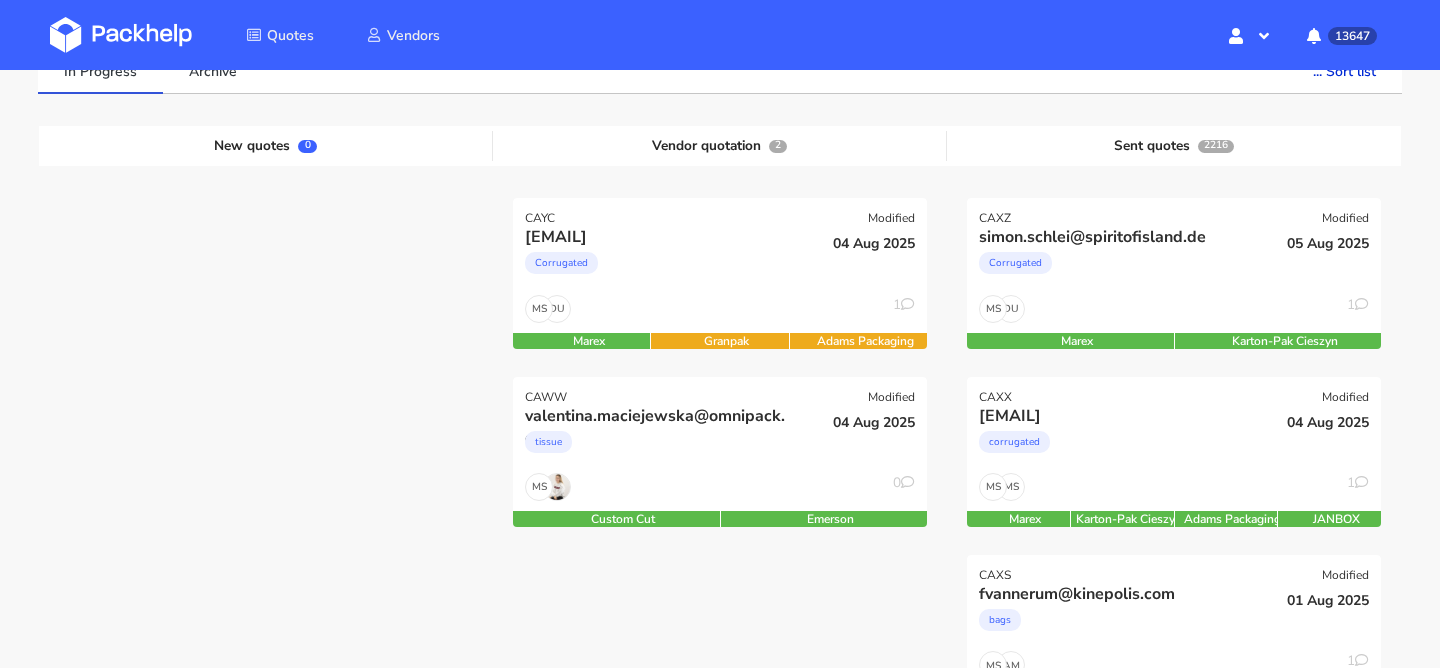 click on "DU   MS
1" at bounding box center (720, 314) 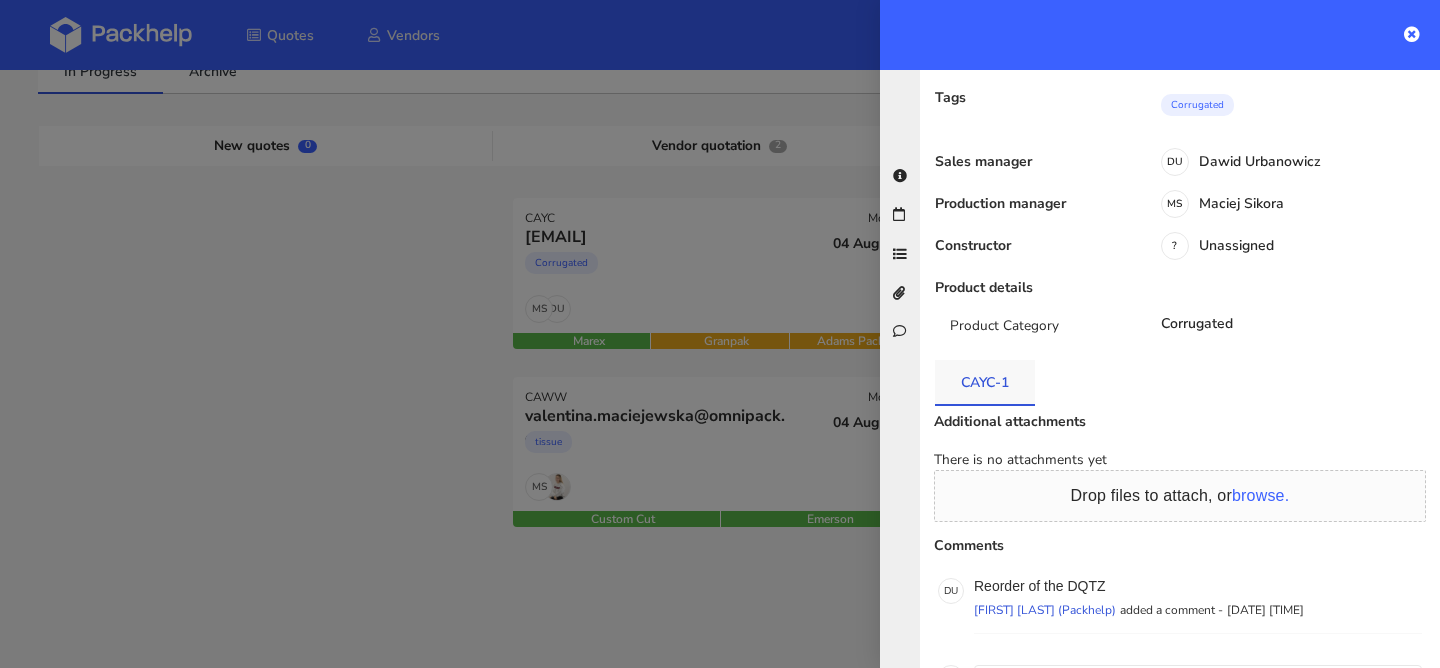 click on "CAYC-1" at bounding box center [985, 382] 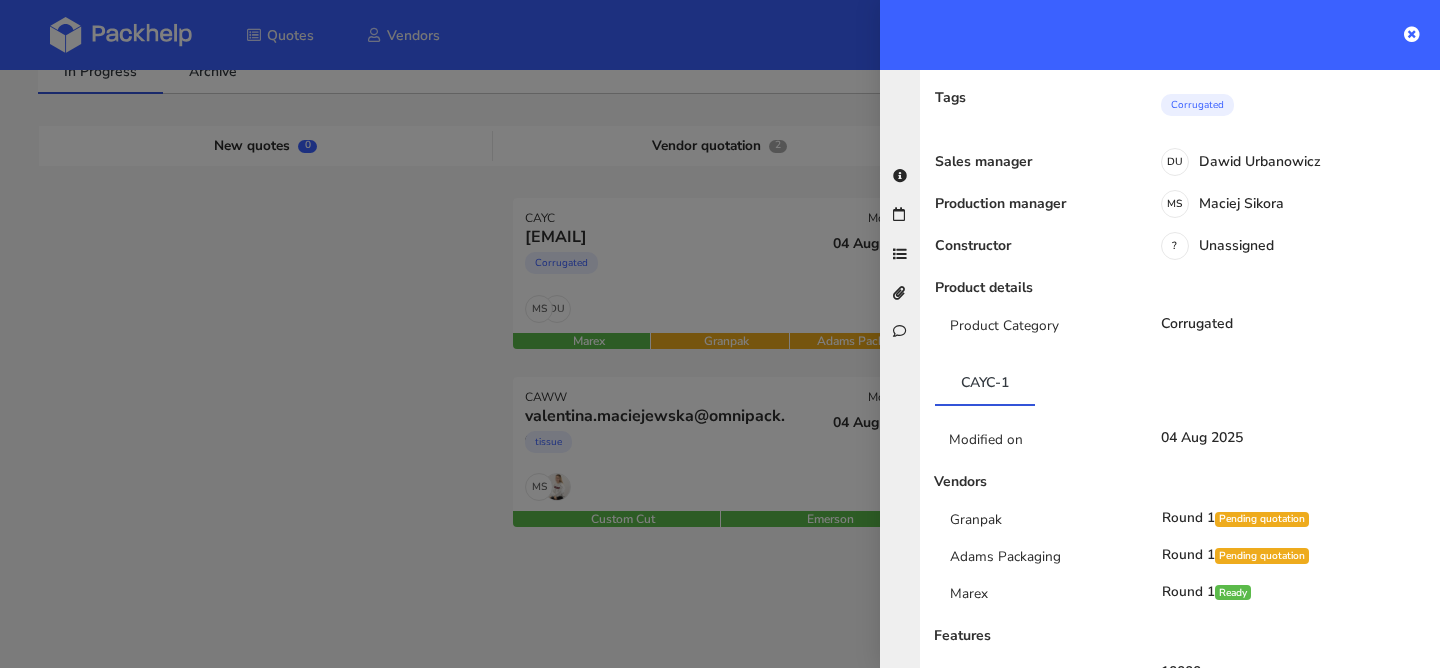 scroll, scrollTop: 0, scrollLeft: 0, axis: both 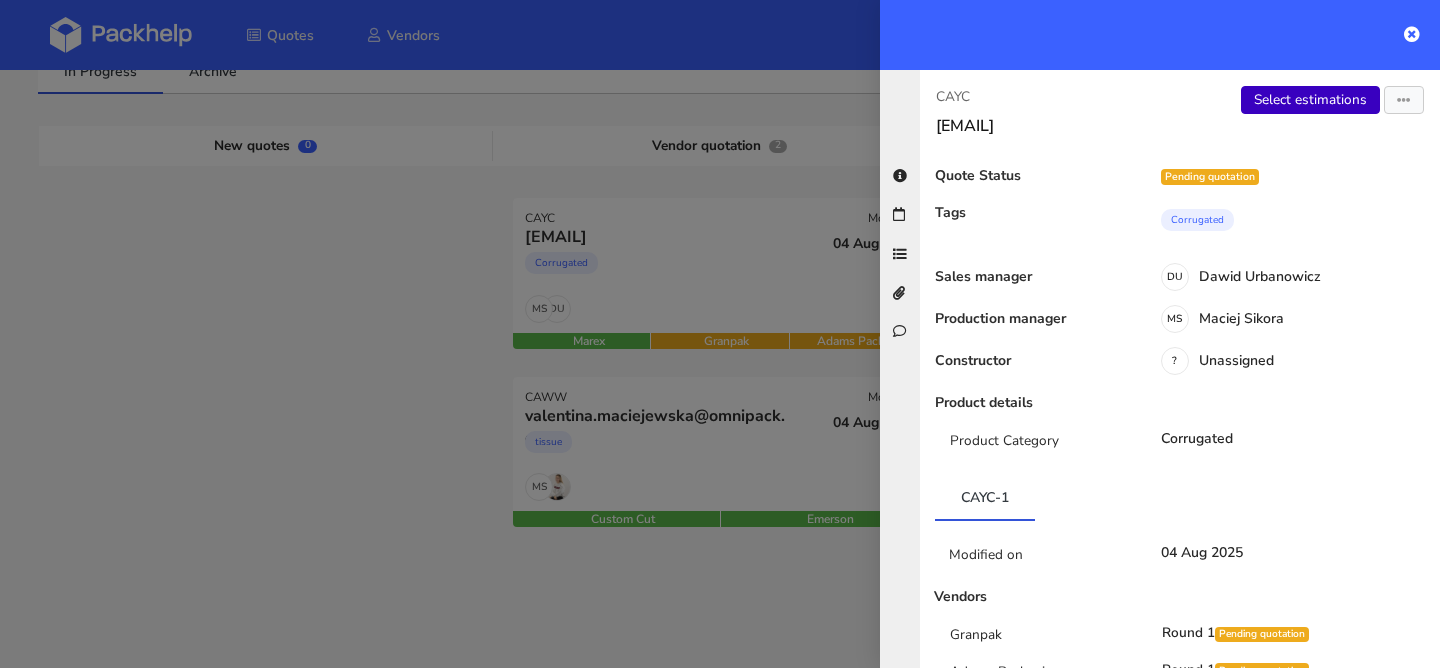click on "Select estimations" at bounding box center (1310, 100) 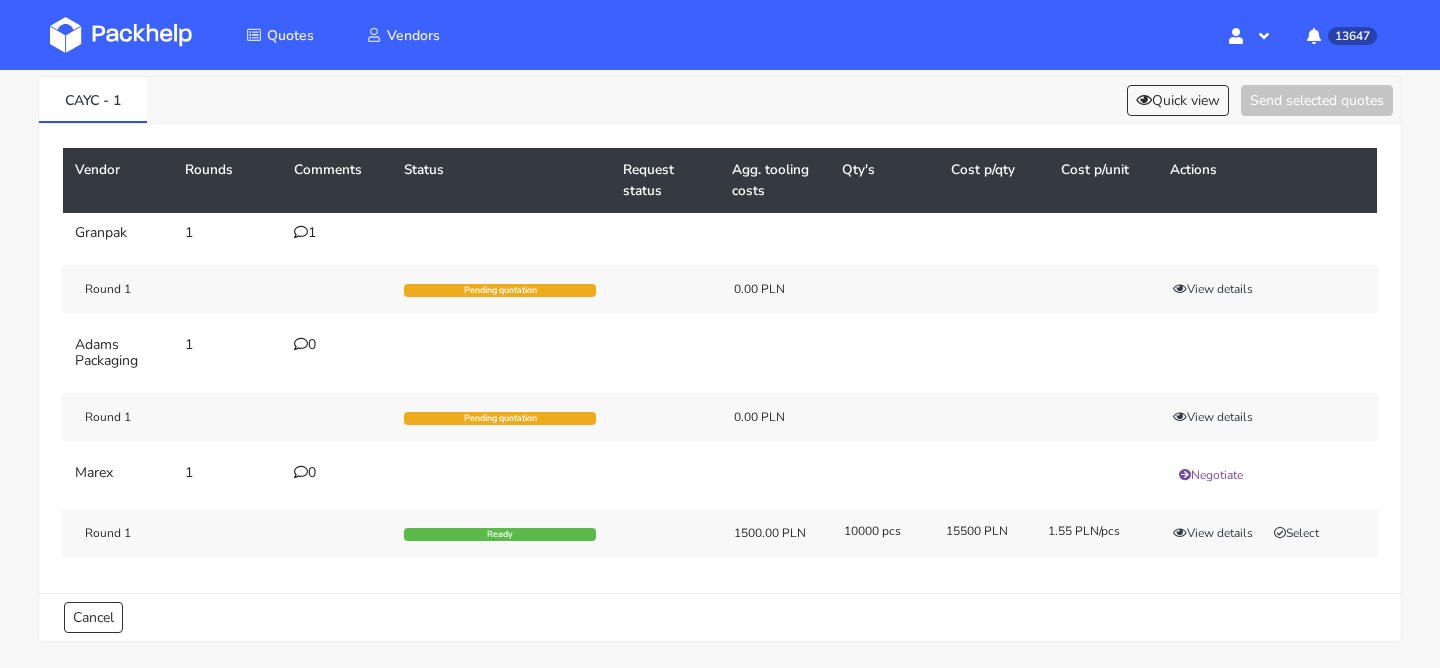 scroll, scrollTop: 93, scrollLeft: 0, axis: vertical 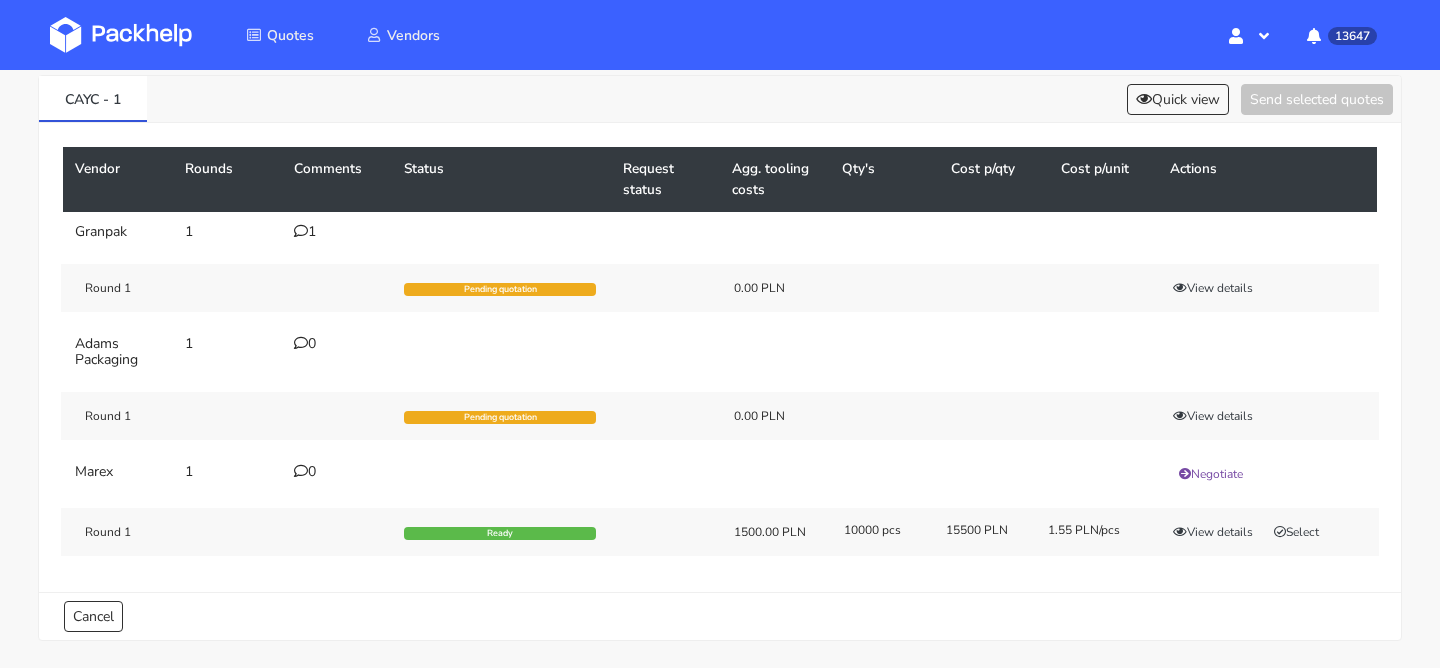 click on "1" at bounding box center [337, 232] 